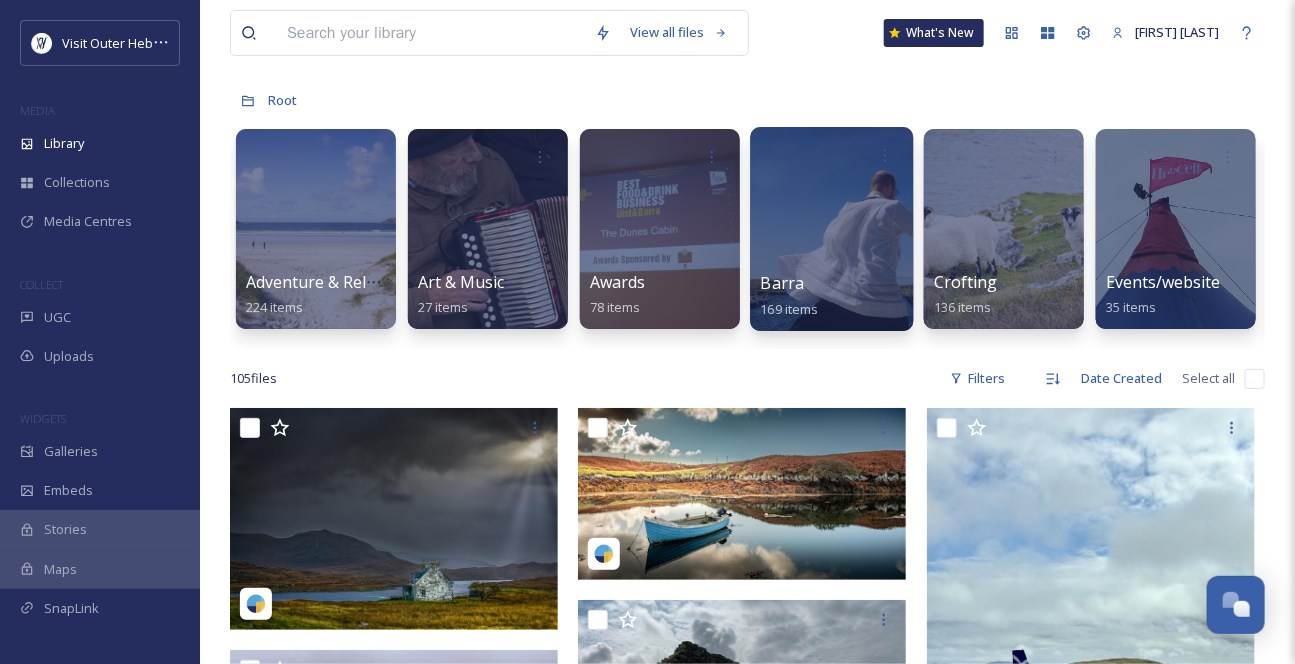 scroll, scrollTop: 0, scrollLeft: 0, axis: both 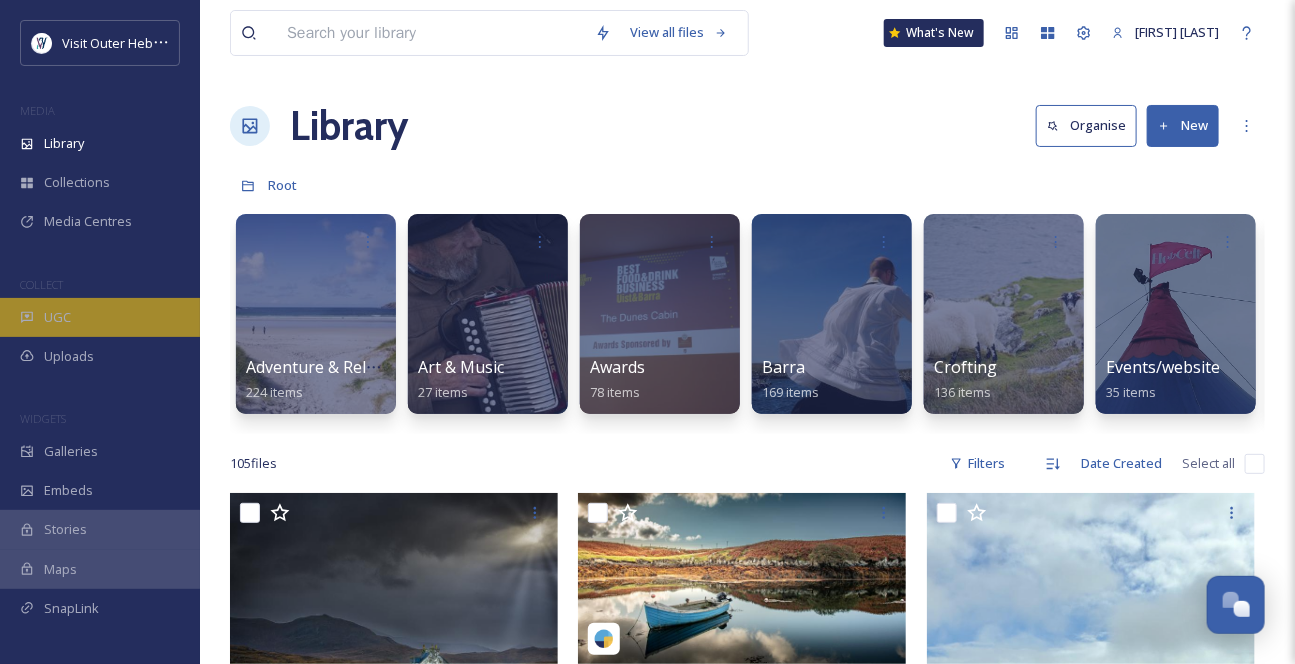 click on "UGC" at bounding box center (57, 317) 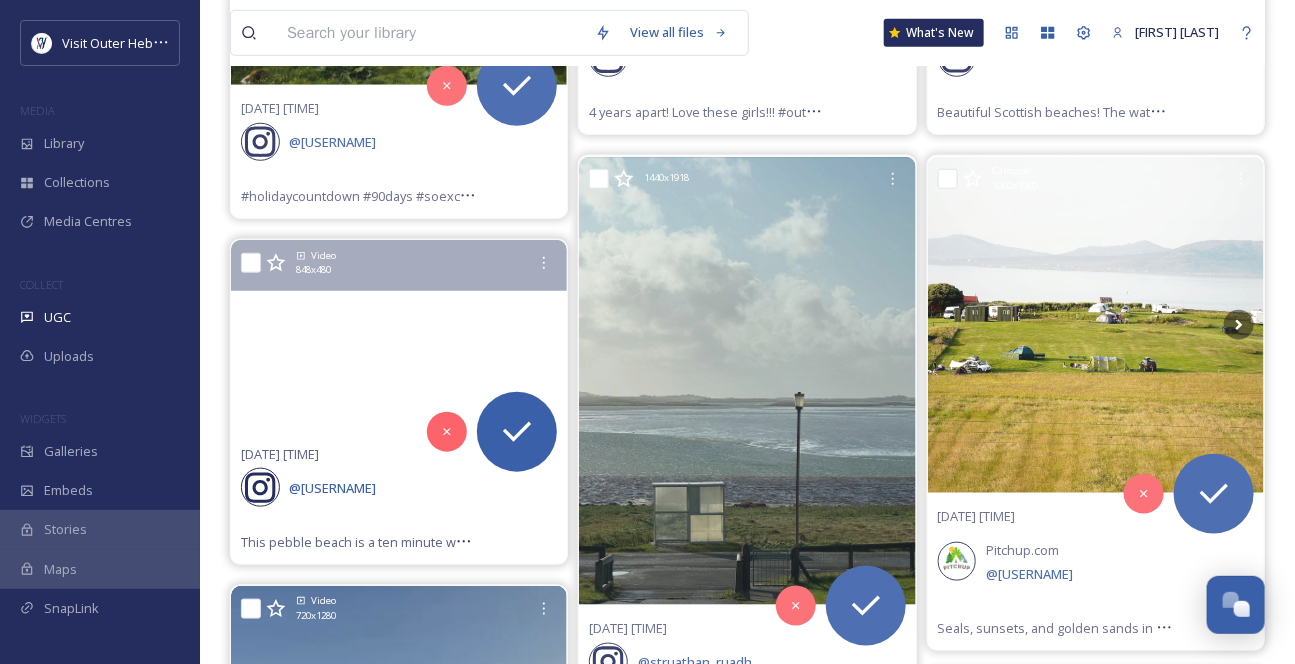 scroll, scrollTop: 636, scrollLeft: 0, axis: vertical 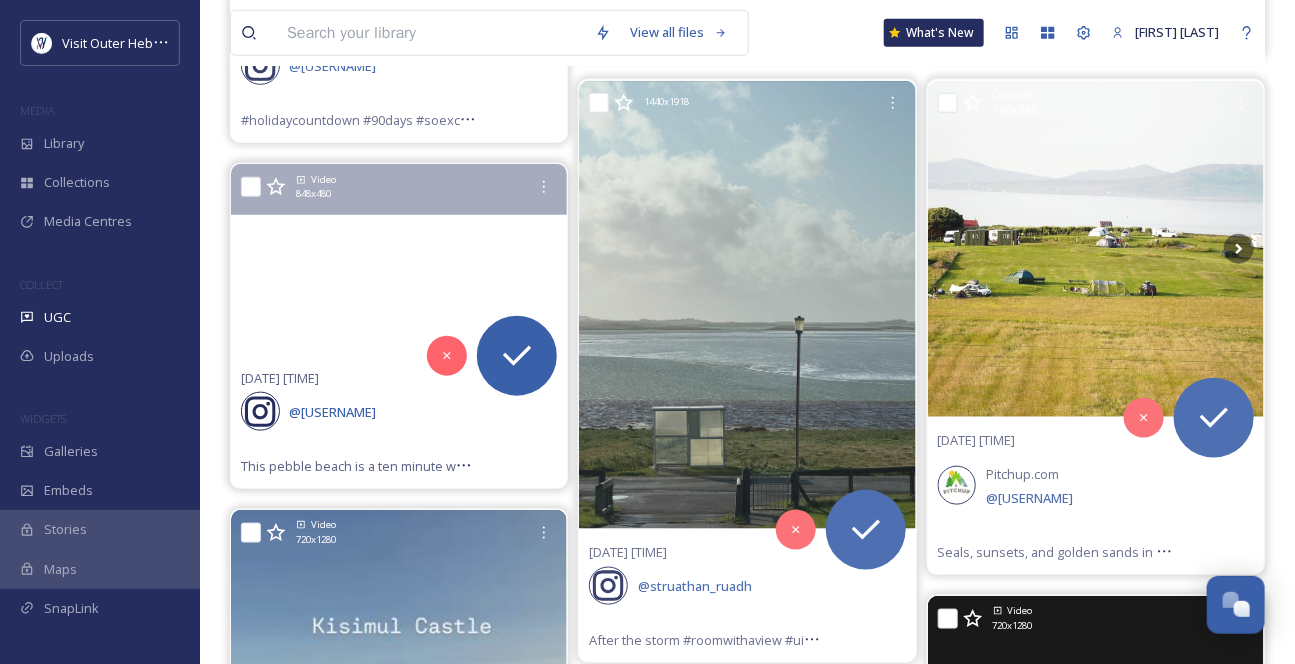 click at bounding box center [399, 259] 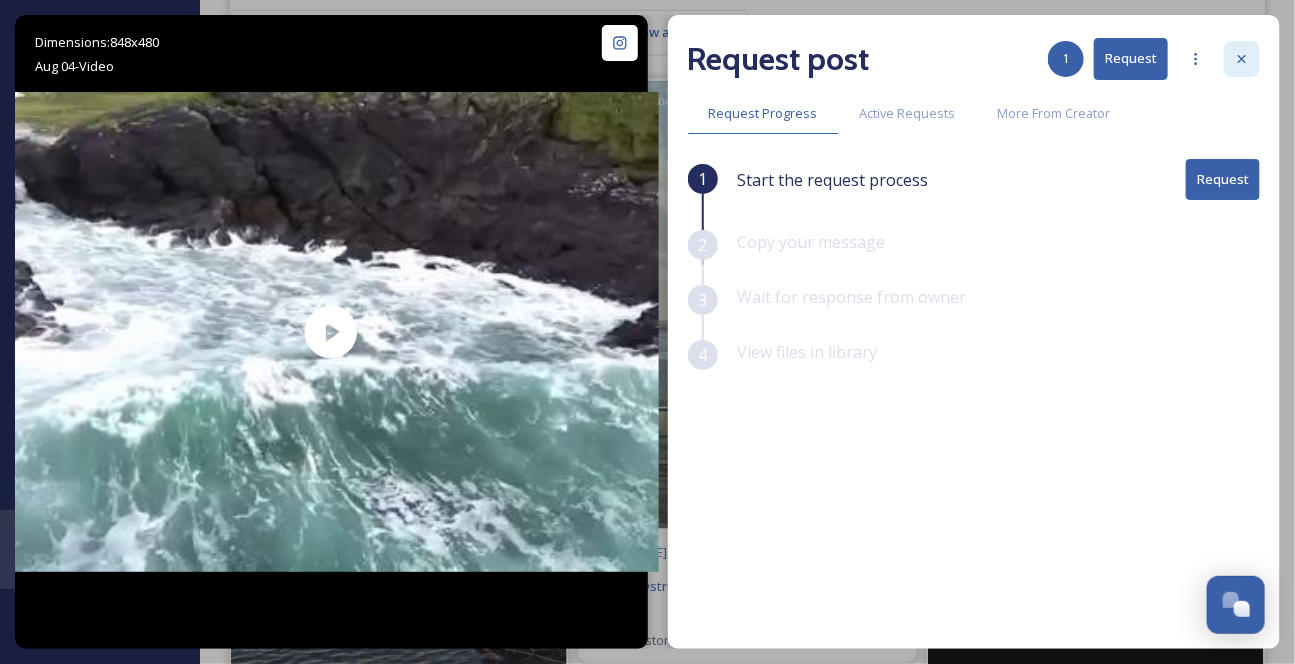 click 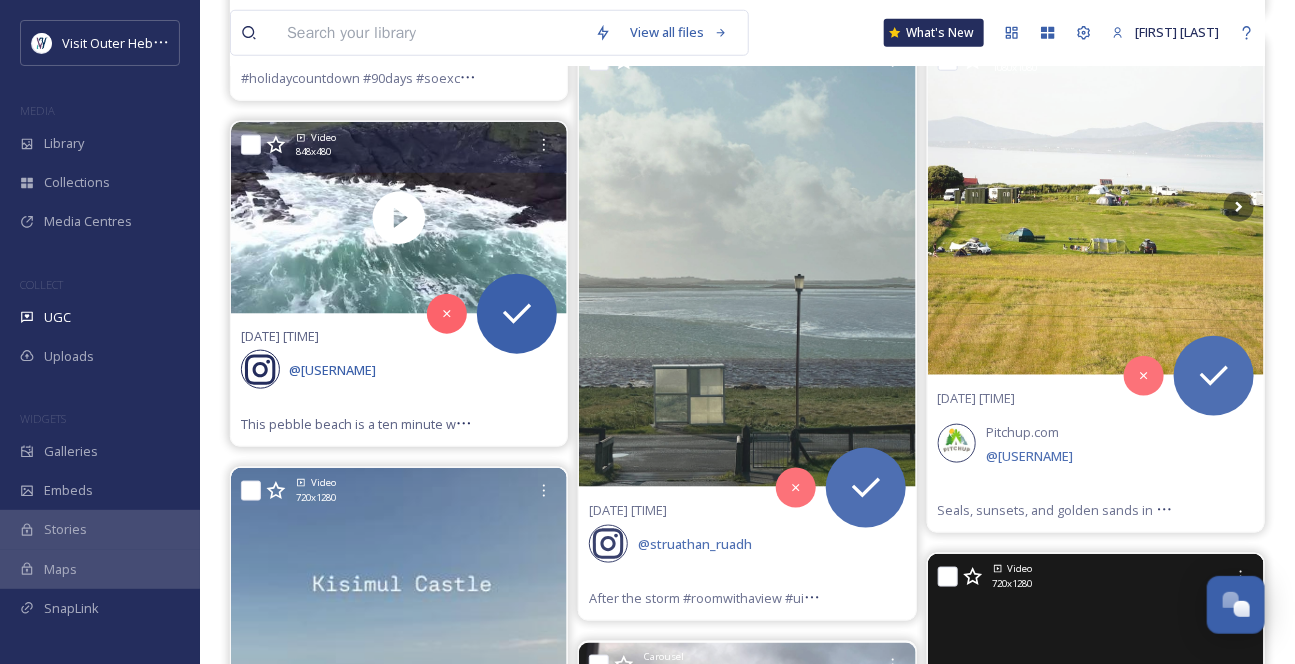 scroll, scrollTop: 636, scrollLeft: 0, axis: vertical 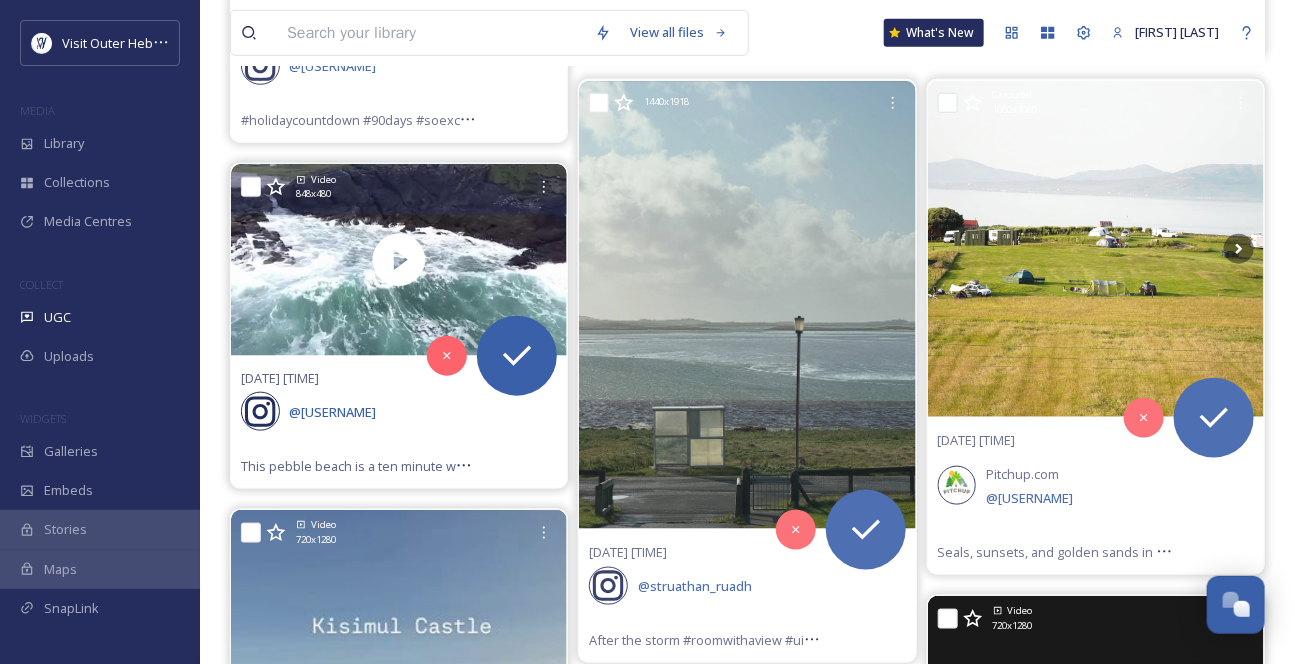 click 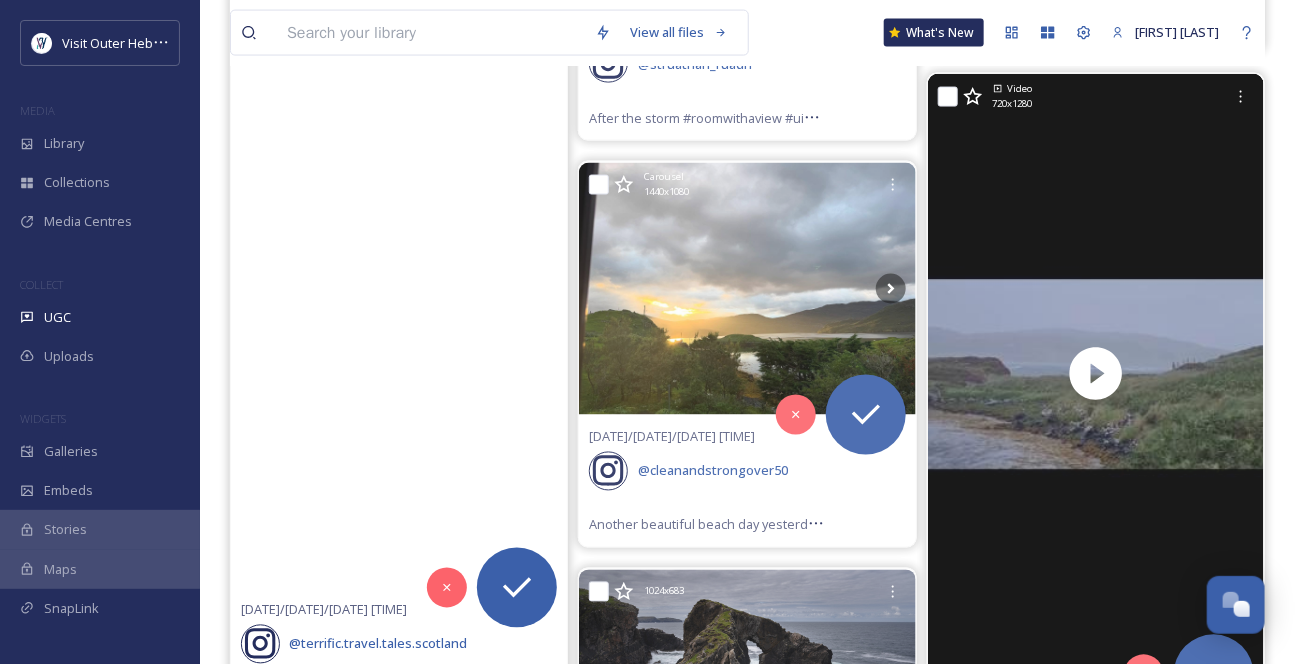 scroll, scrollTop: 1000, scrollLeft: 0, axis: vertical 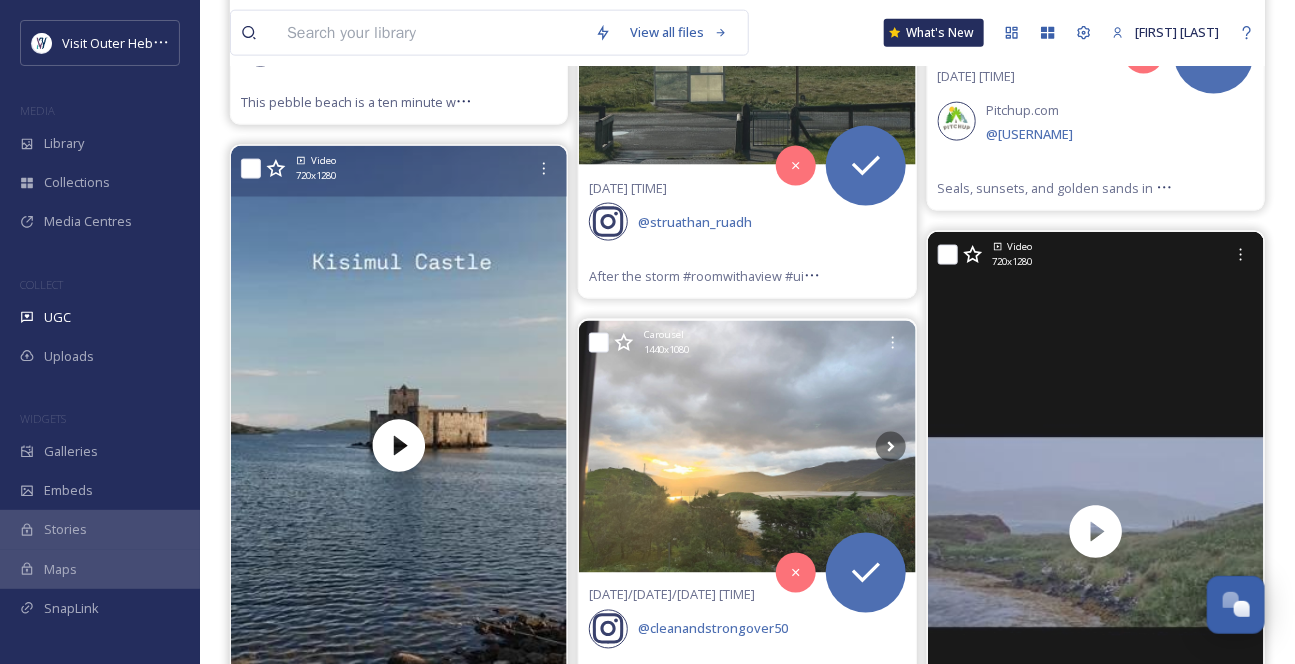 click 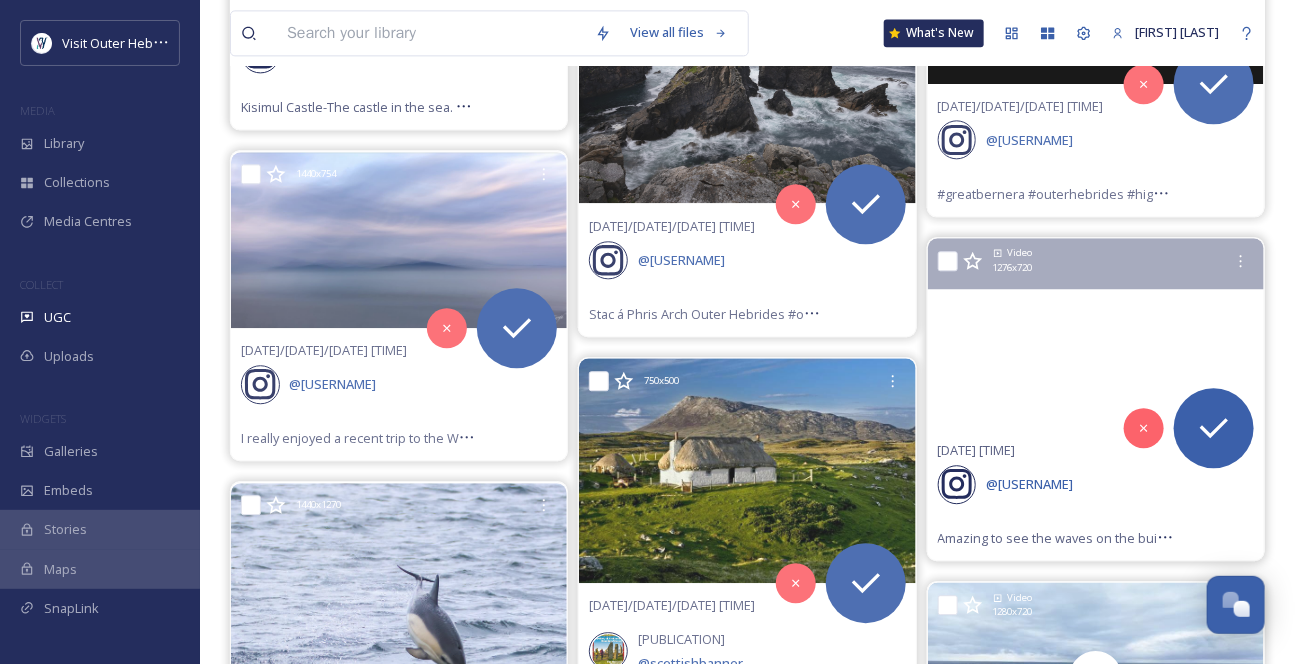 scroll, scrollTop: 1727, scrollLeft: 0, axis: vertical 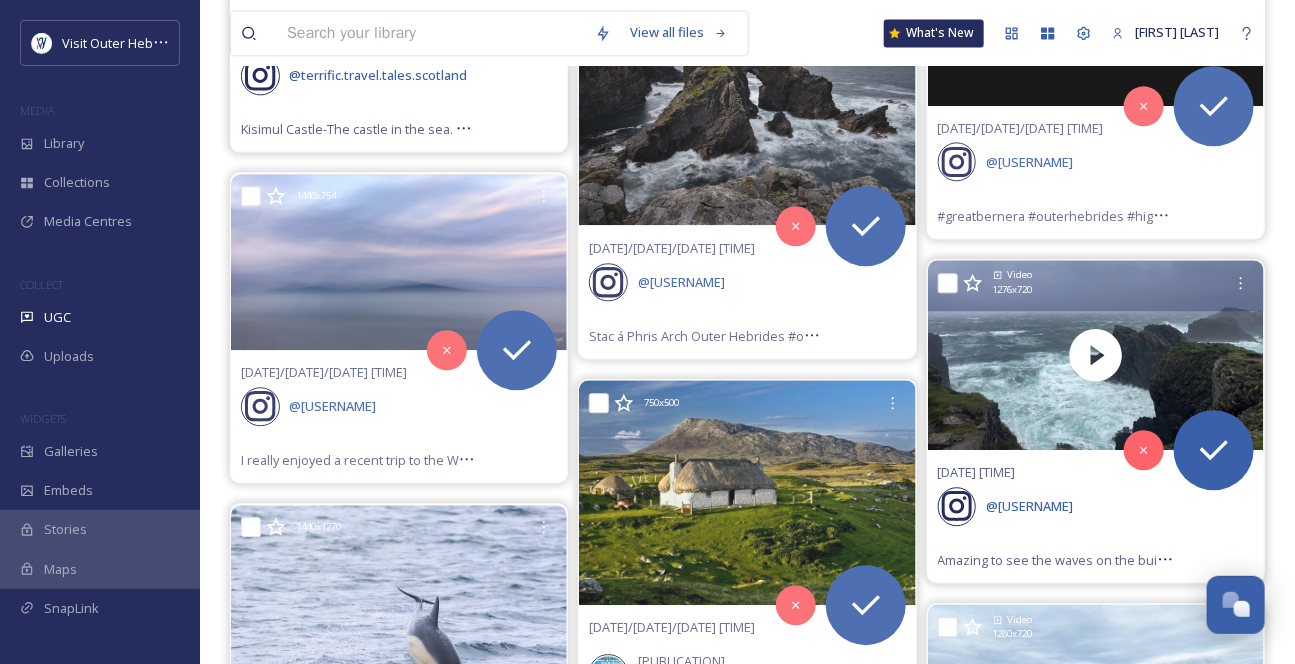click 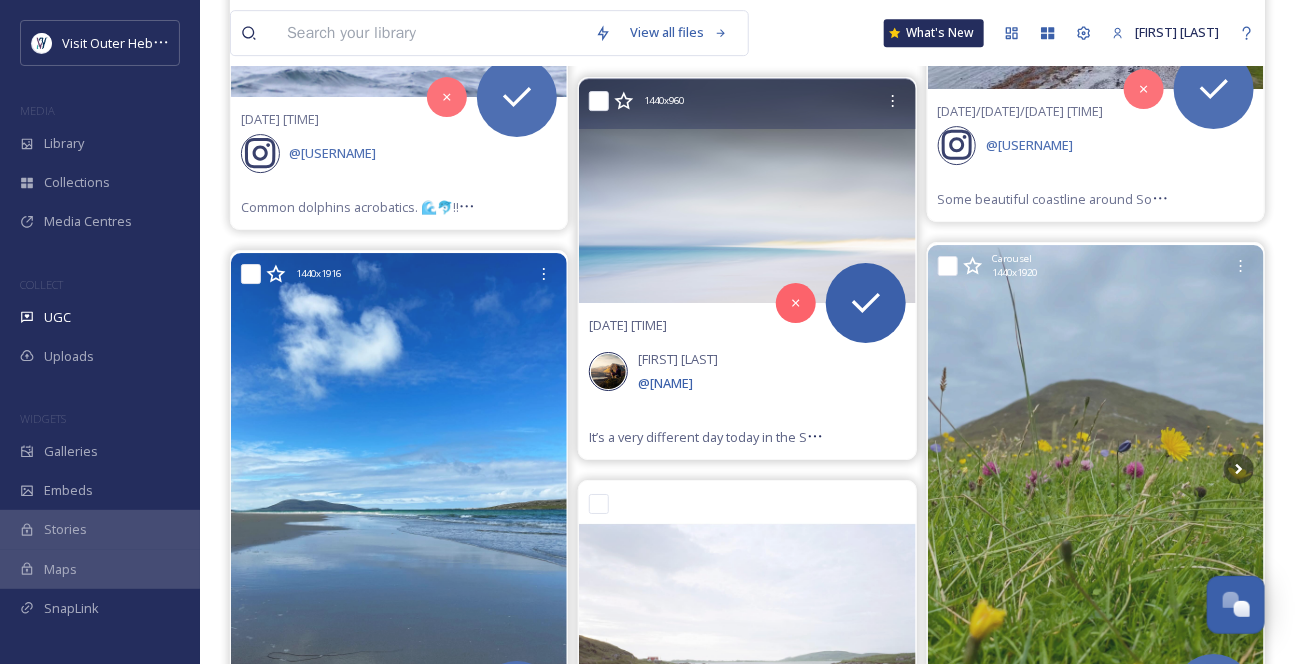 scroll, scrollTop: 2454, scrollLeft: 0, axis: vertical 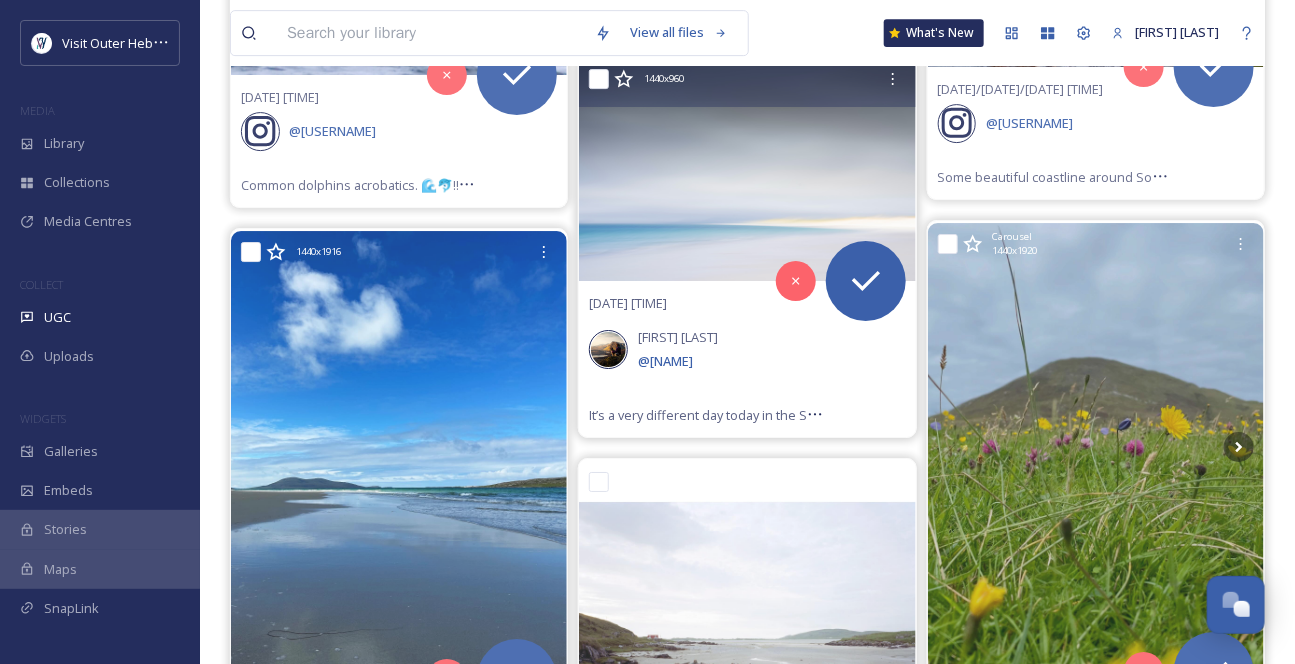 click at bounding box center (747, 169) 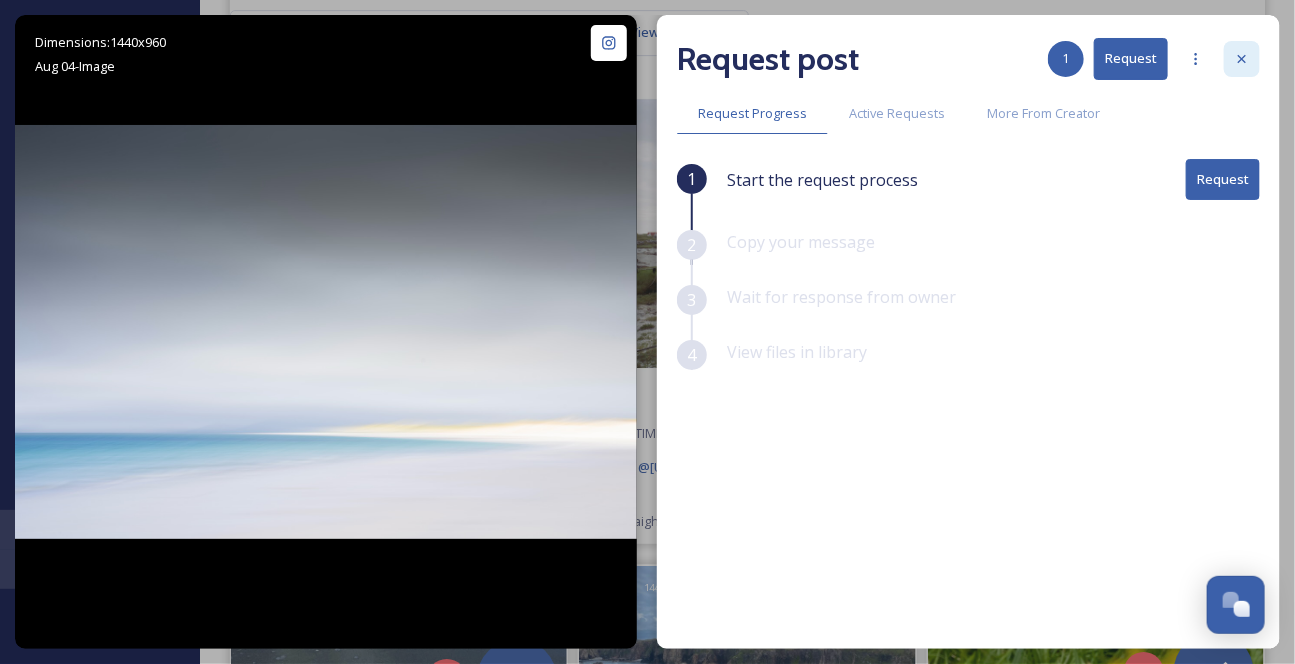 click 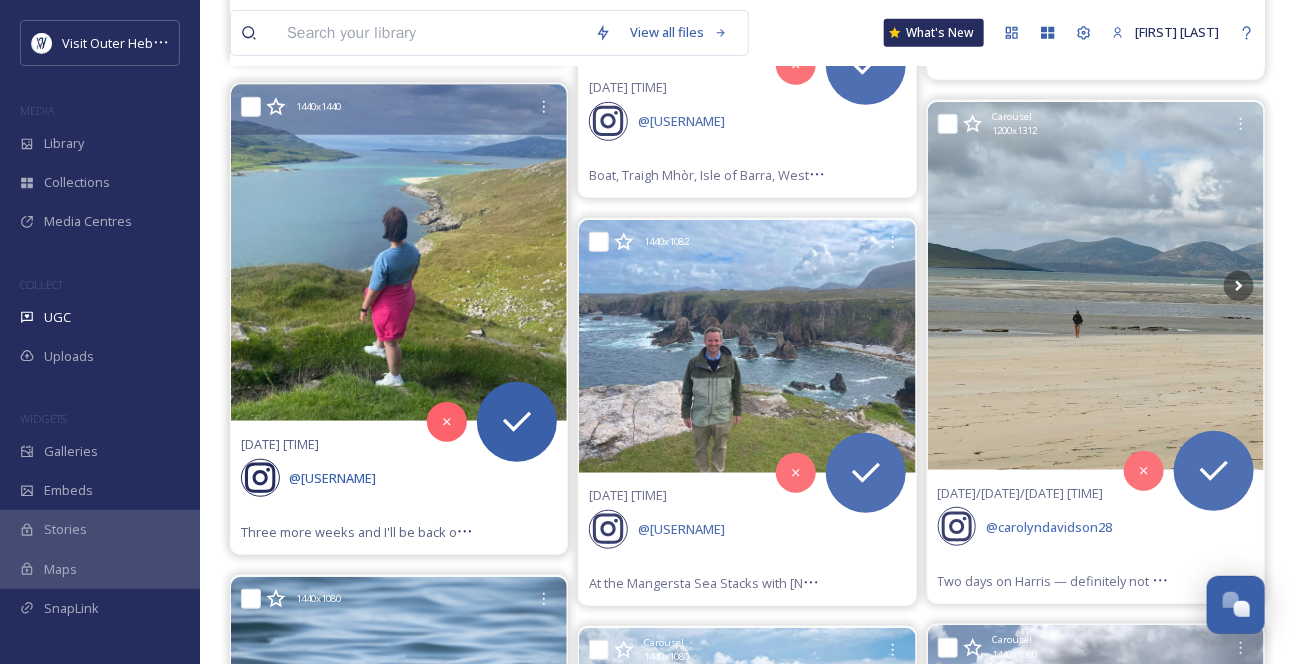 scroll, scrollTop: 3181, scrollLeft: 0, axis: vertical 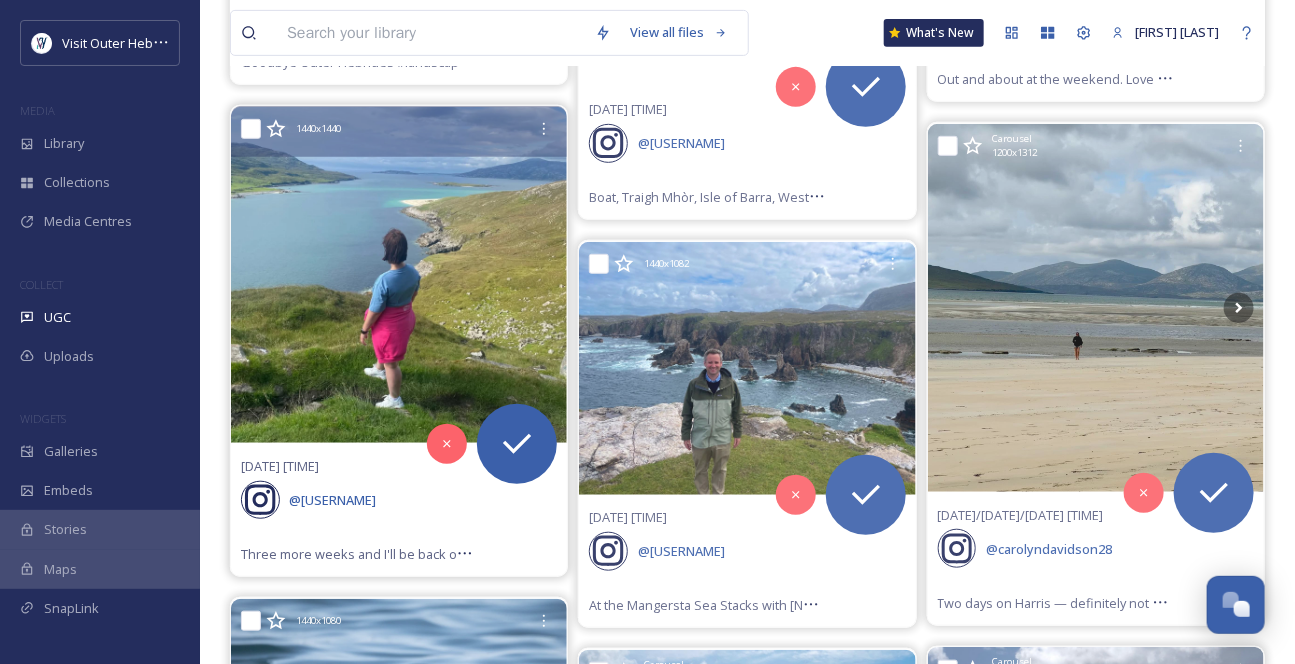 click at bounding box center [399, 275] 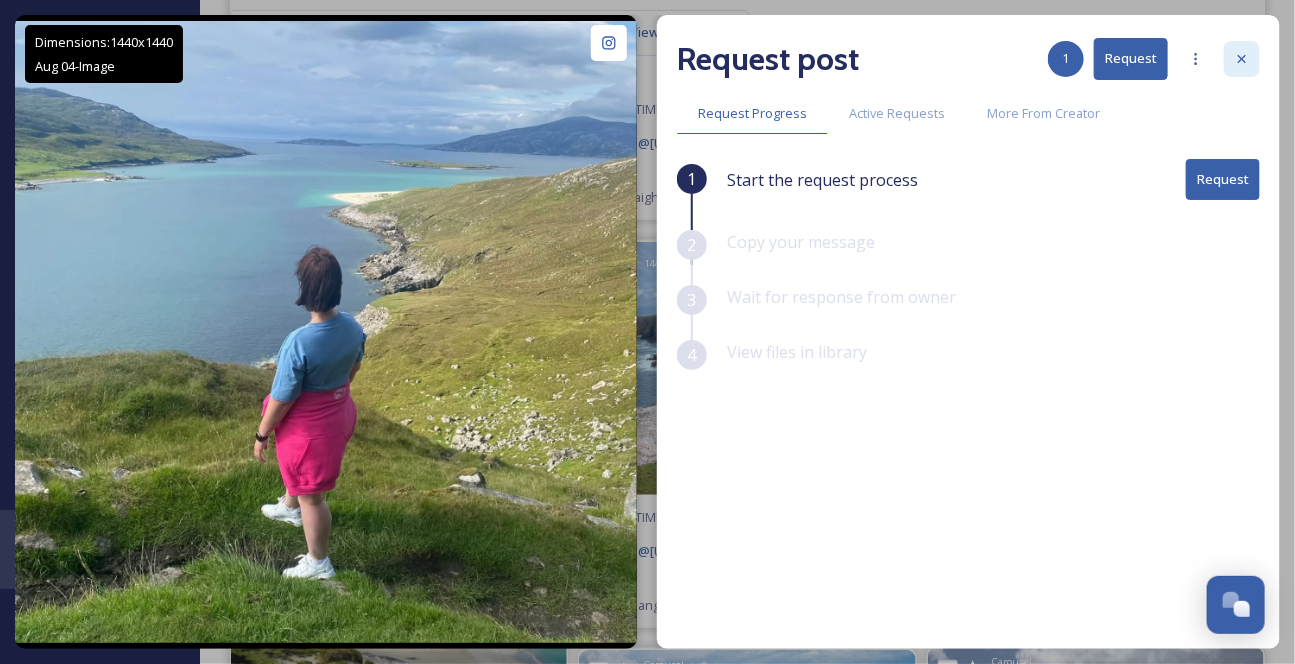 click 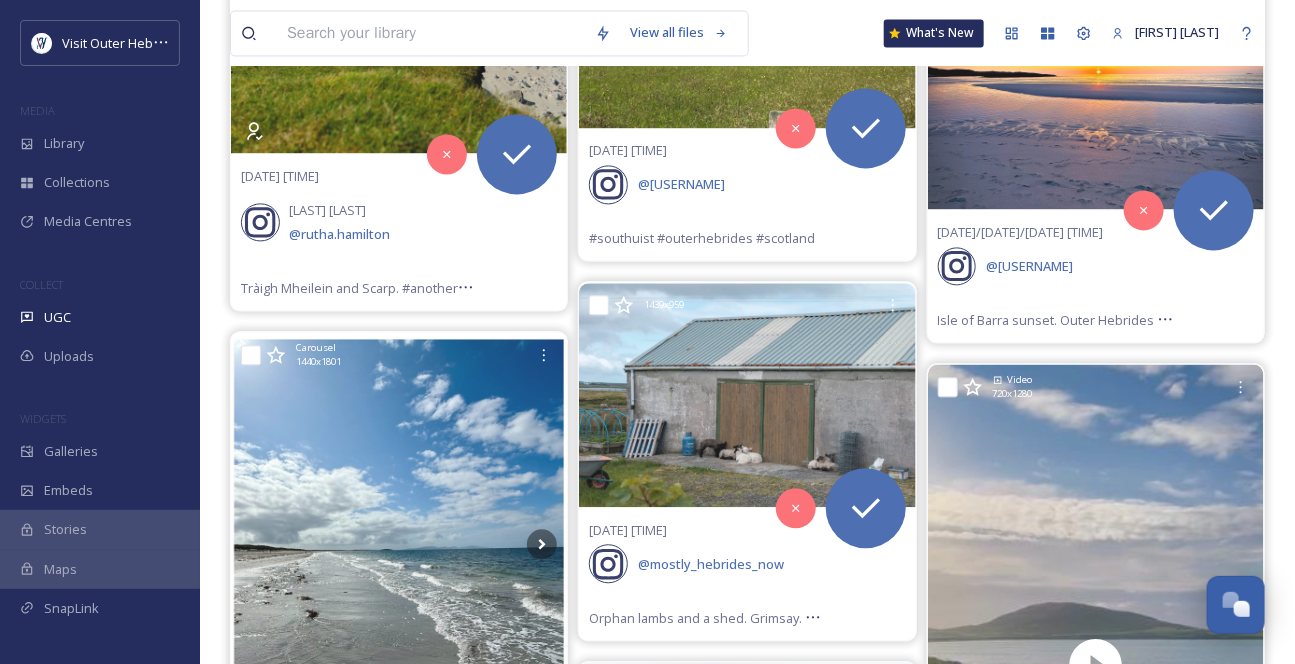 scroll, scrollTop: 4272, scrollLeft: 0, axis: vertical 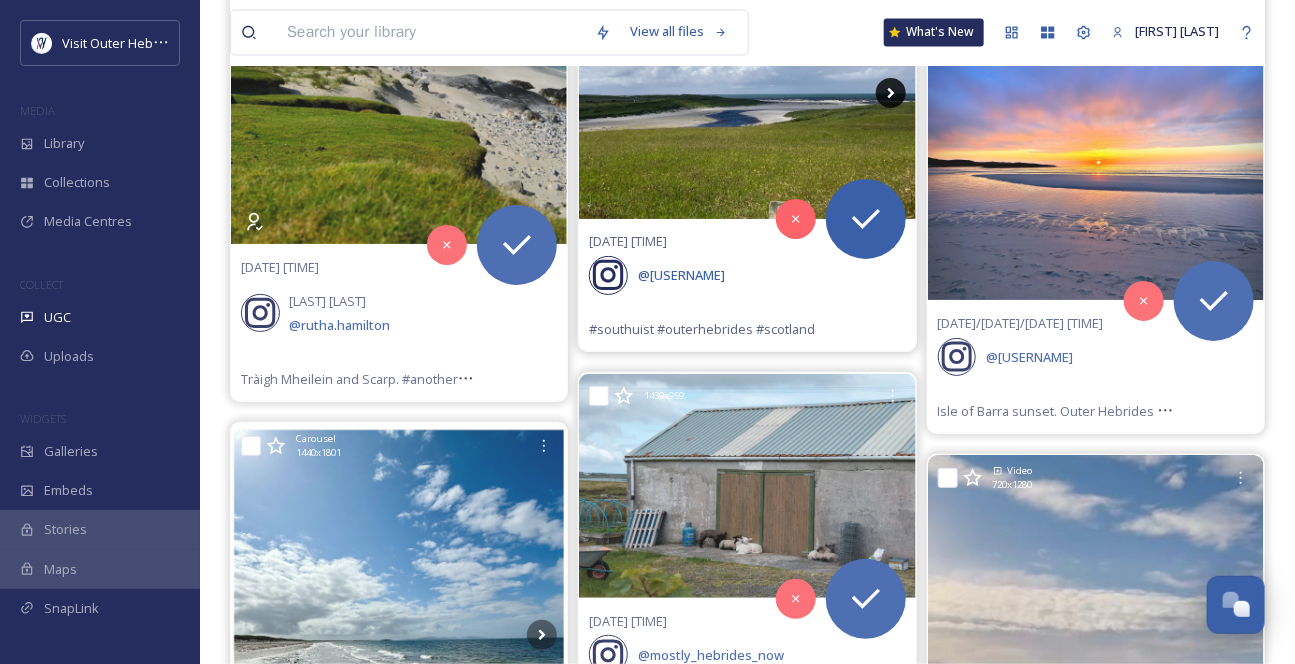 click 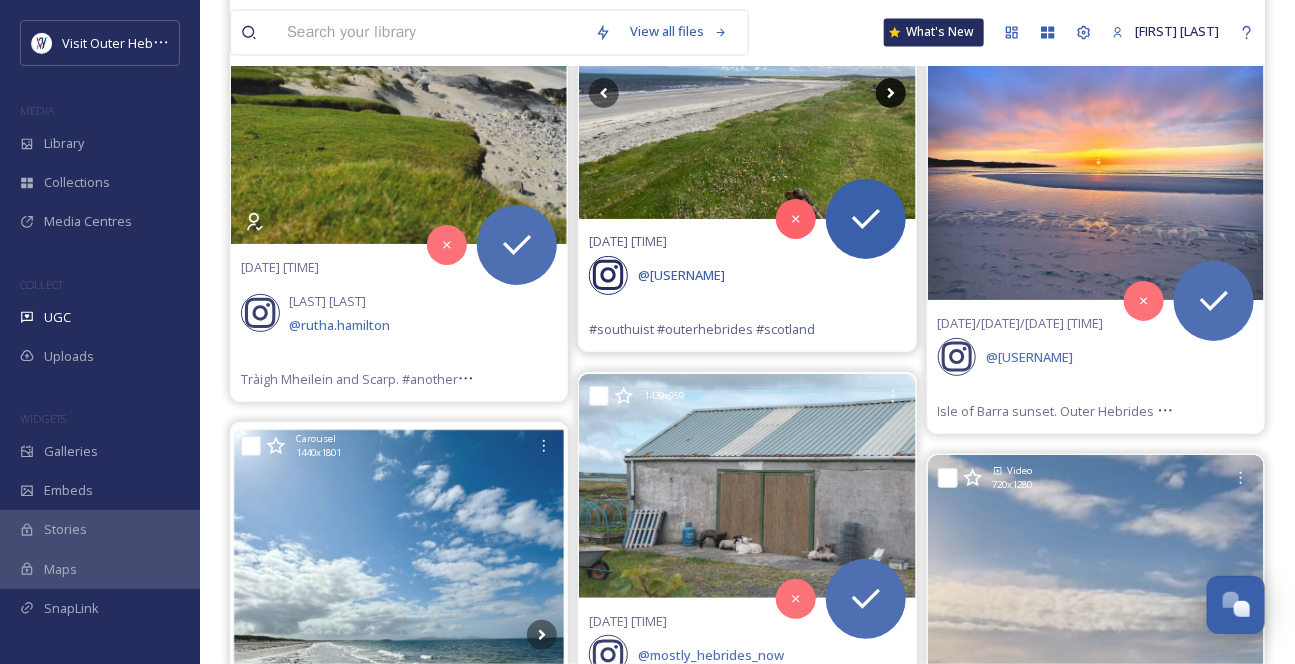 click 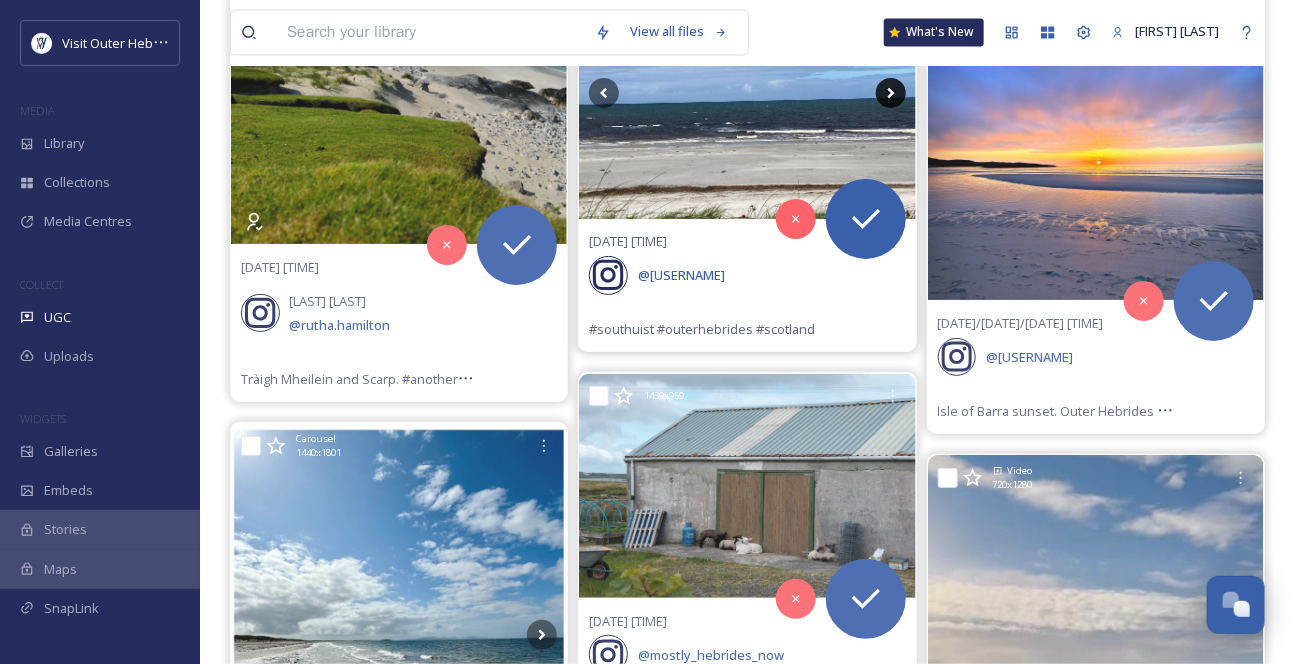 click 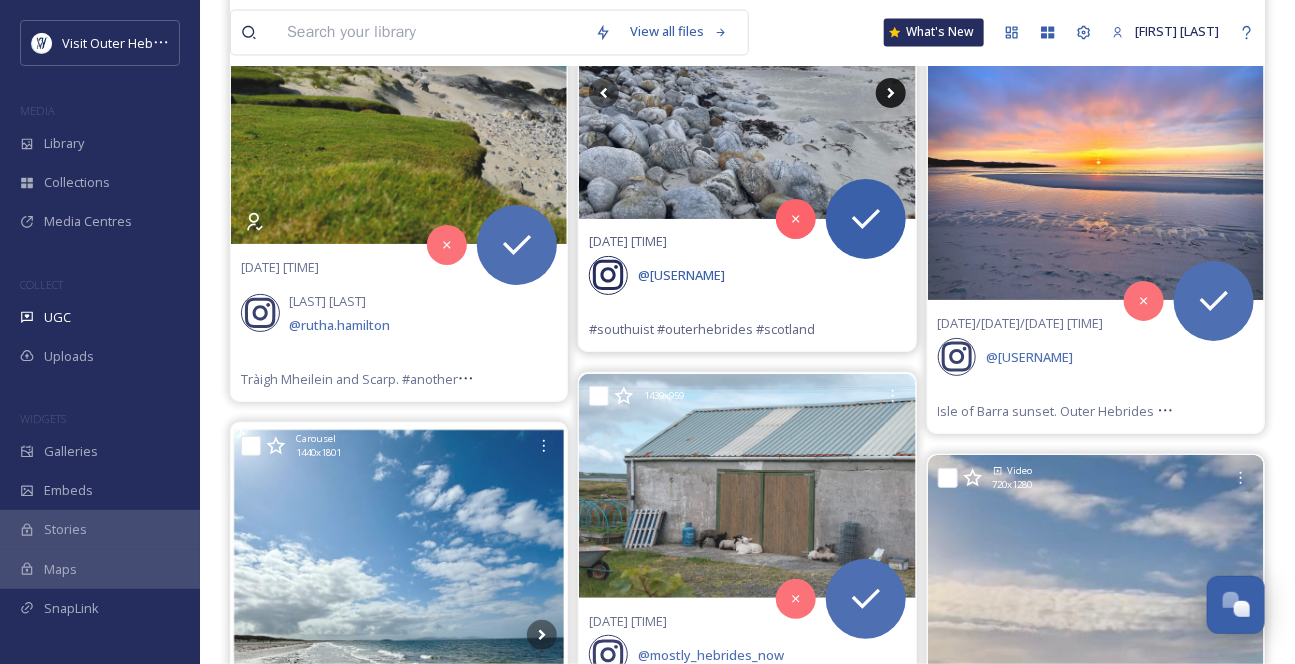 click 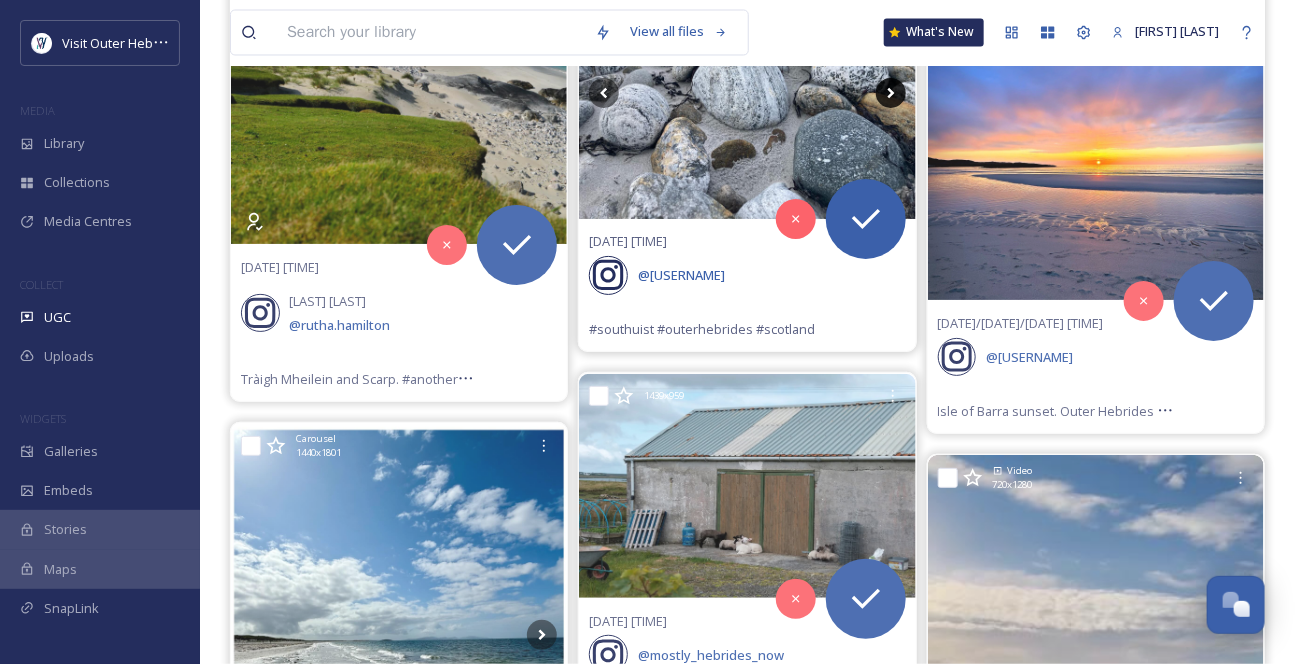 click 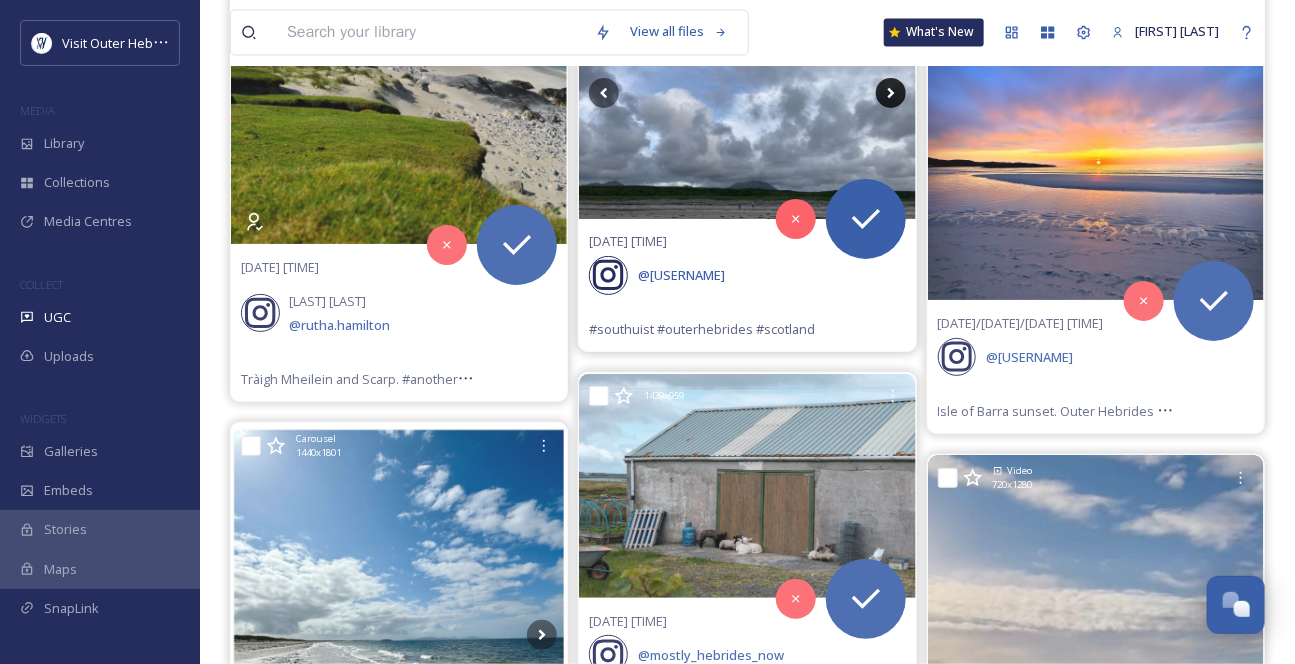 click 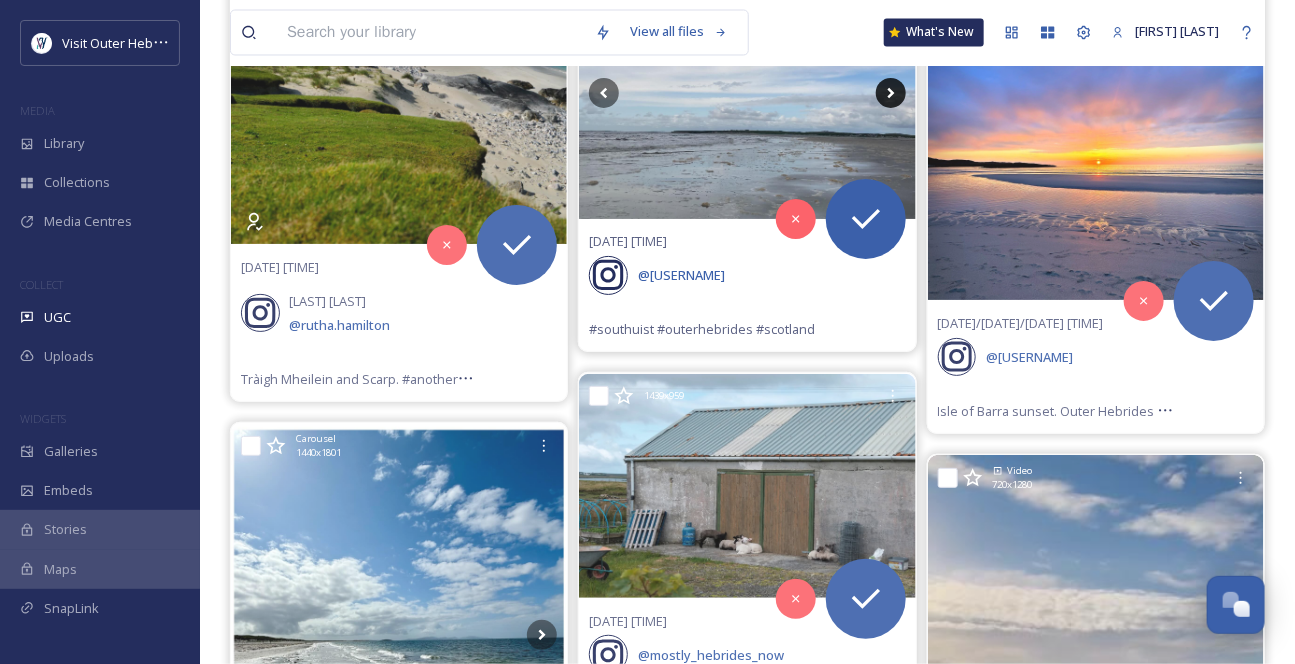 click 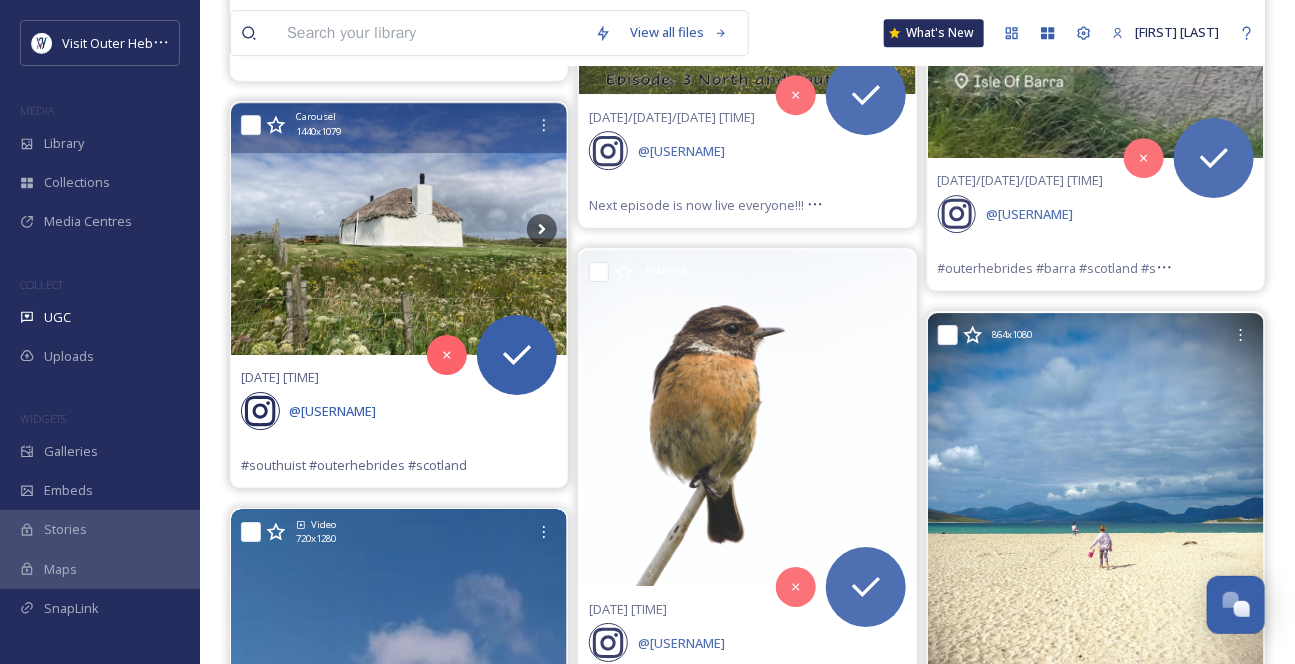scroll, scrollTop: 5181, scrollLeft: 0, axis: vertical 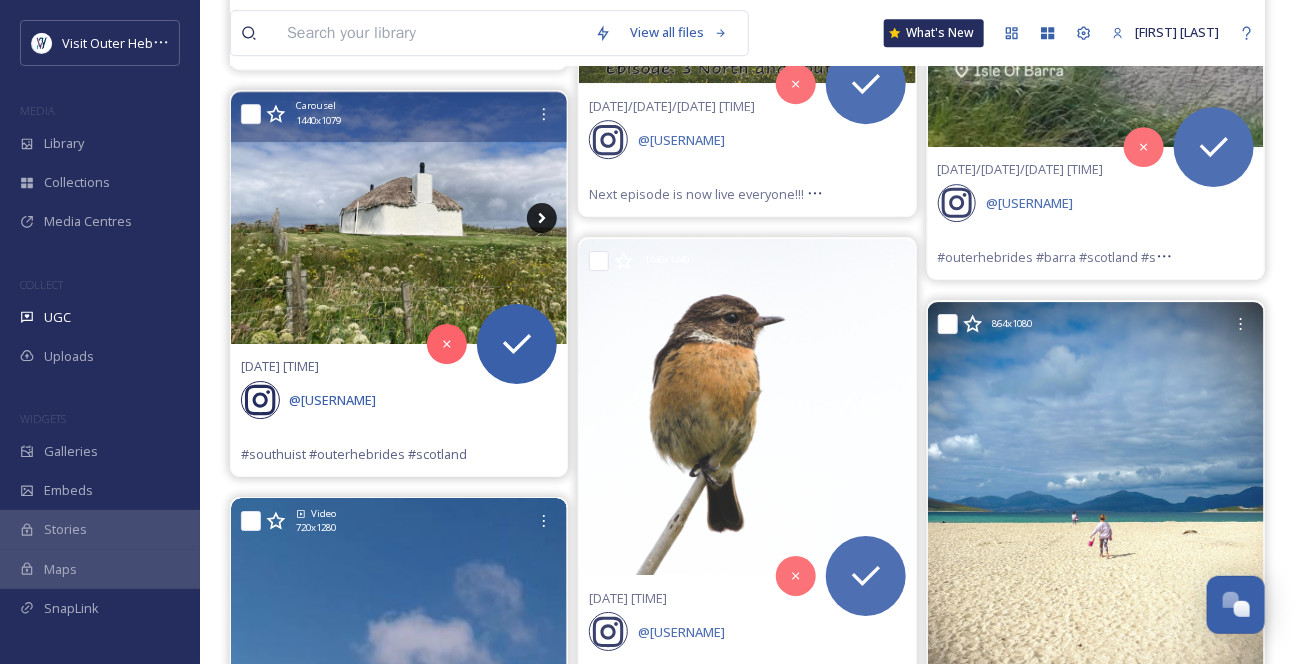 click 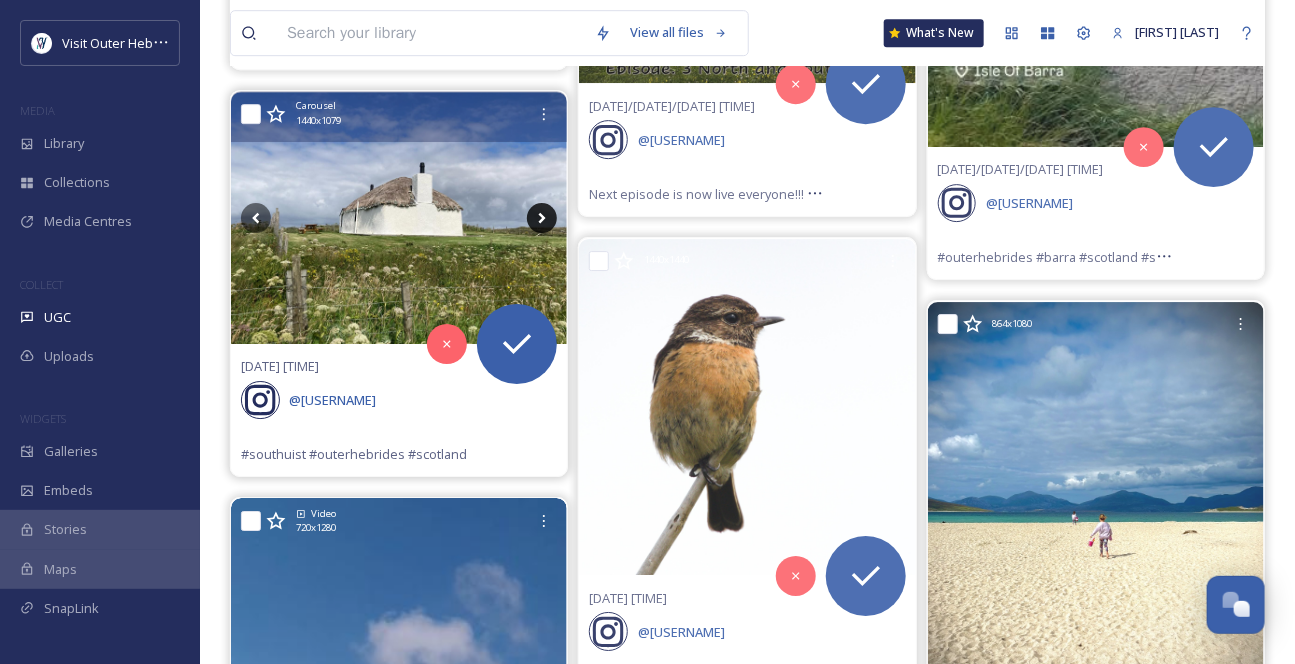 click 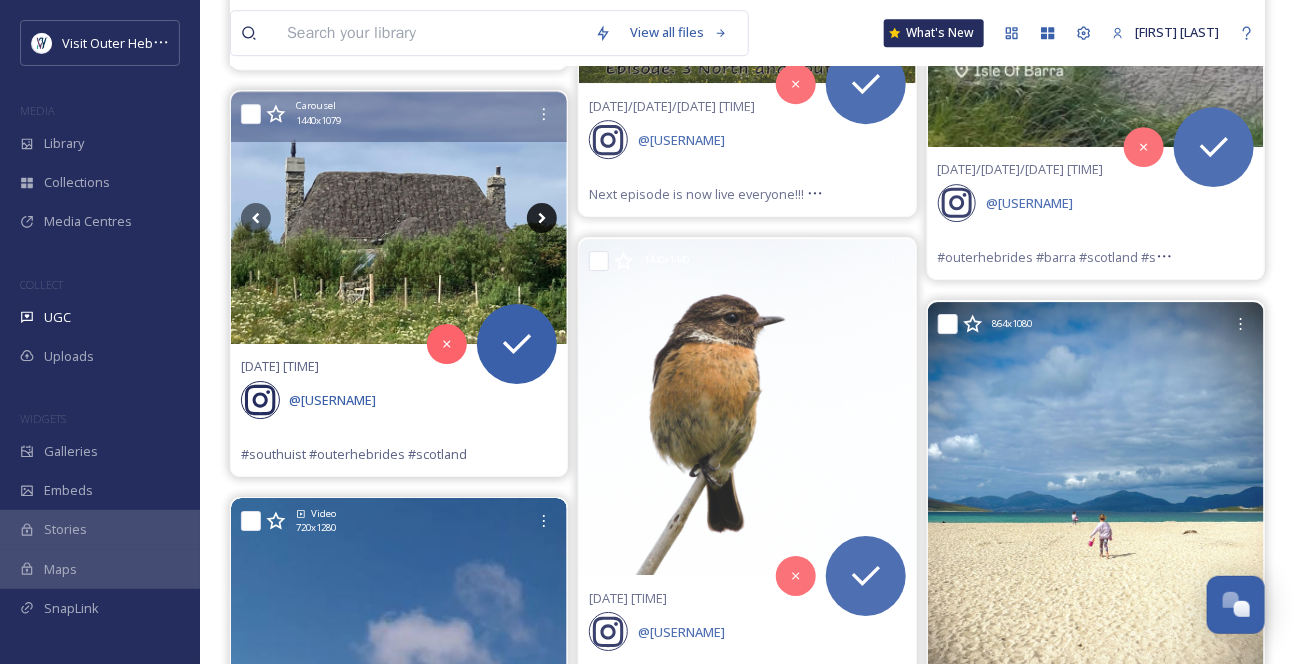 click 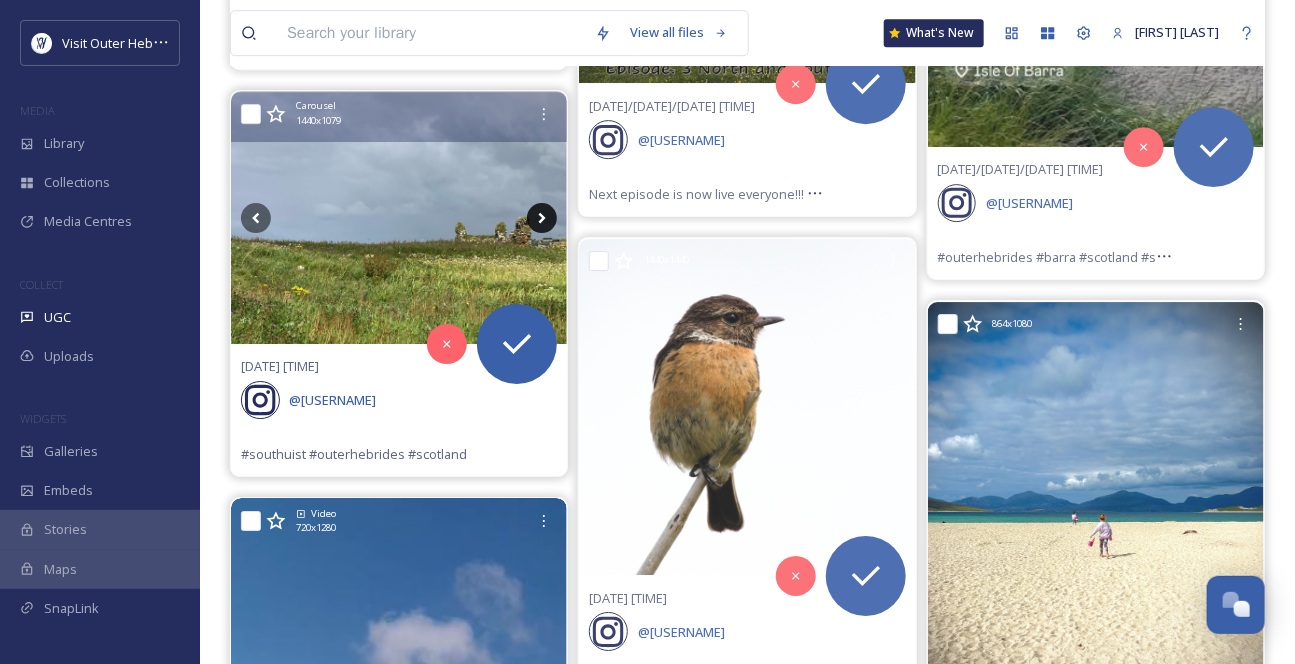 click 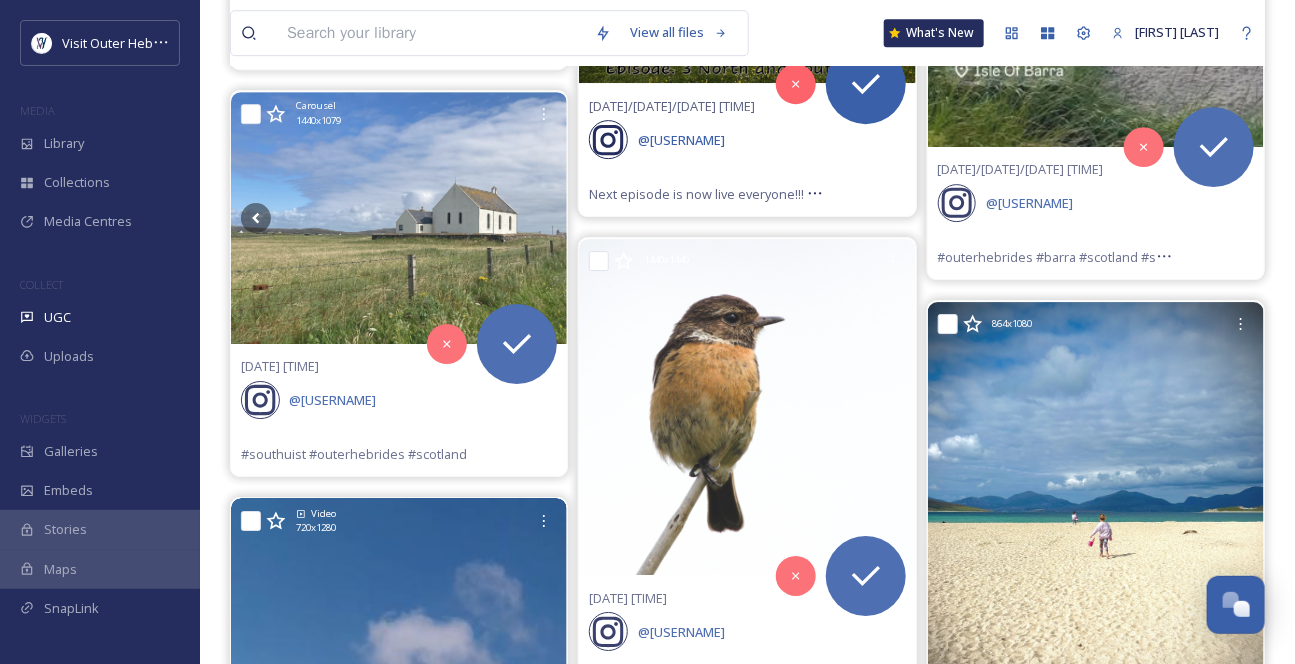 drag, startPoint x: 548, startPoint y: 421, endPoint x: 579, endPoint y: 418, distance: 31.144823 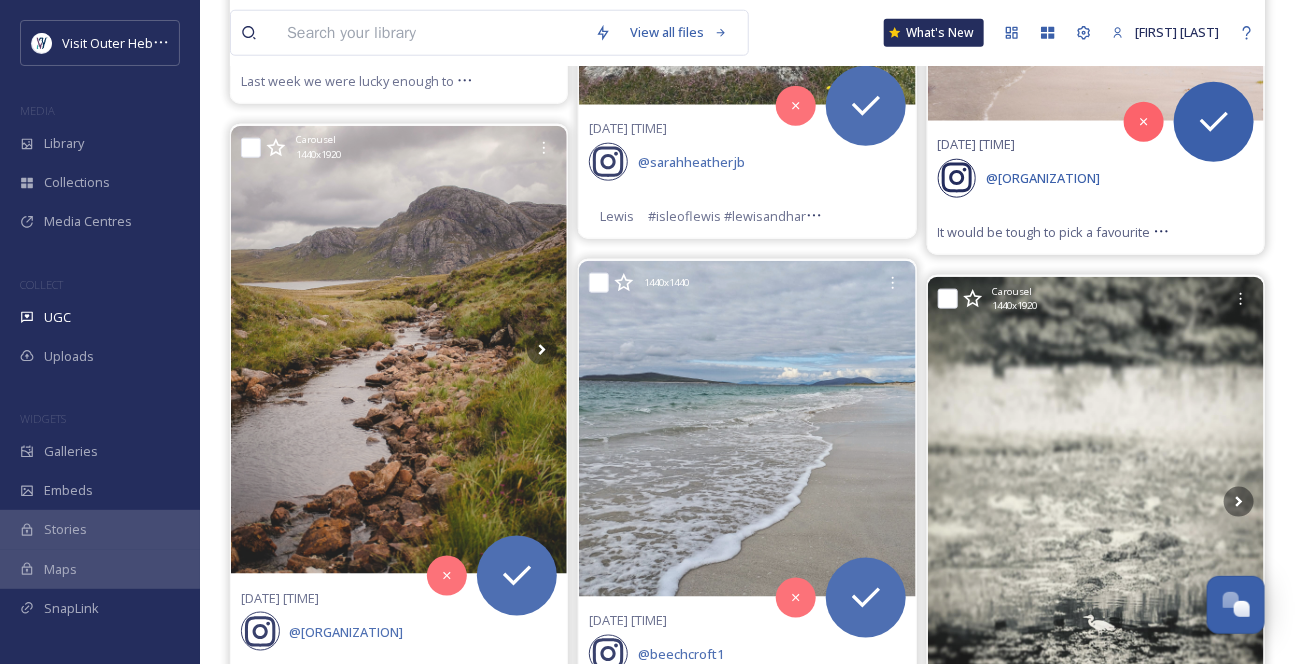 scroll, scrollTop: 9363, scrollLeft: 0, axis: vertical 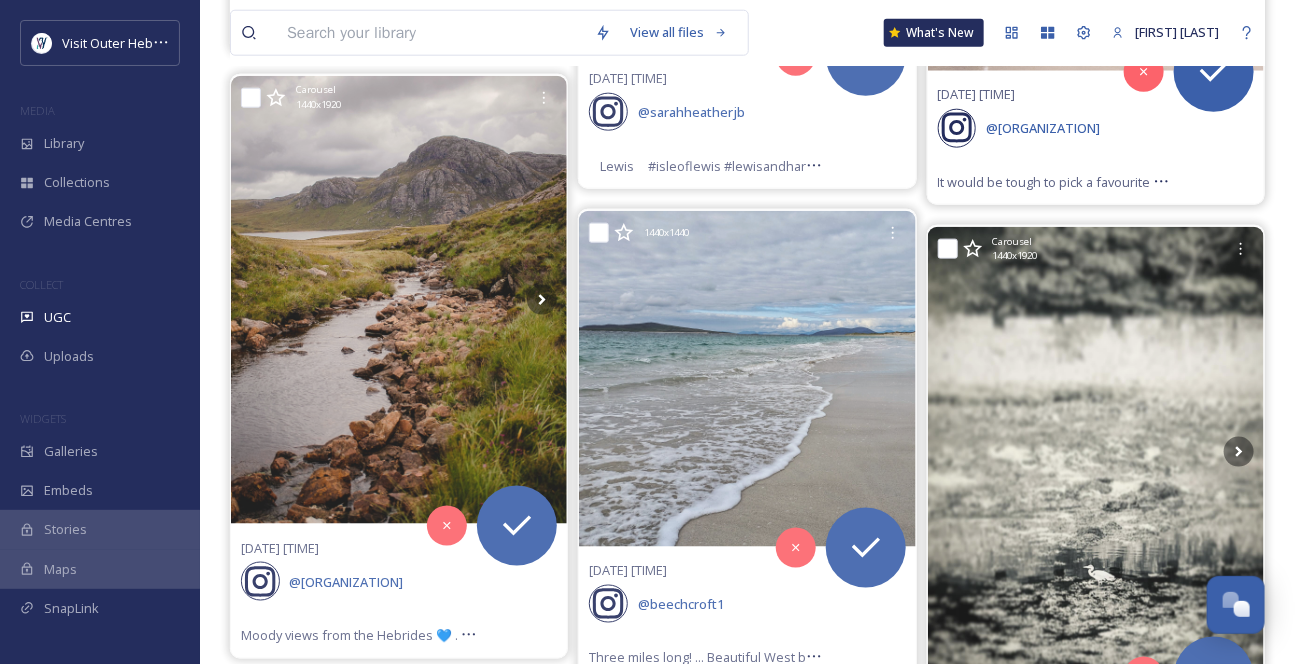 click 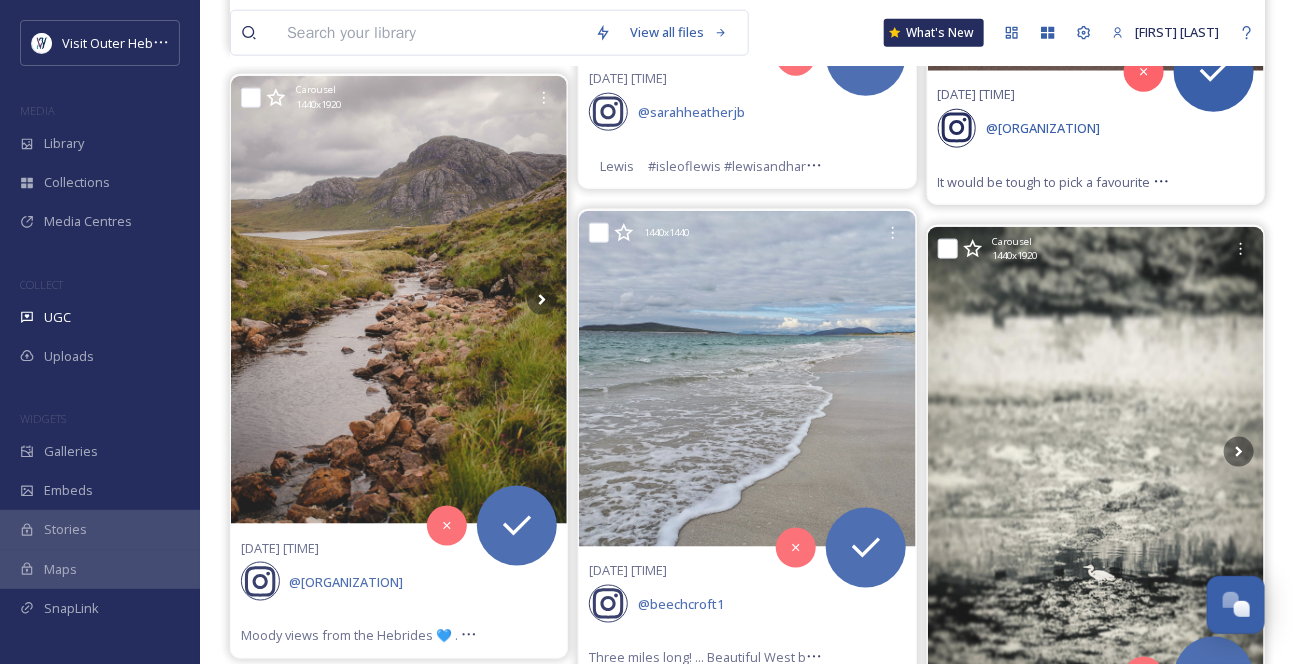 click 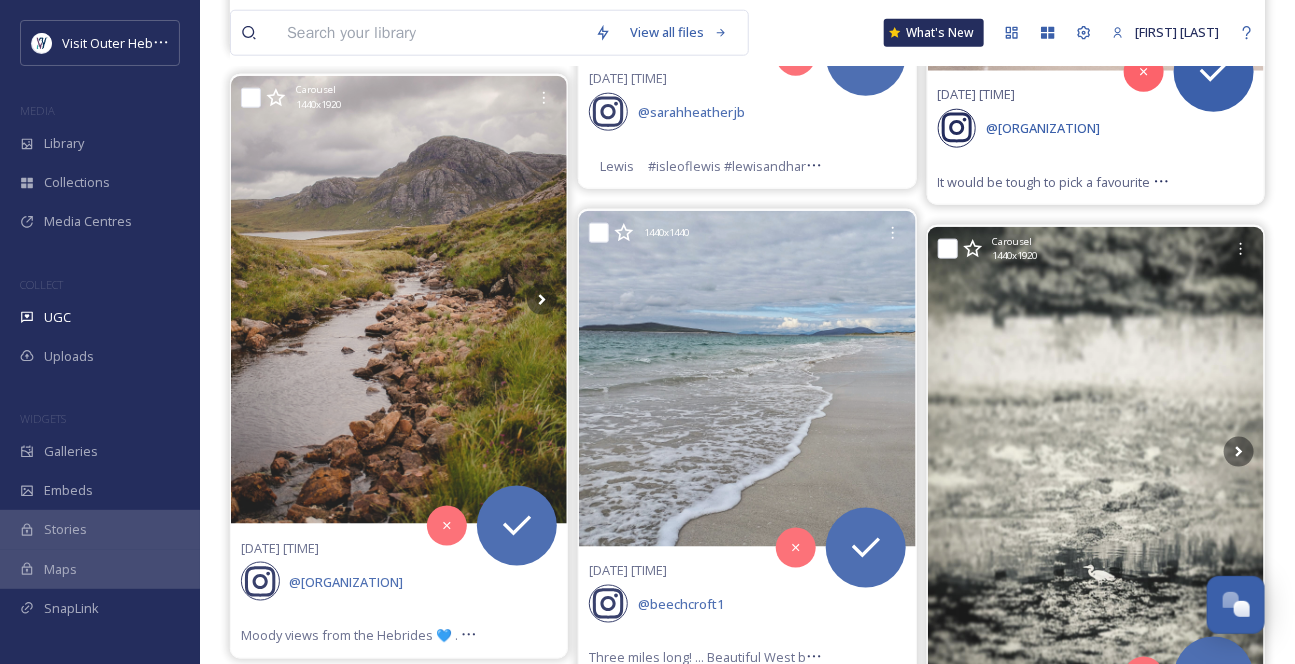 click 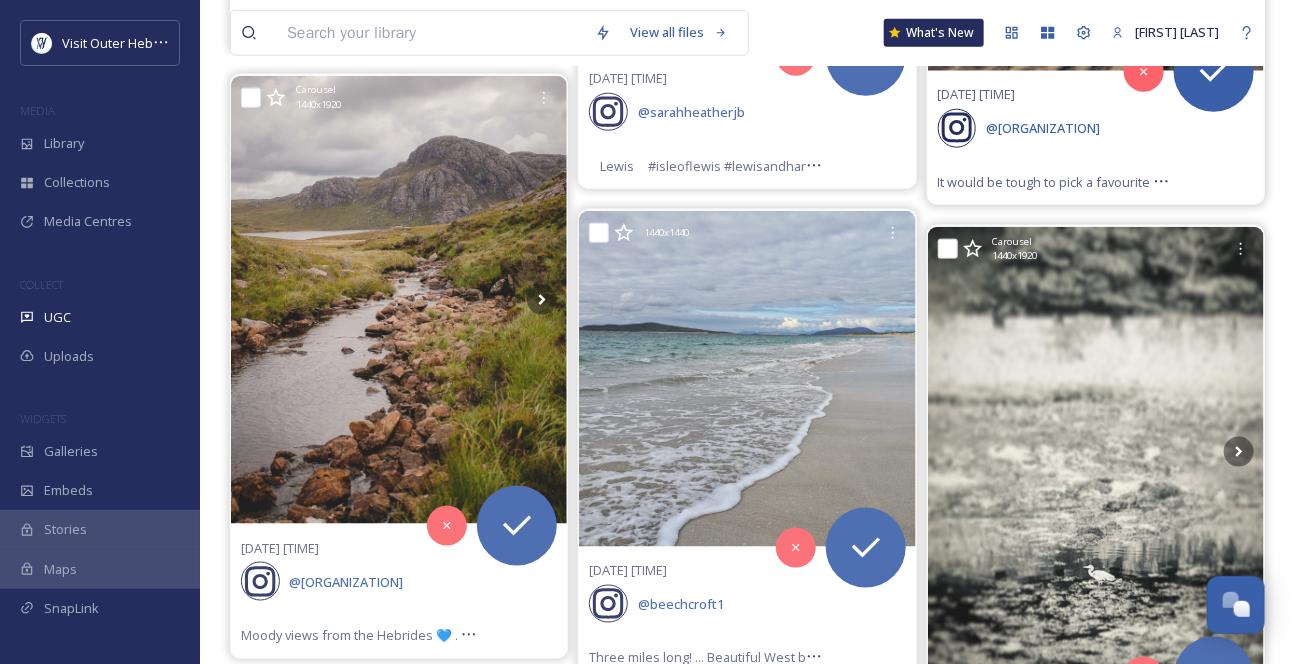 click 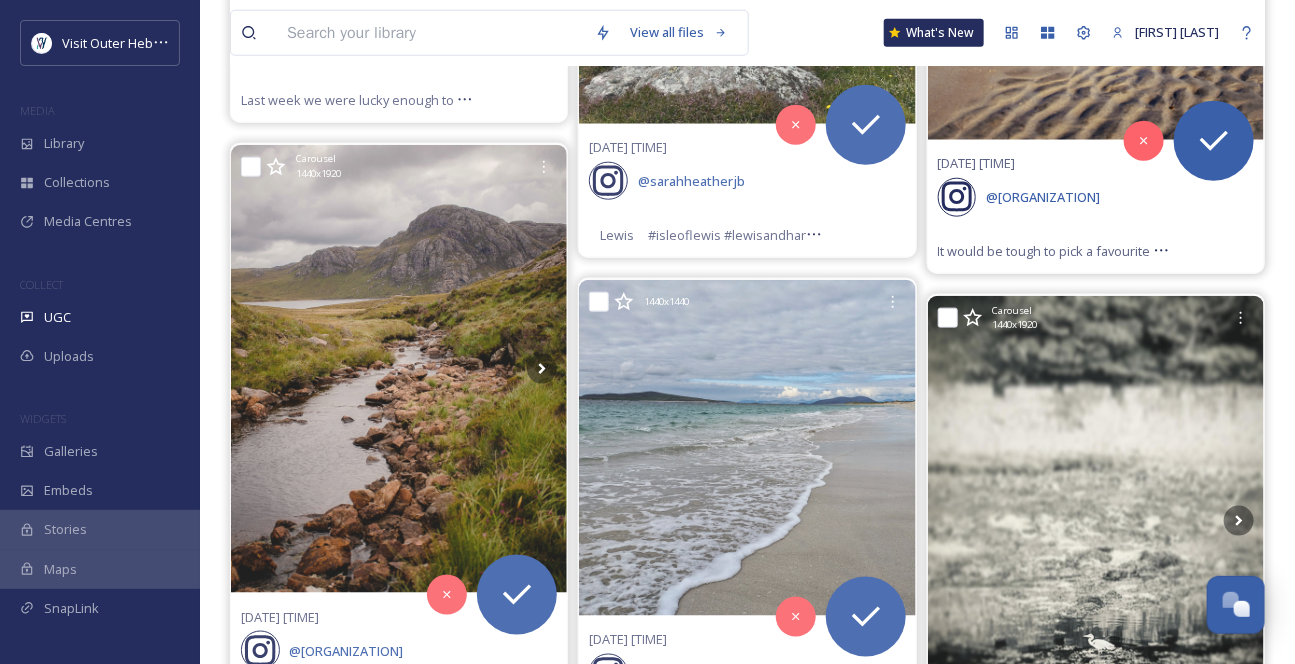scroll, scrollTop: 9272, scrollLeft: 0, axis: vertical 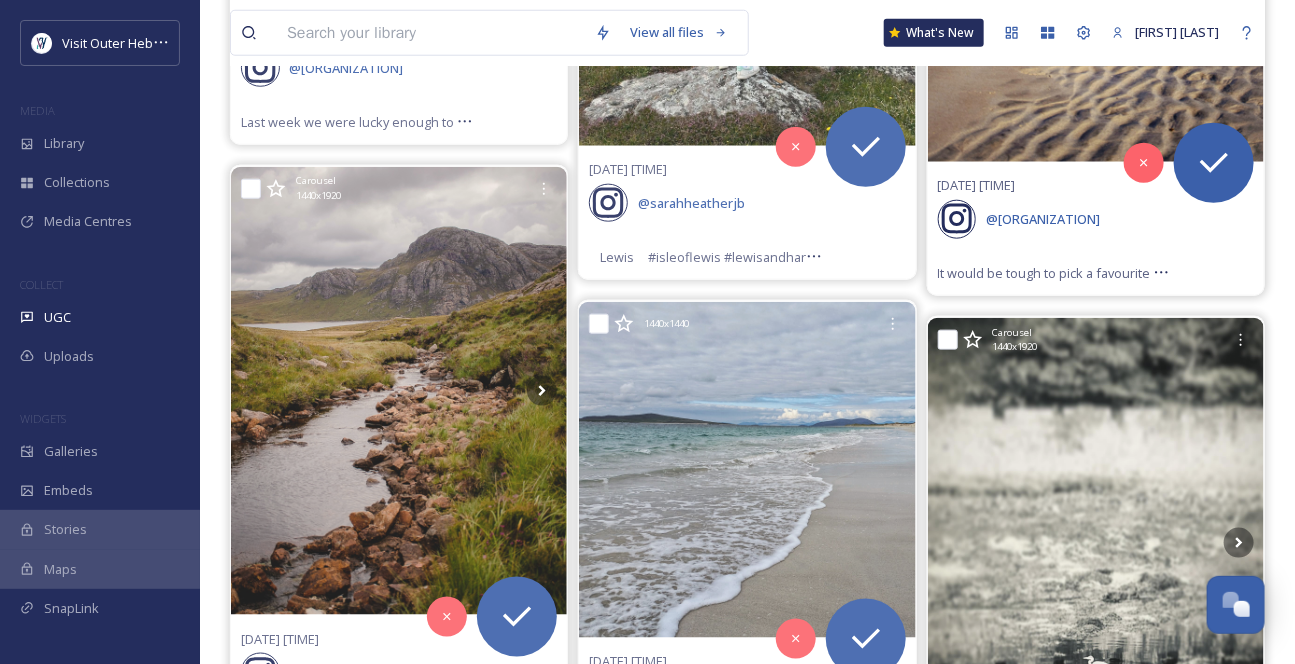 click at bounding box center (1096, -62) 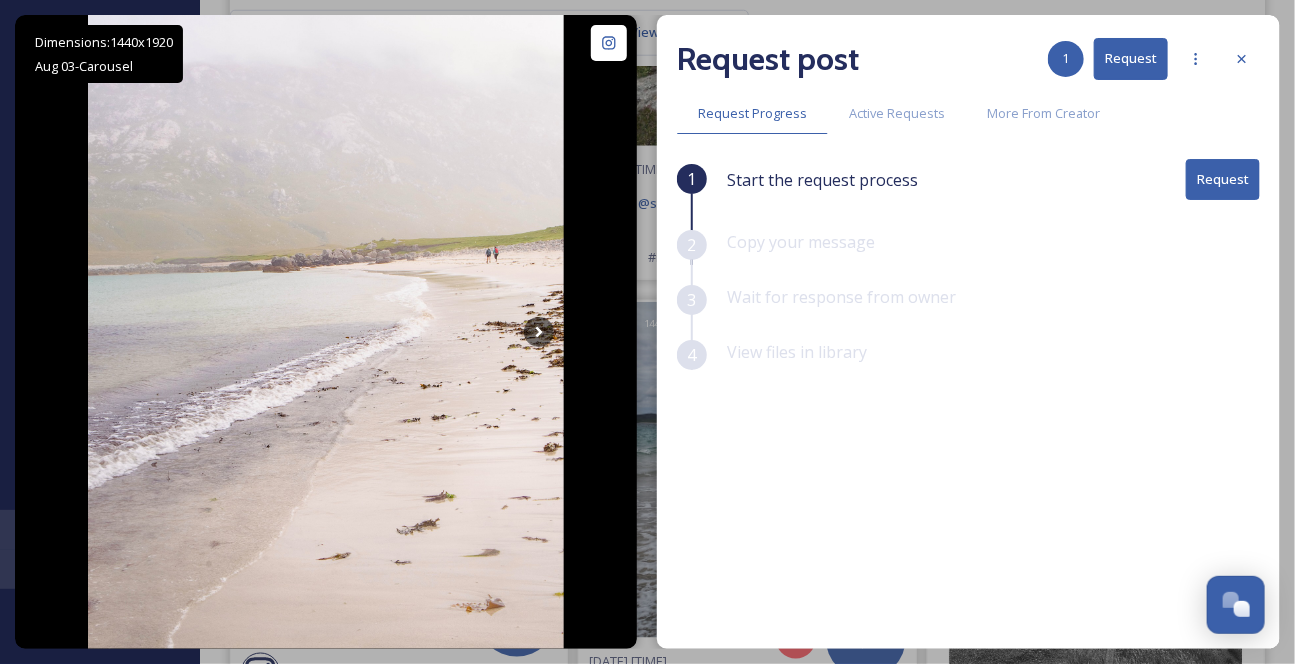 scroll, scrollTop: 8691, scrollLeft: 0, axis: vertical 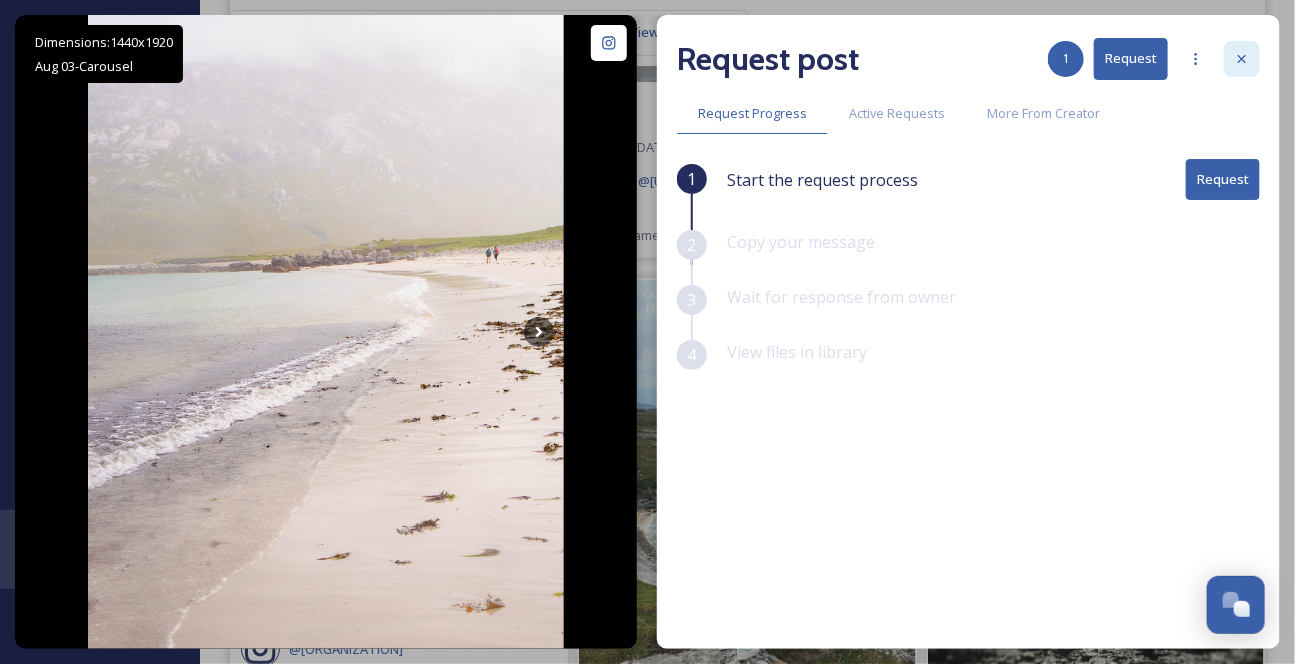click 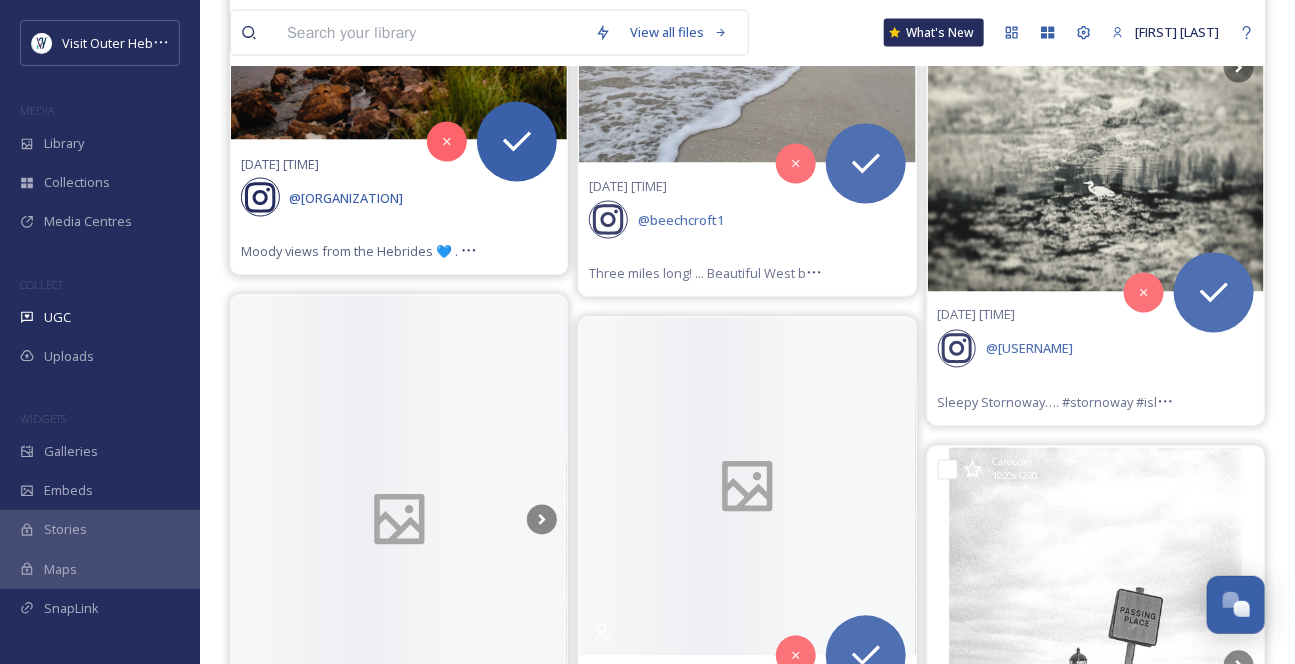 scroll, scrollTop: 9782, scrollLeft: 0, axis: vertical 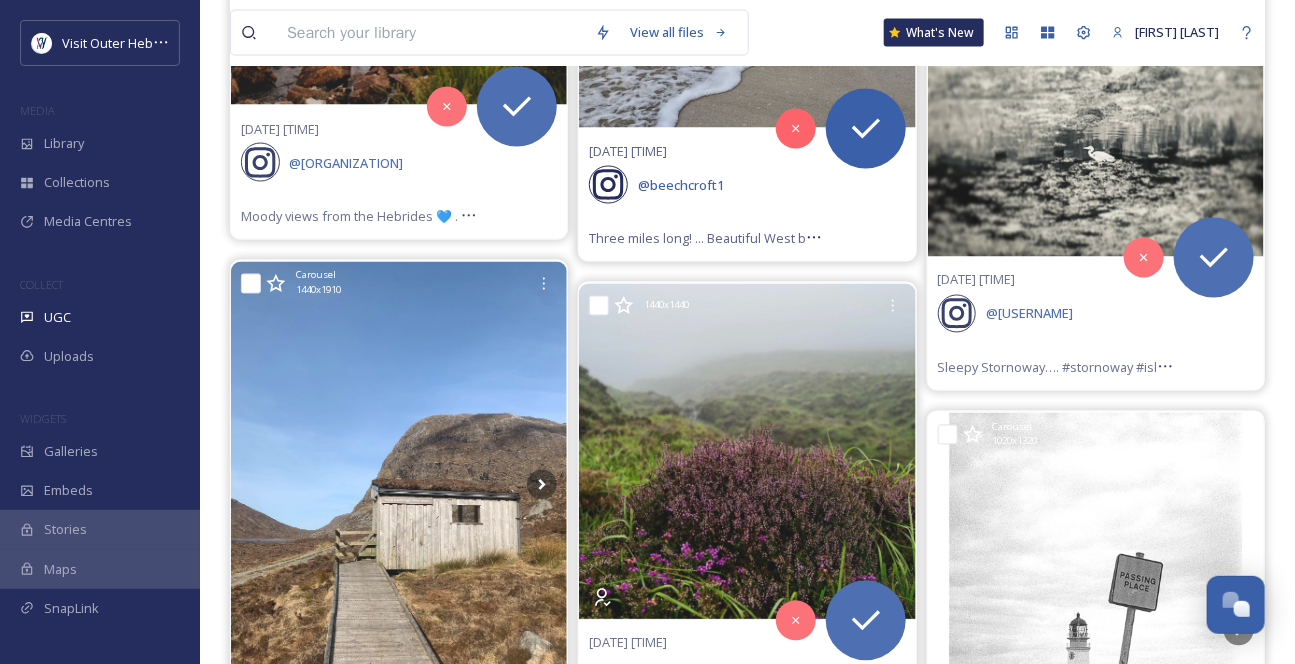 click 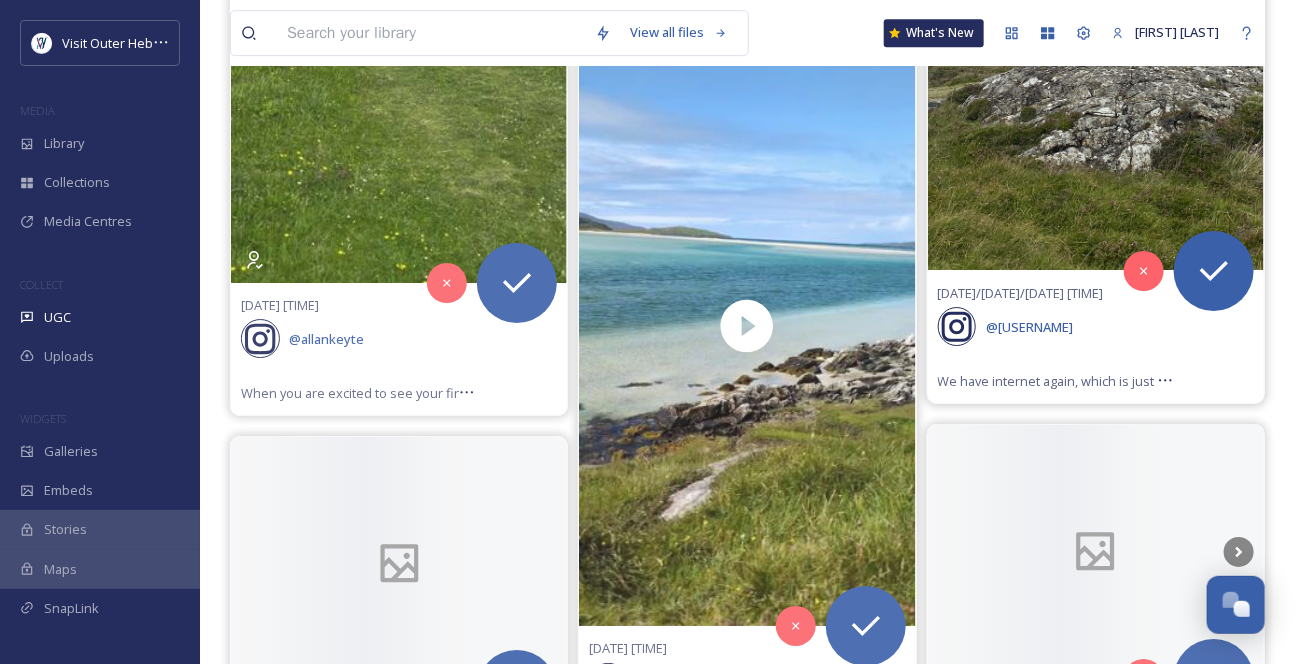 scroll, scrollTop: 11055, scrollLeft: 0, axis: vertical 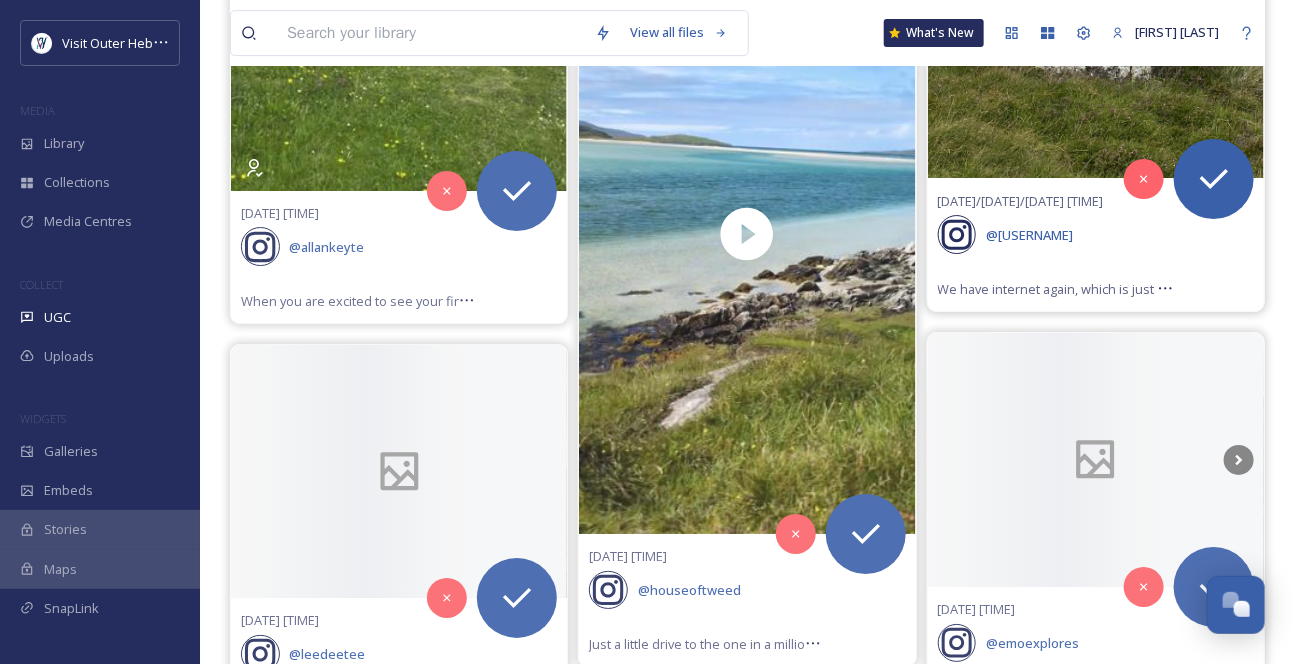 click at bounding box center (1096, -46) 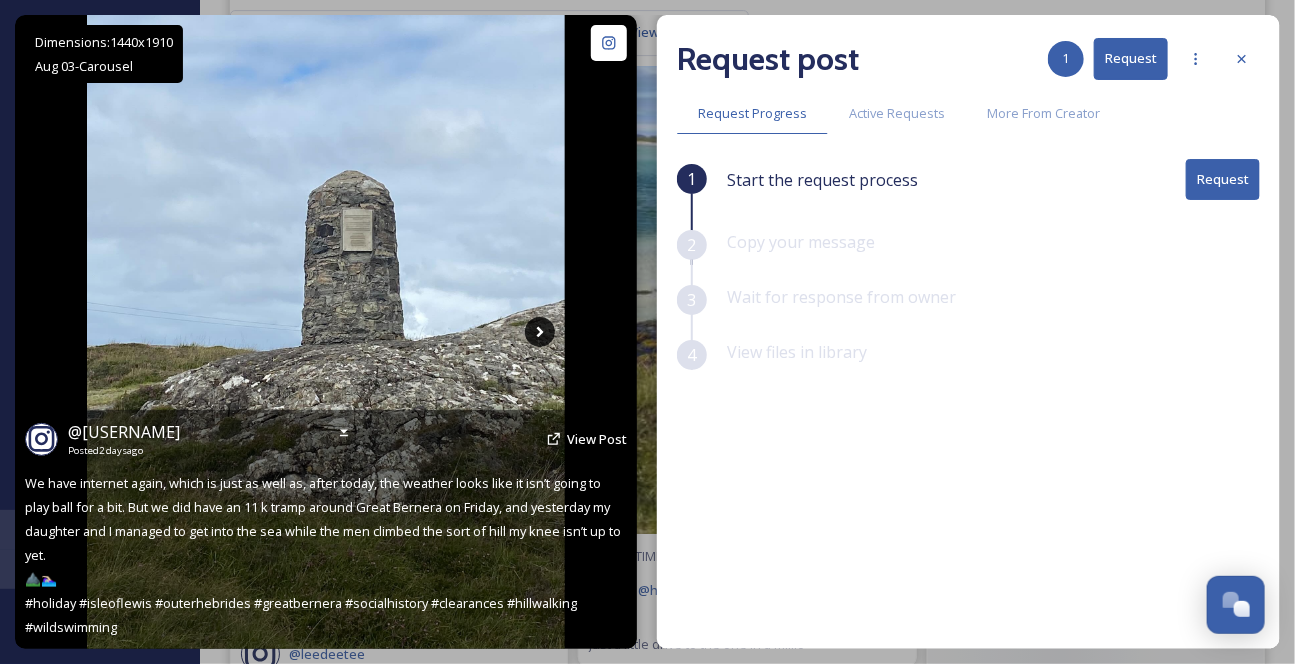 click 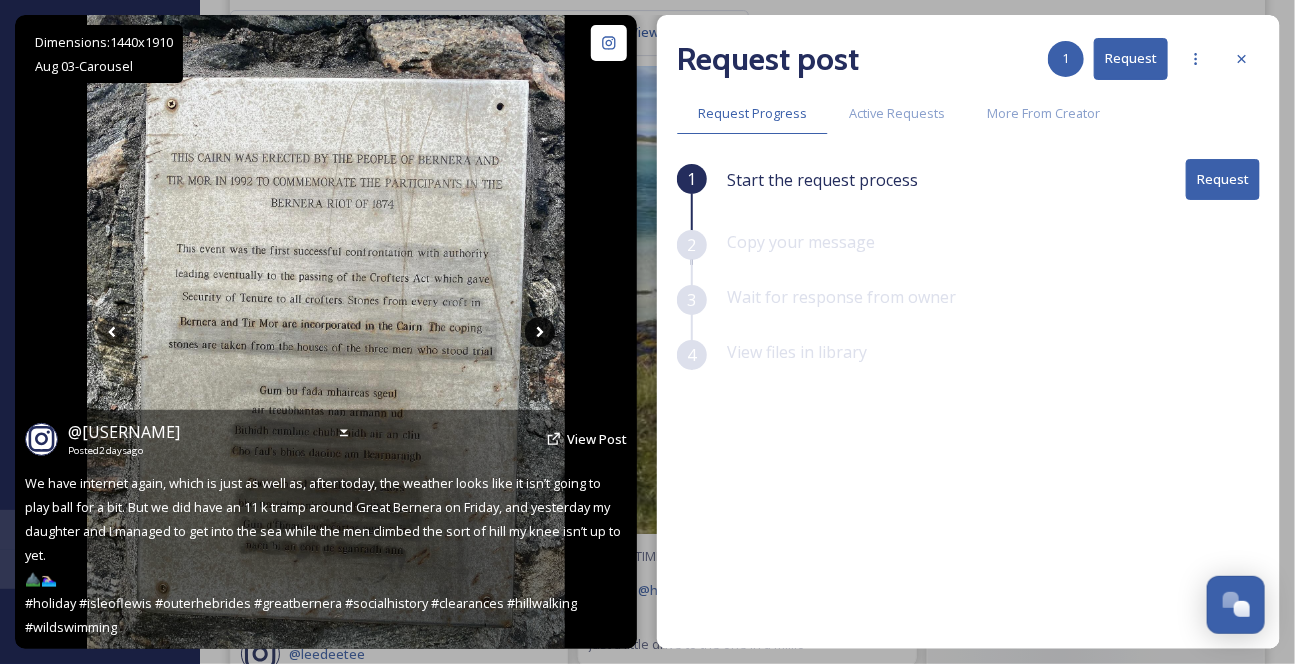click 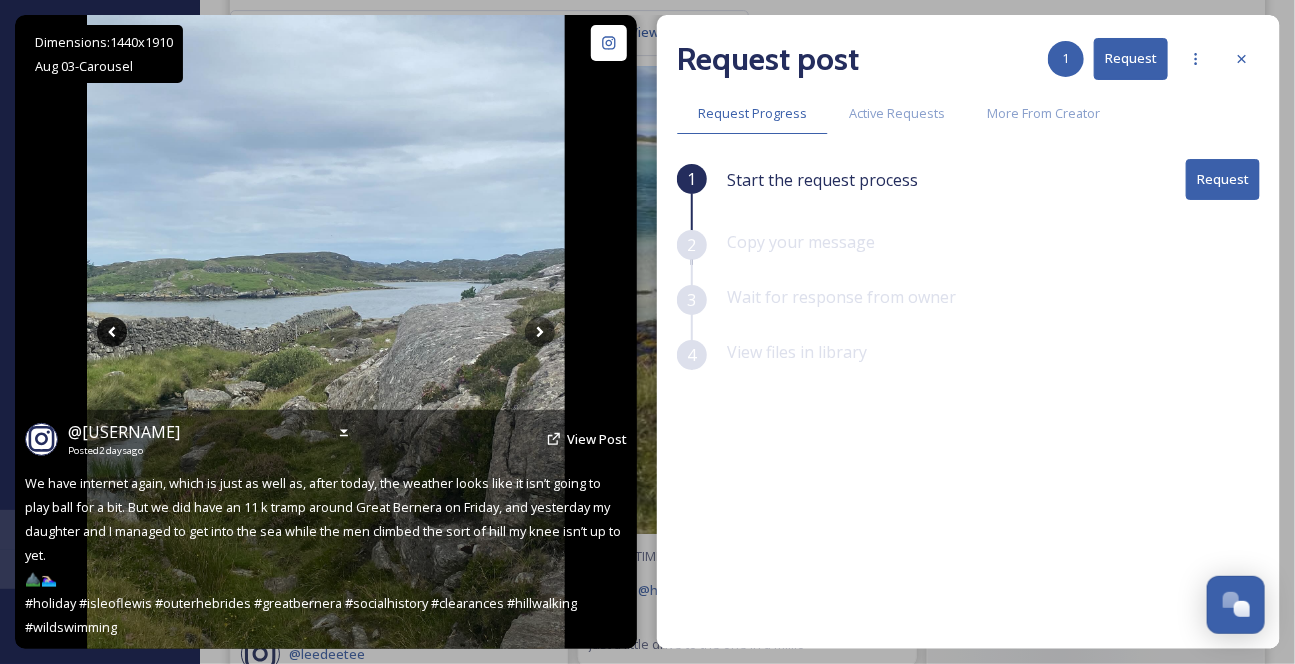 click 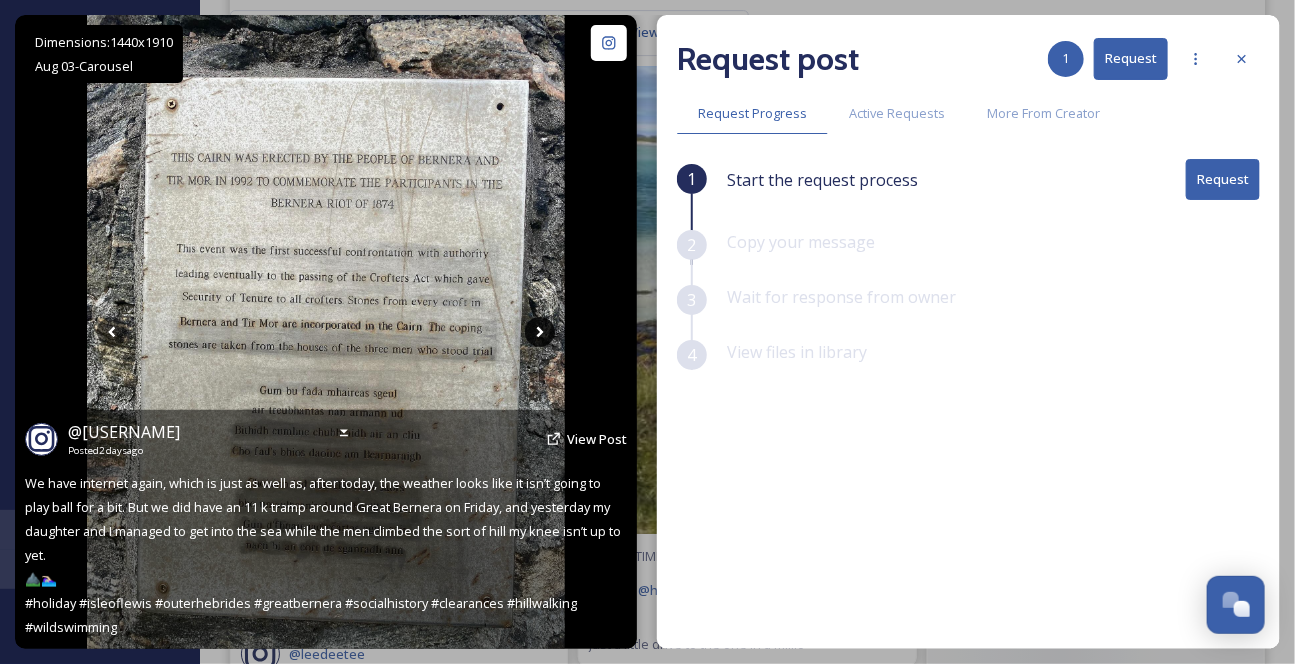 click 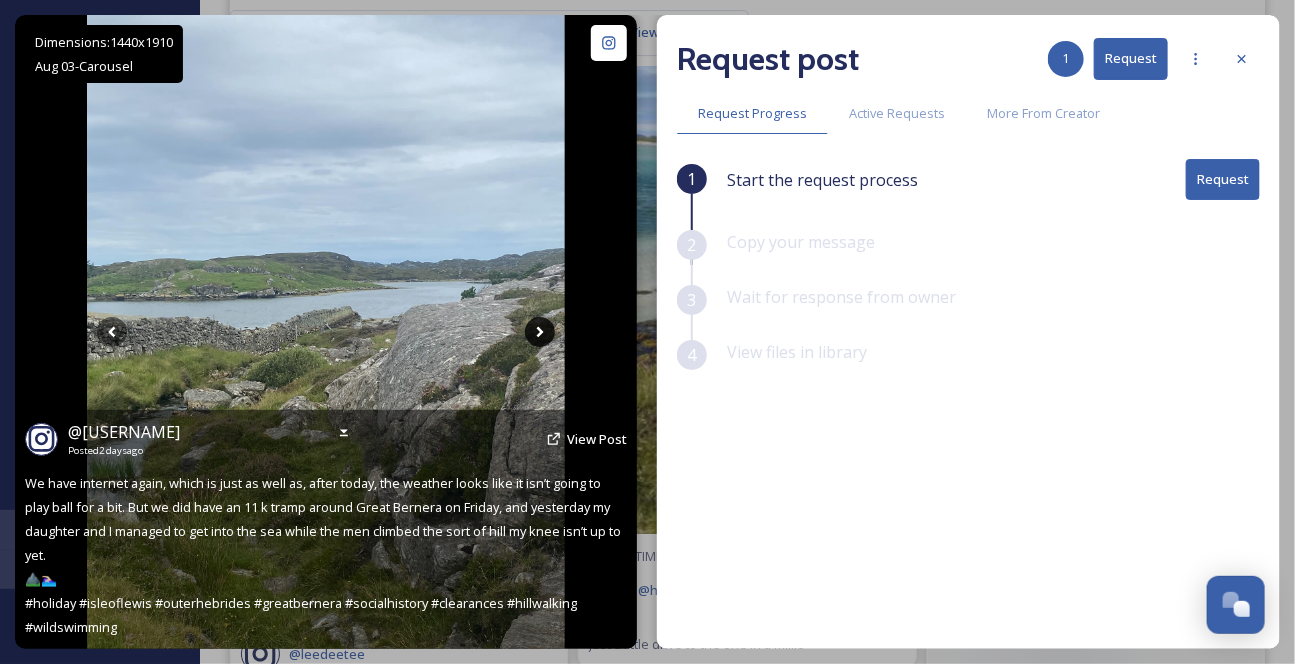 click 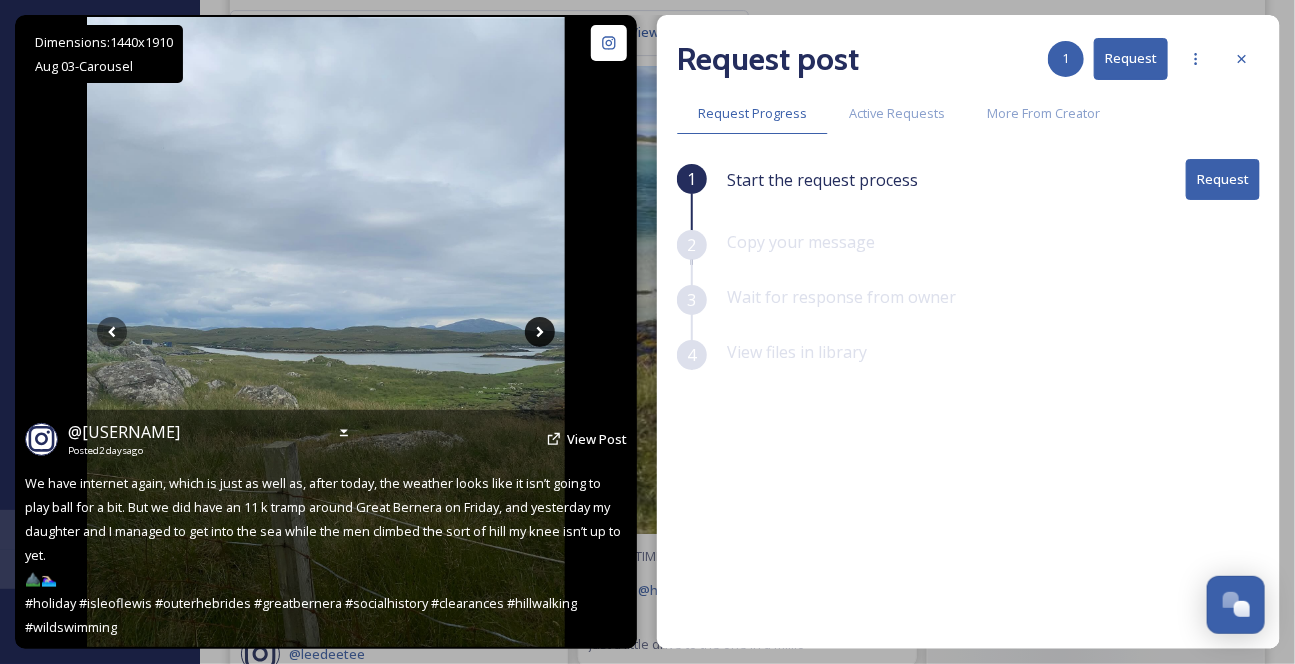 click 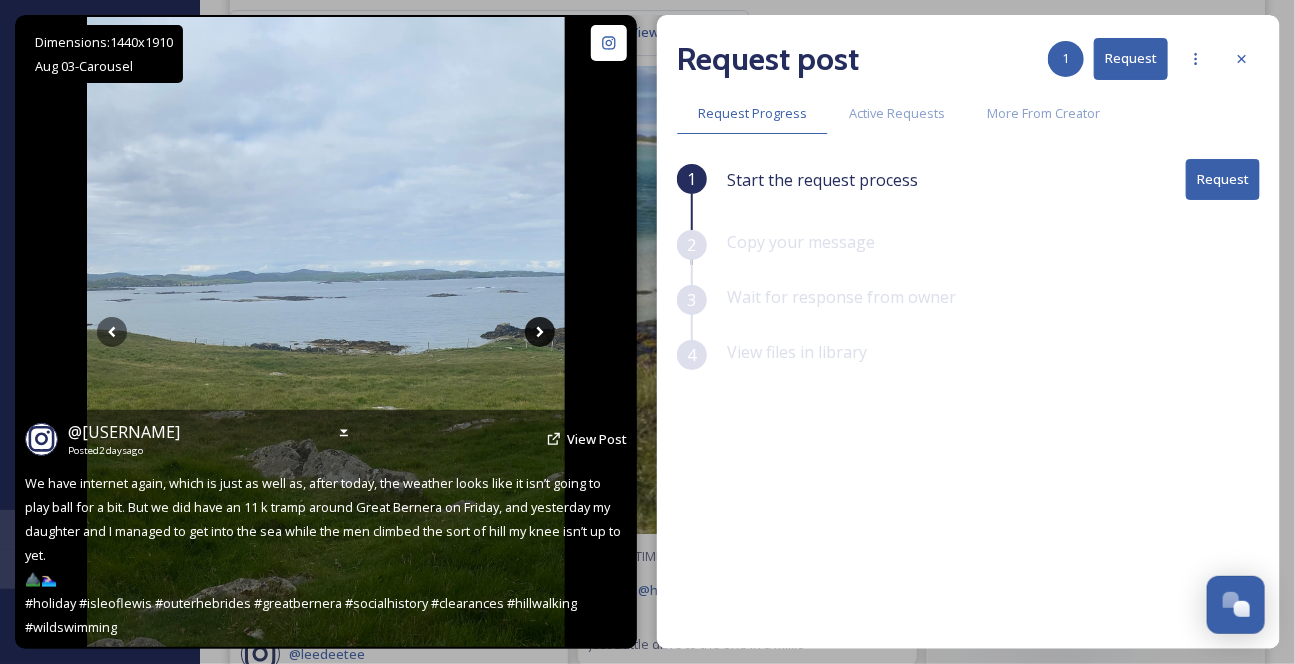 click 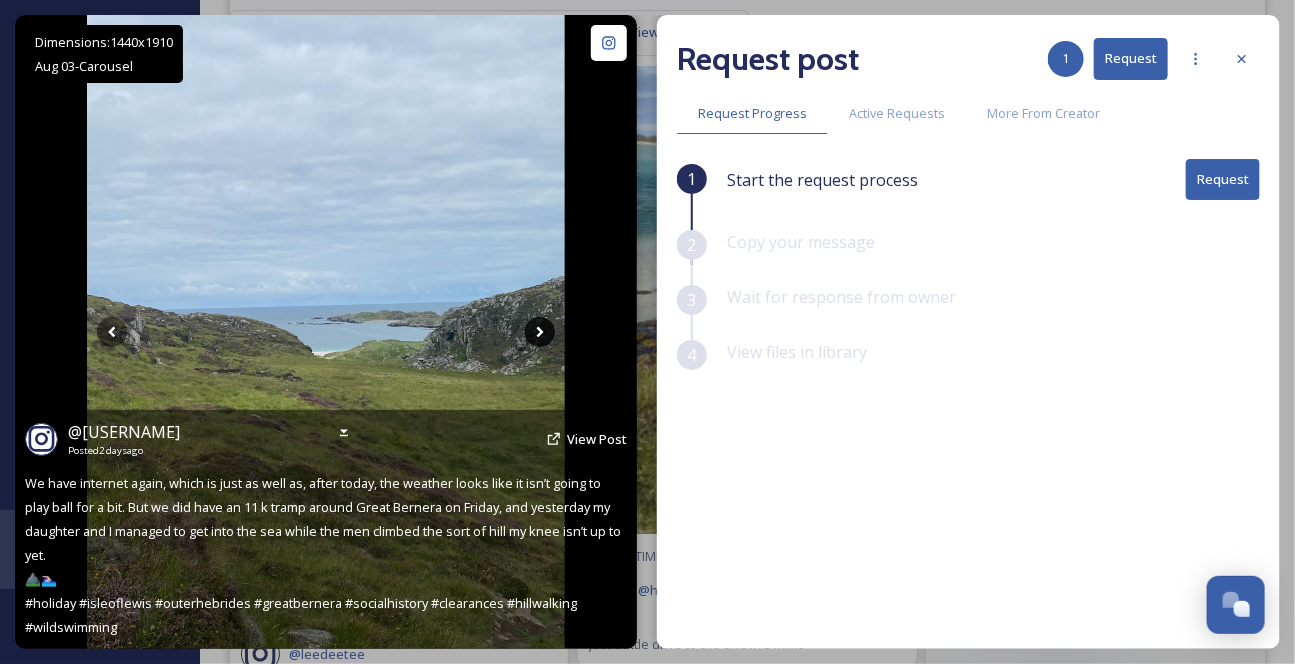 click 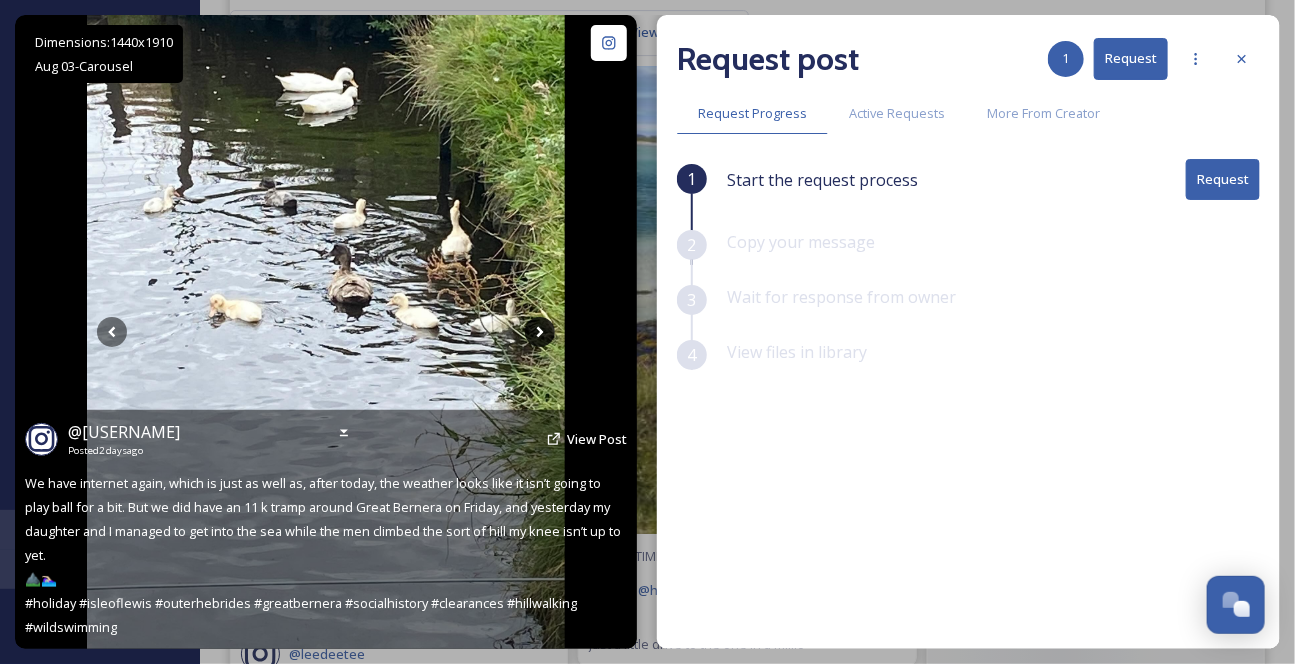 click 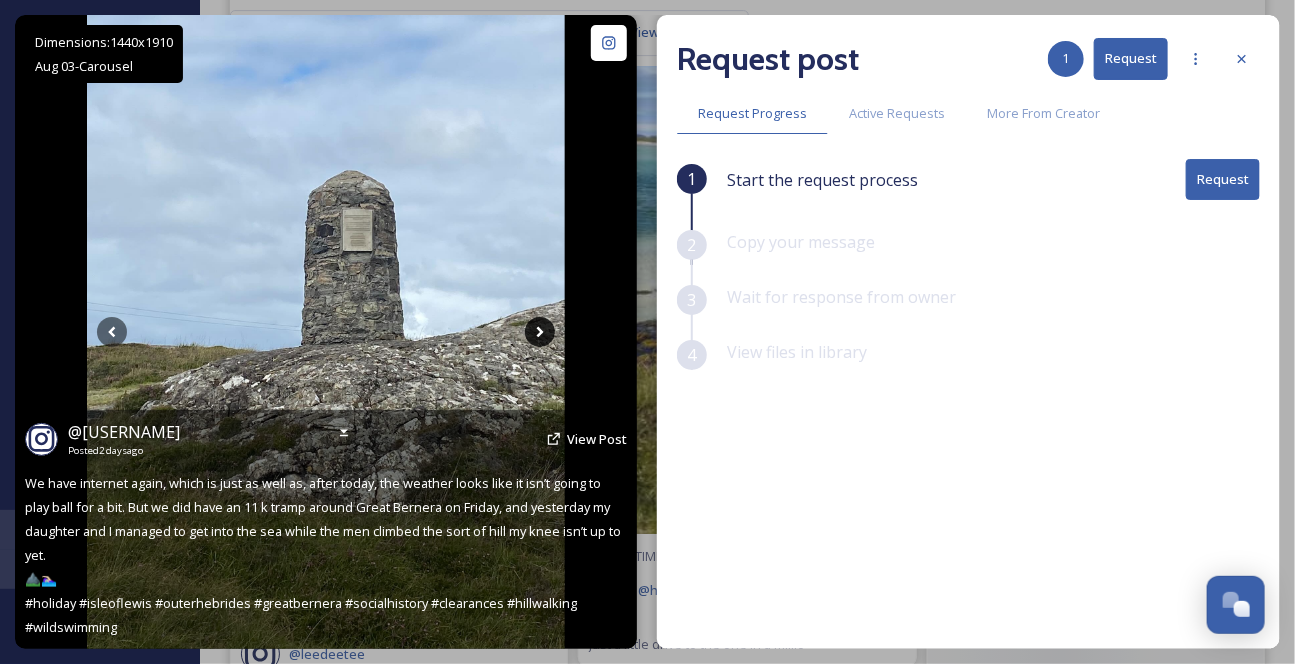 click 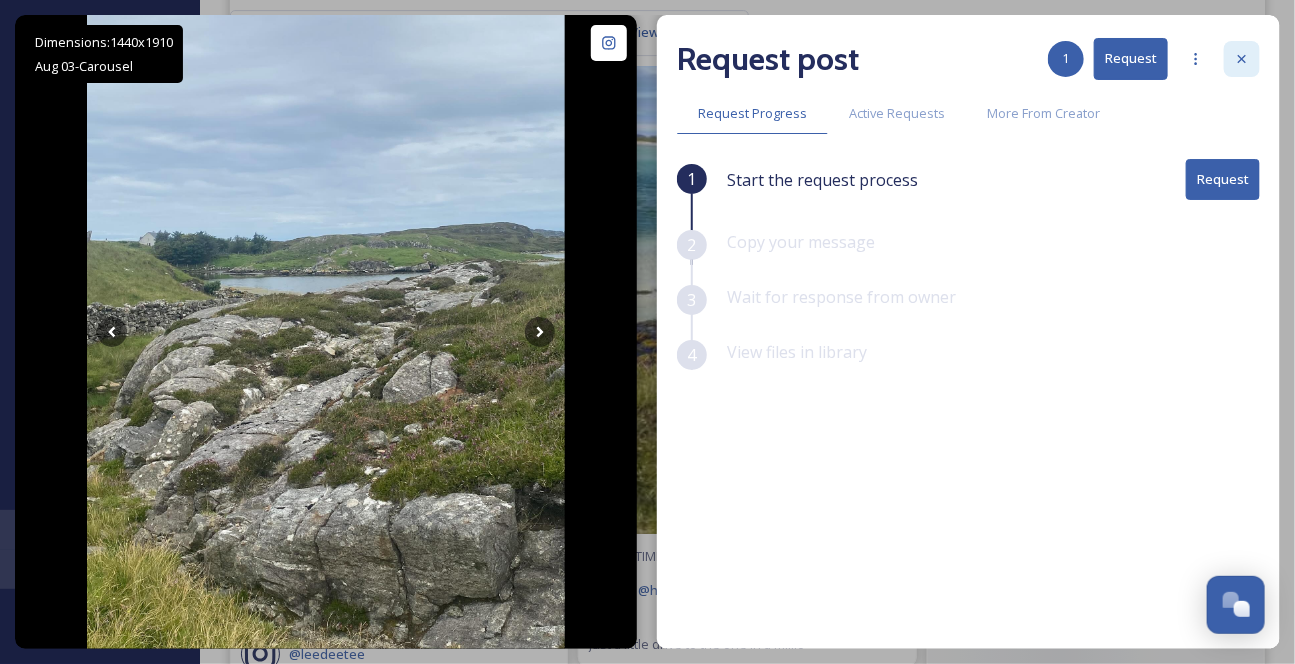click 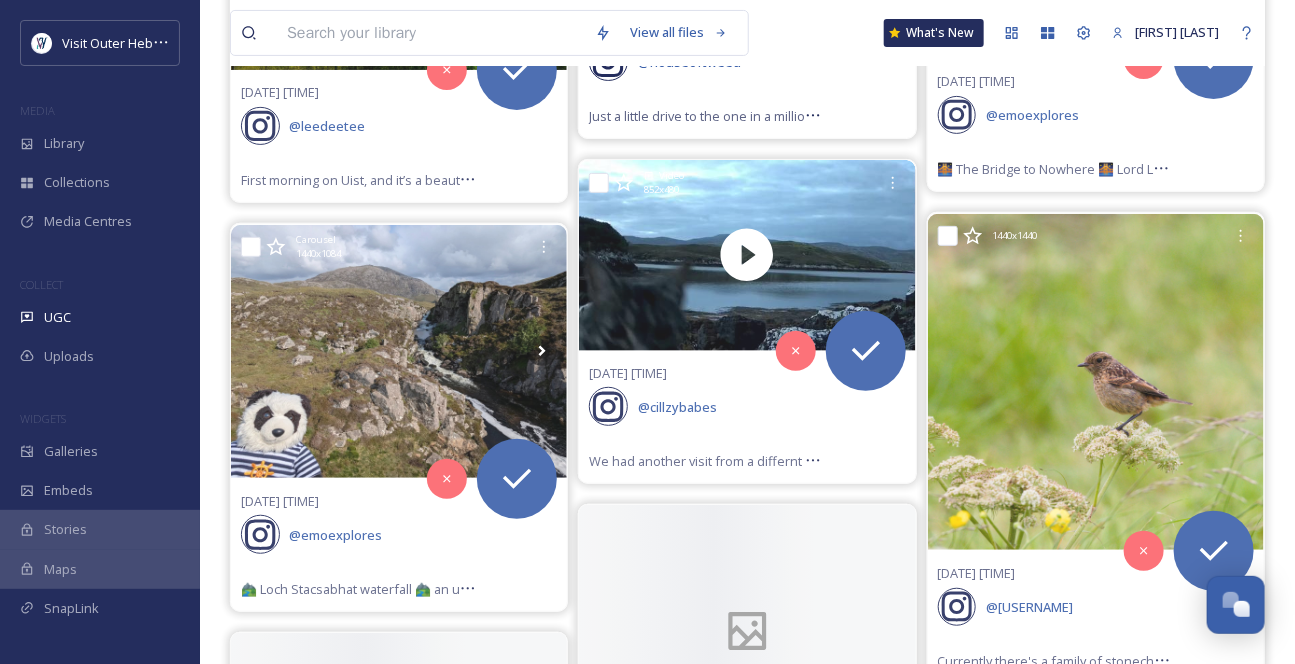 scroll, scrollTop: 11600, scrollLeft: 0, axis: vertical 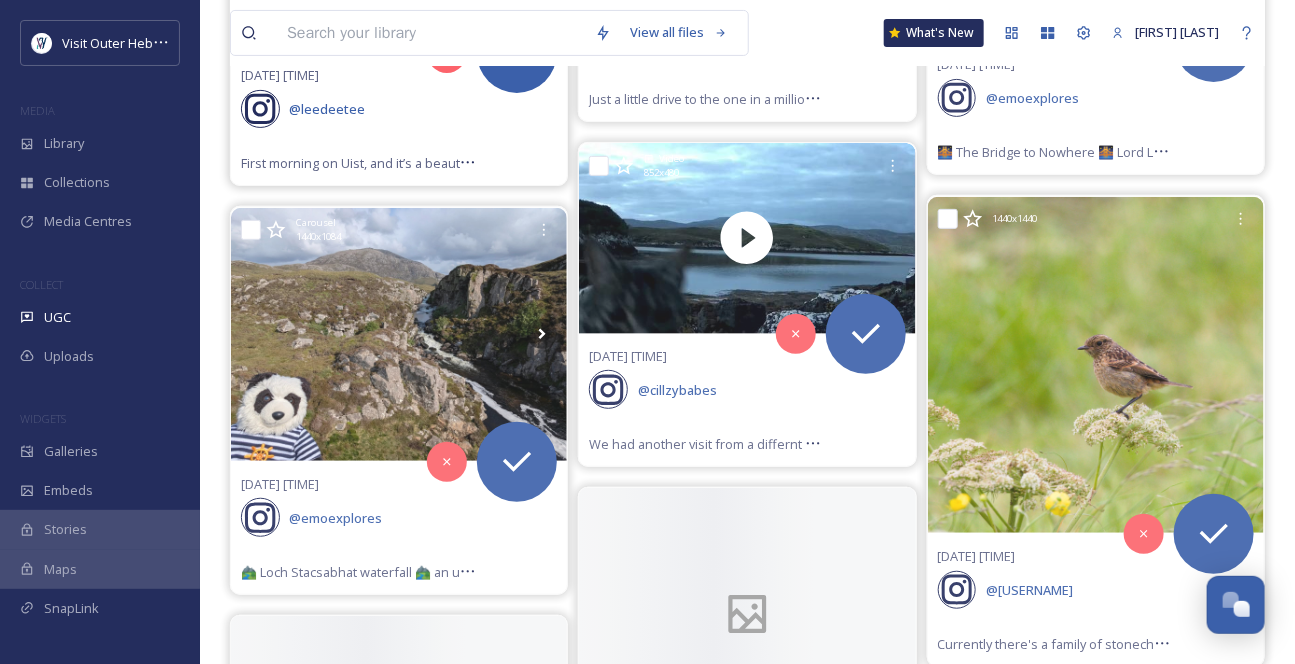 click 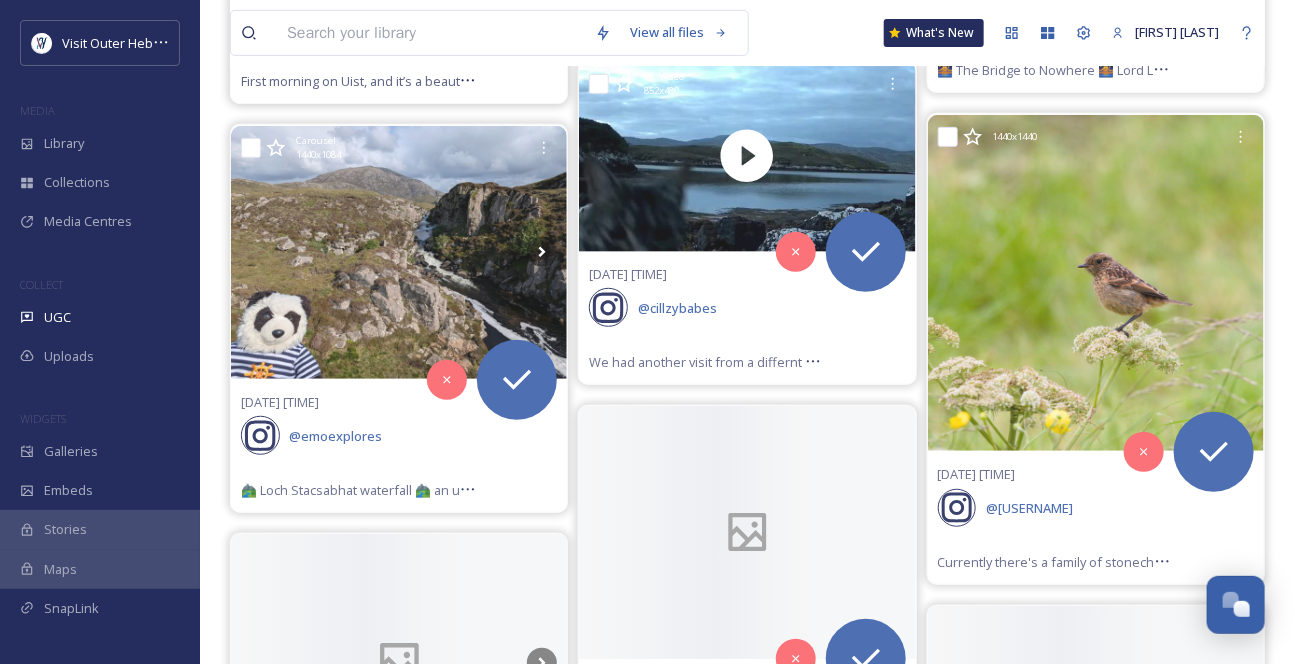 scroll, scrollTop: 11964, scrollLeft: 0, axis: vertical 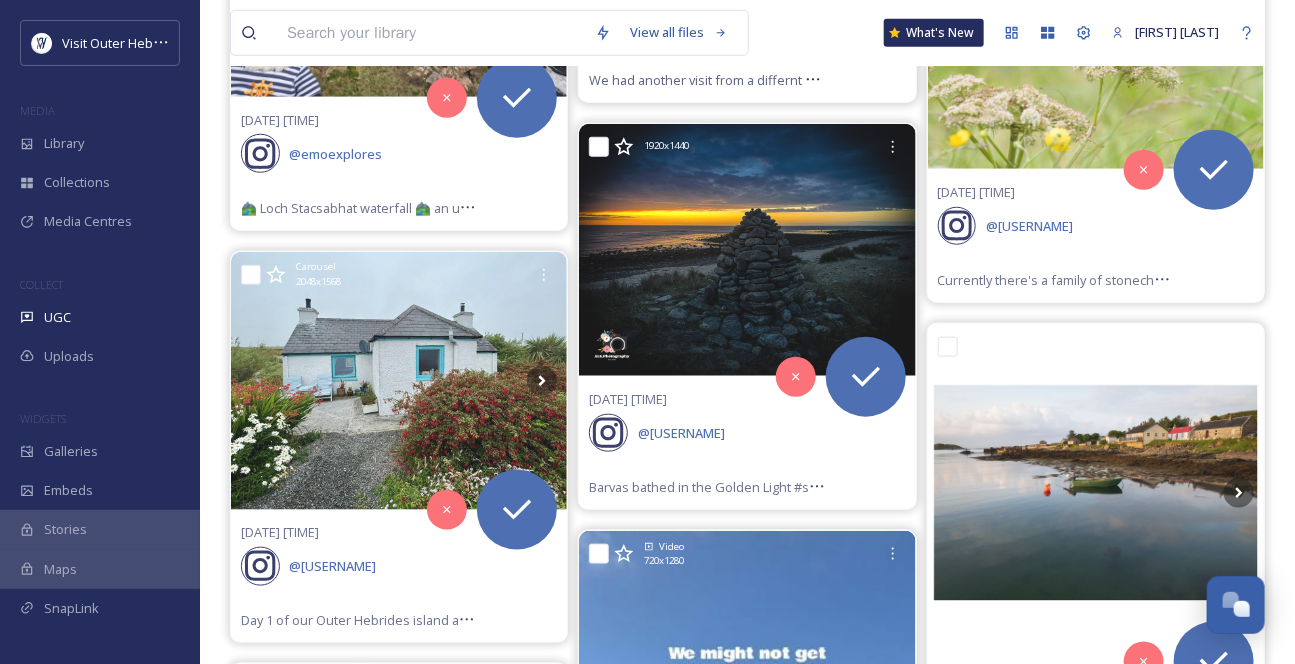 click on "We had another visit from a differnt Cat last night to the camera trap... #catsofinstagram #catlife #isleofharris" at bounding box center (912, 80) 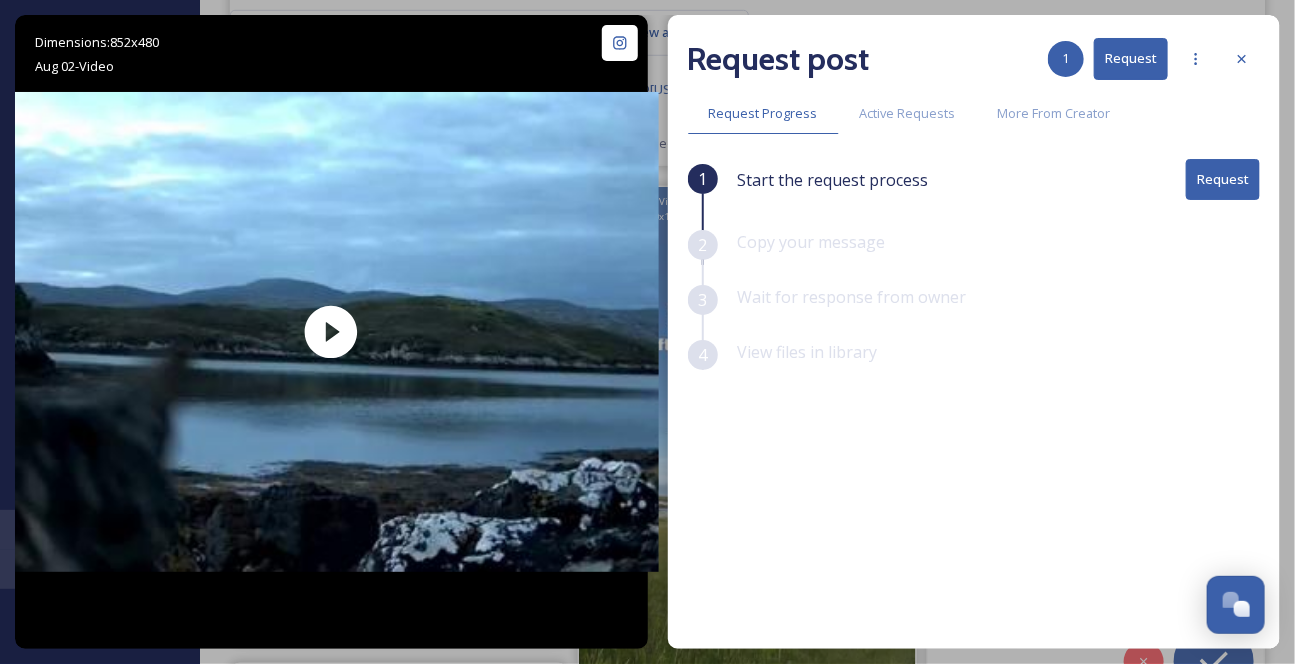 click on "Request" at bounding box center (1223, 179) 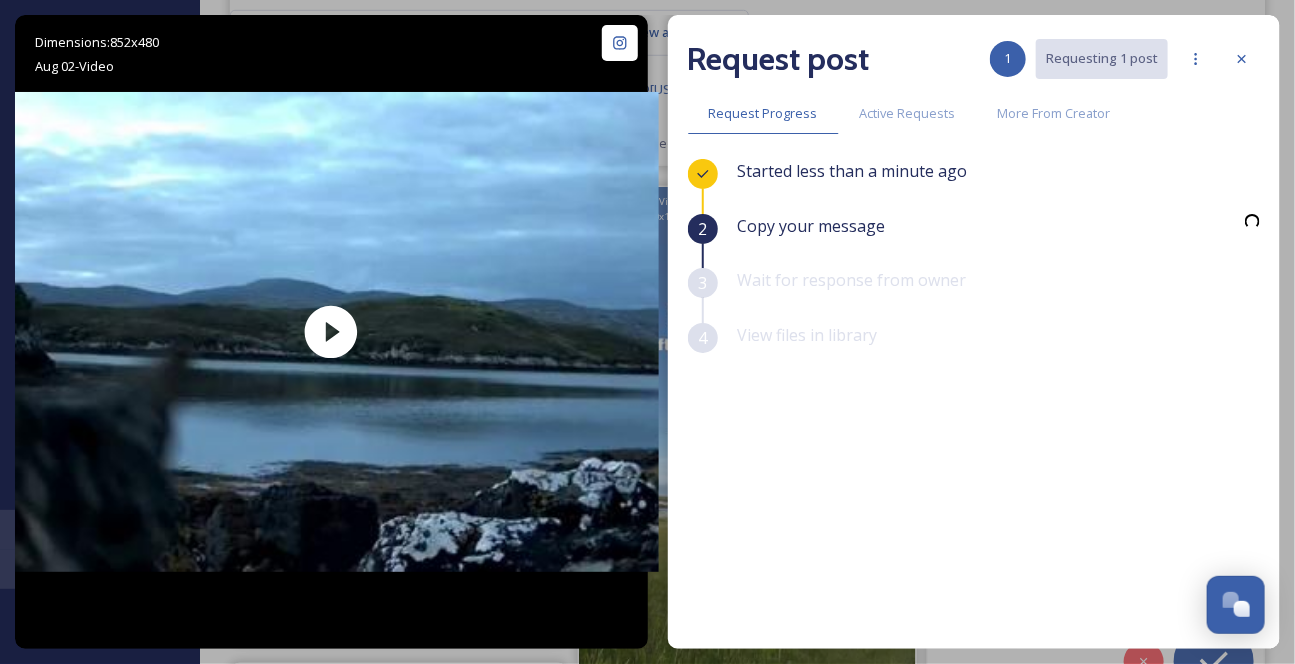 drag, startPoint x: 1236, startPoint y: 206, endPoint x: 1226, endPoint y: 207, distance: 10.049875 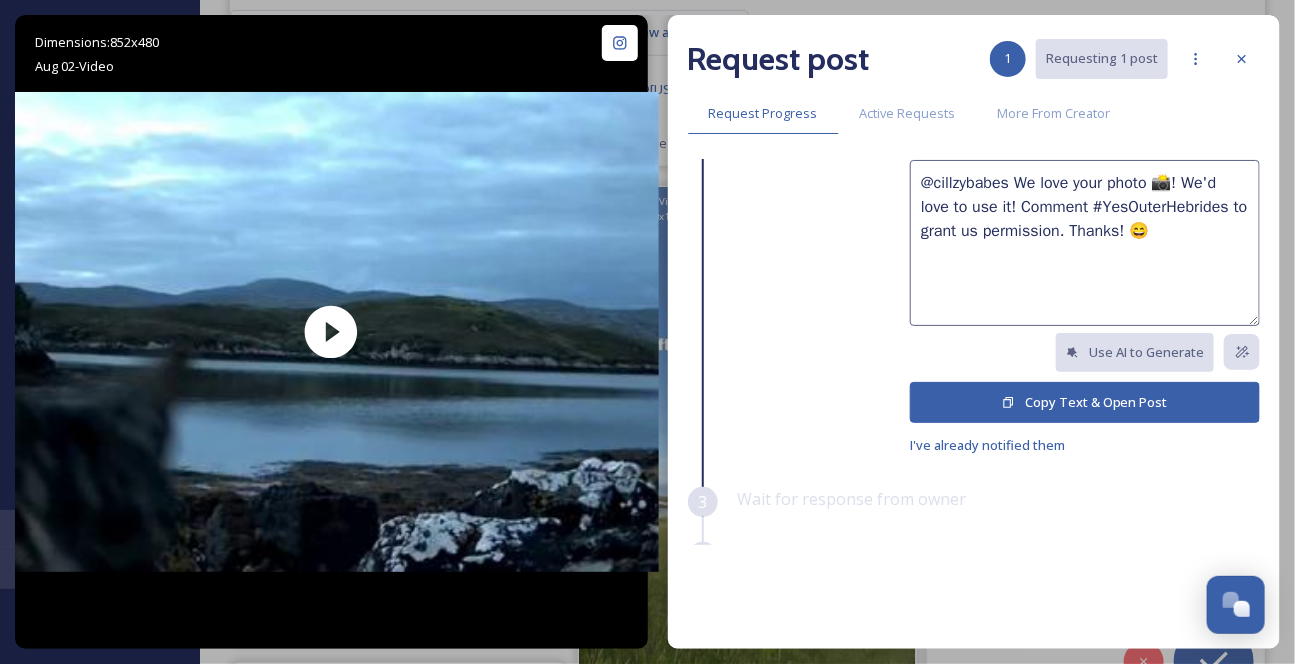 scroll, scrollTop: 181, scrollLeft: 0, axis: vertical 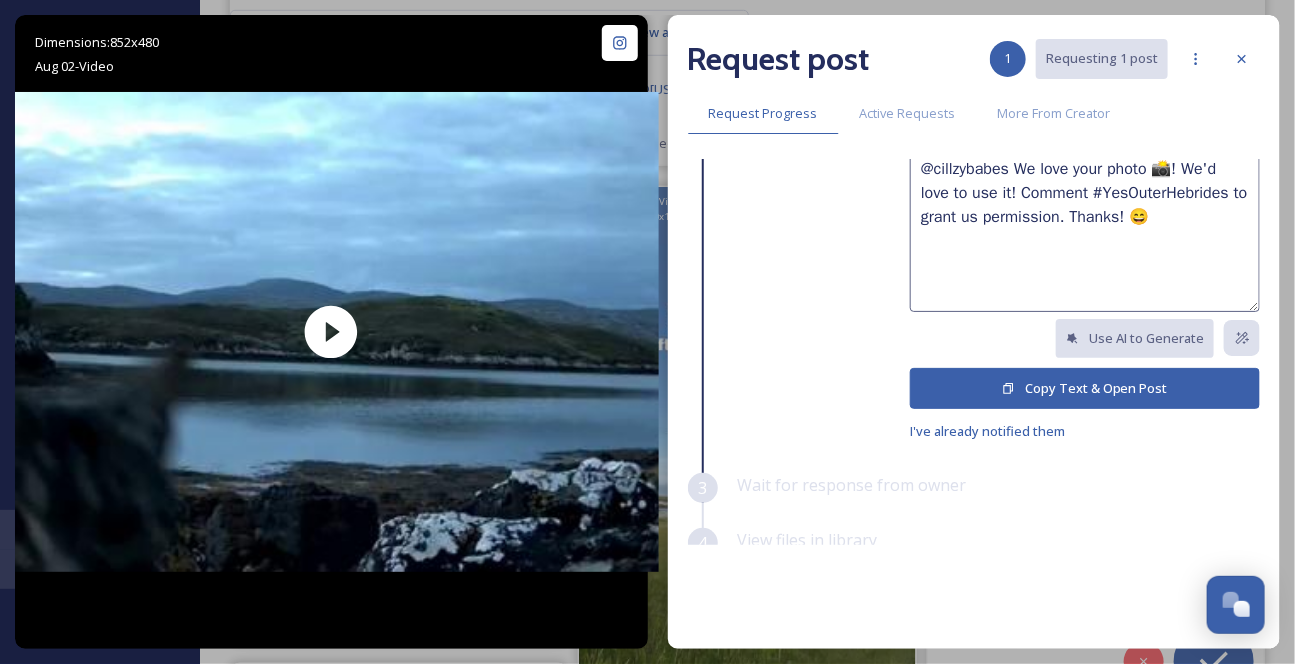 click on "Copy Text & Open Post" at bounding box center [1085, 388] 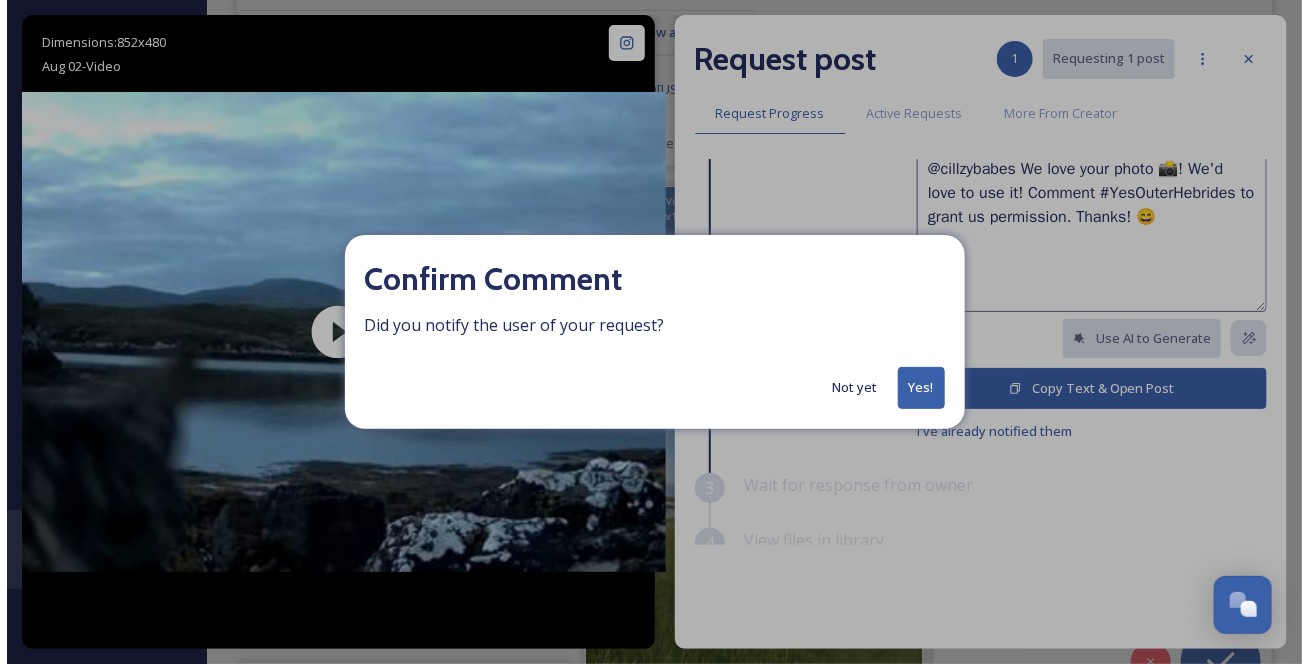 scroll, scrollTop: 11962, scrollLeft: 0, axis: vertical 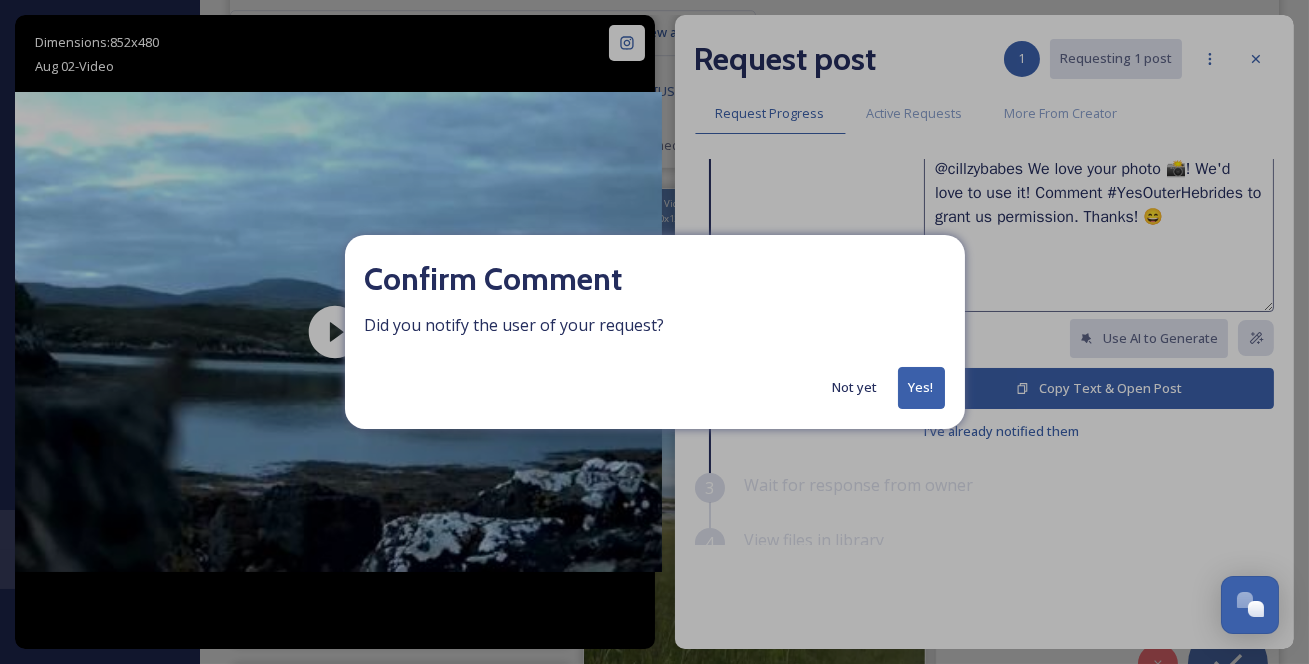 click on "Yes!" at bounding box center (921, 387) 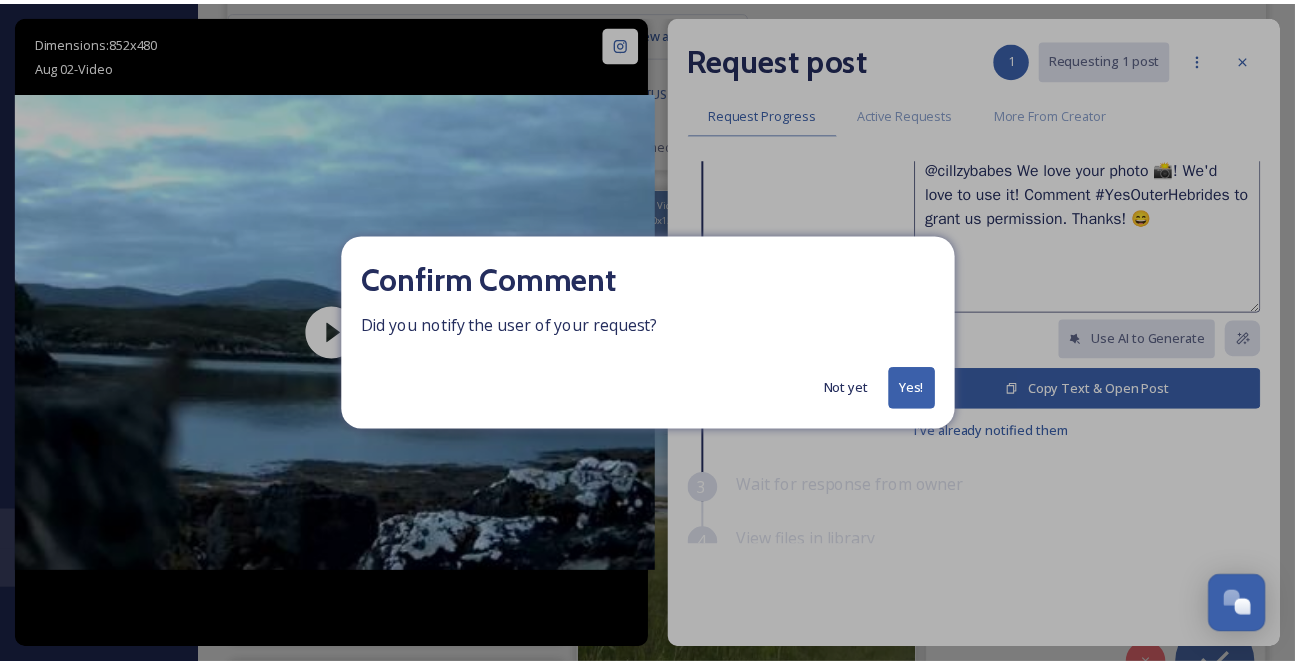 scroll, scrollTop: 11964, scrollLeft: 0, axis: vertical 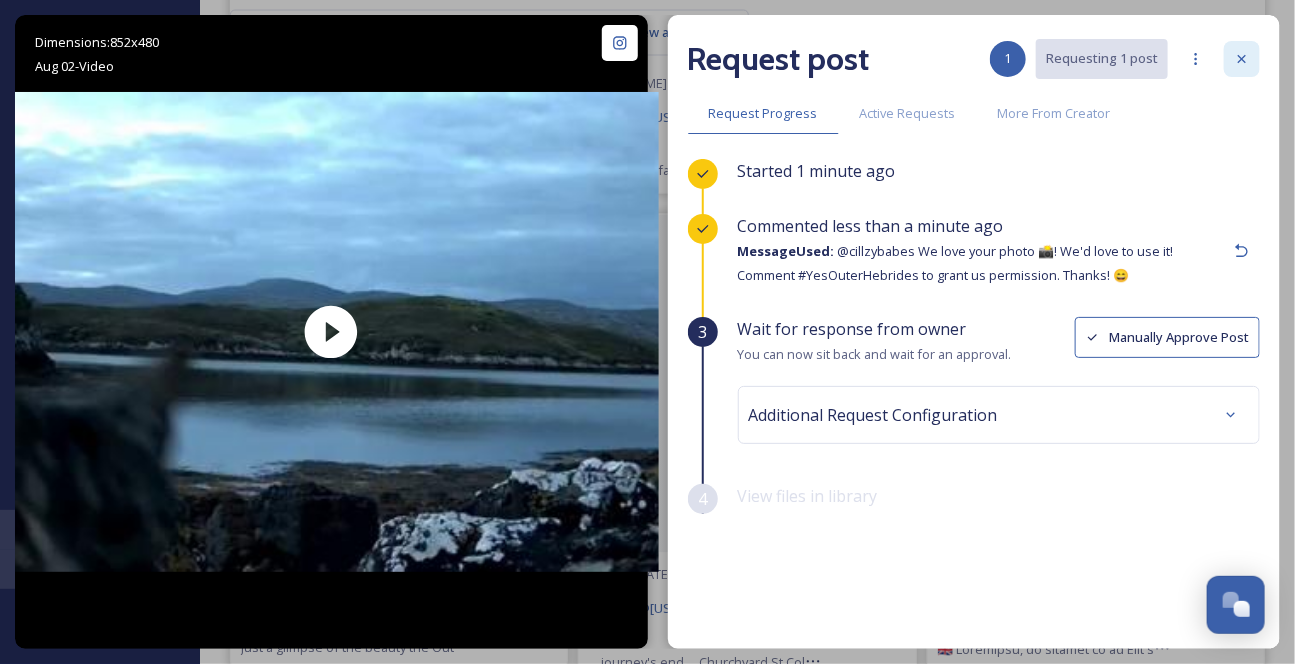 click 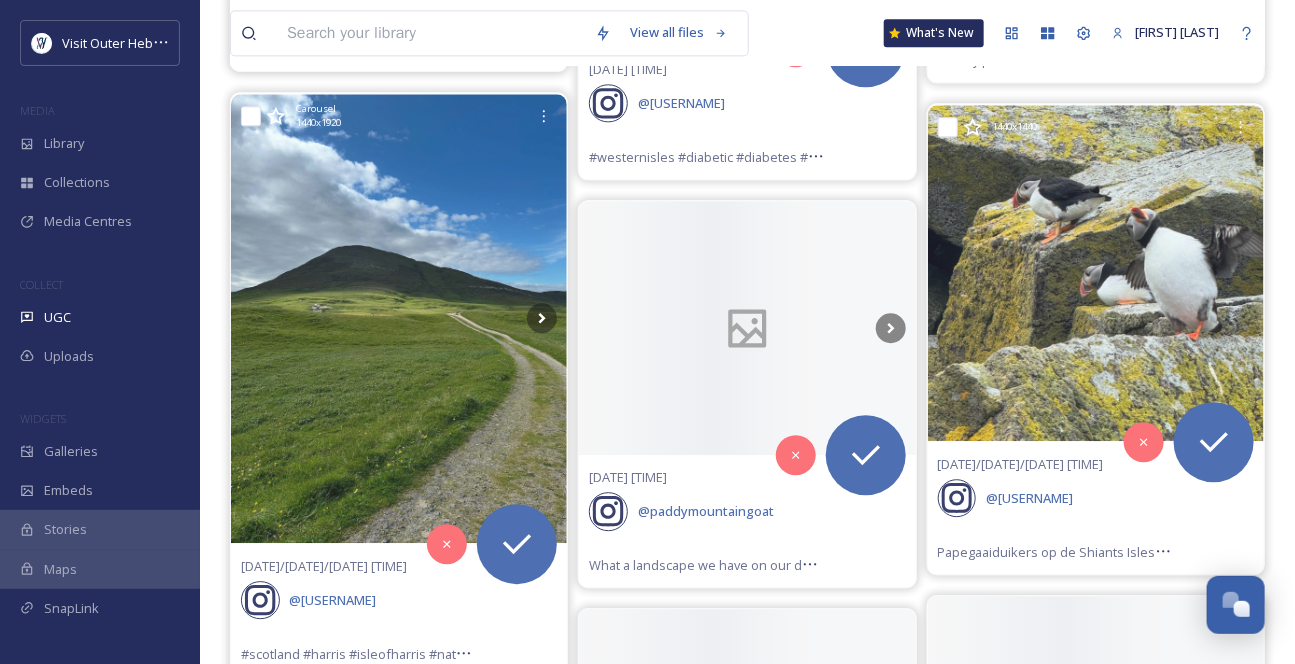 scroll, scrollTop: 15964, scrollLeft: 0, axis: vertical 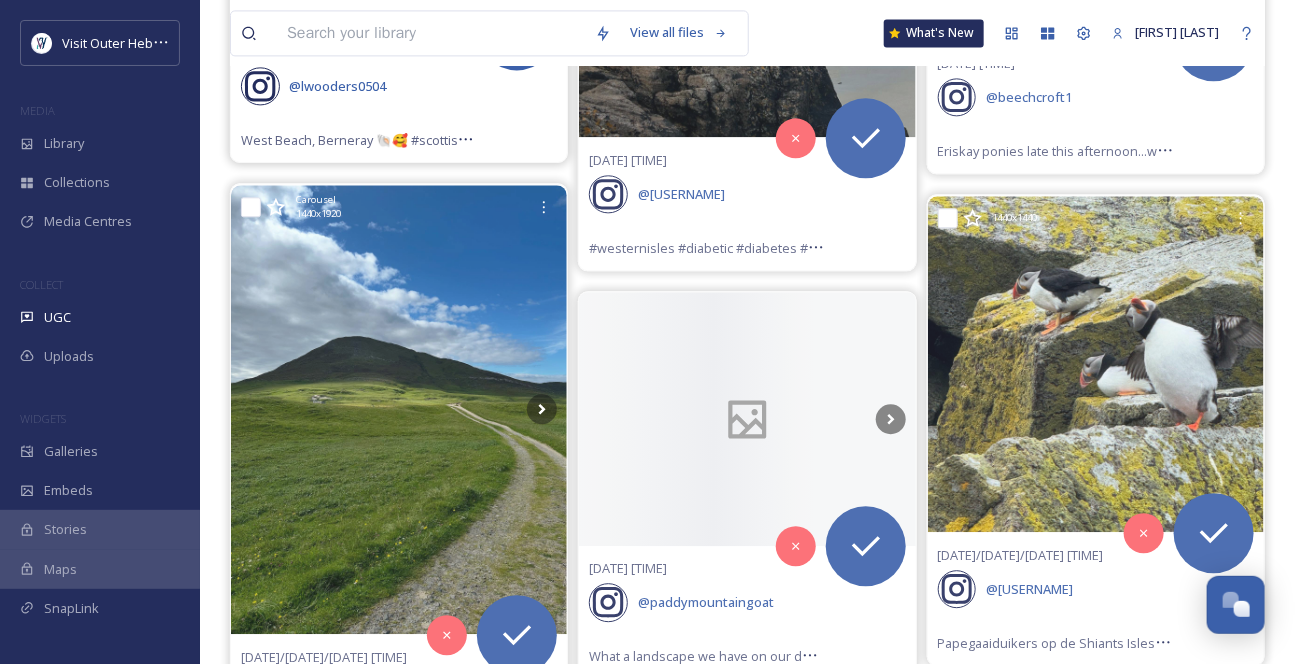click 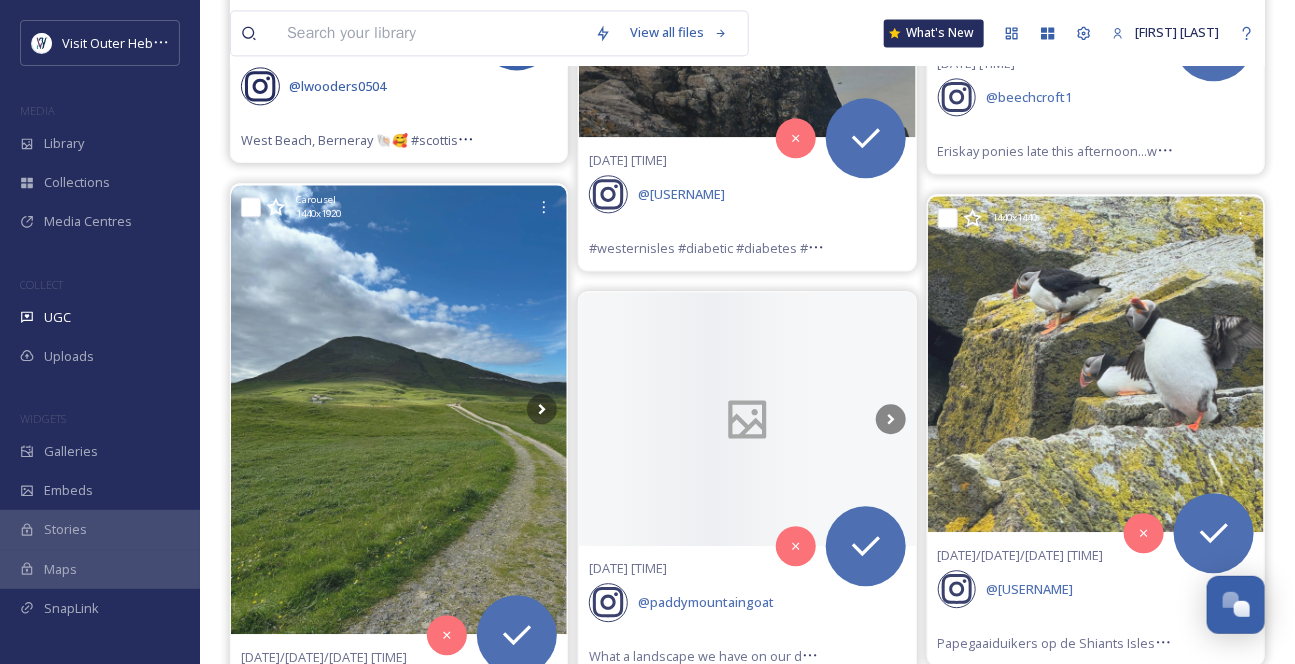 click 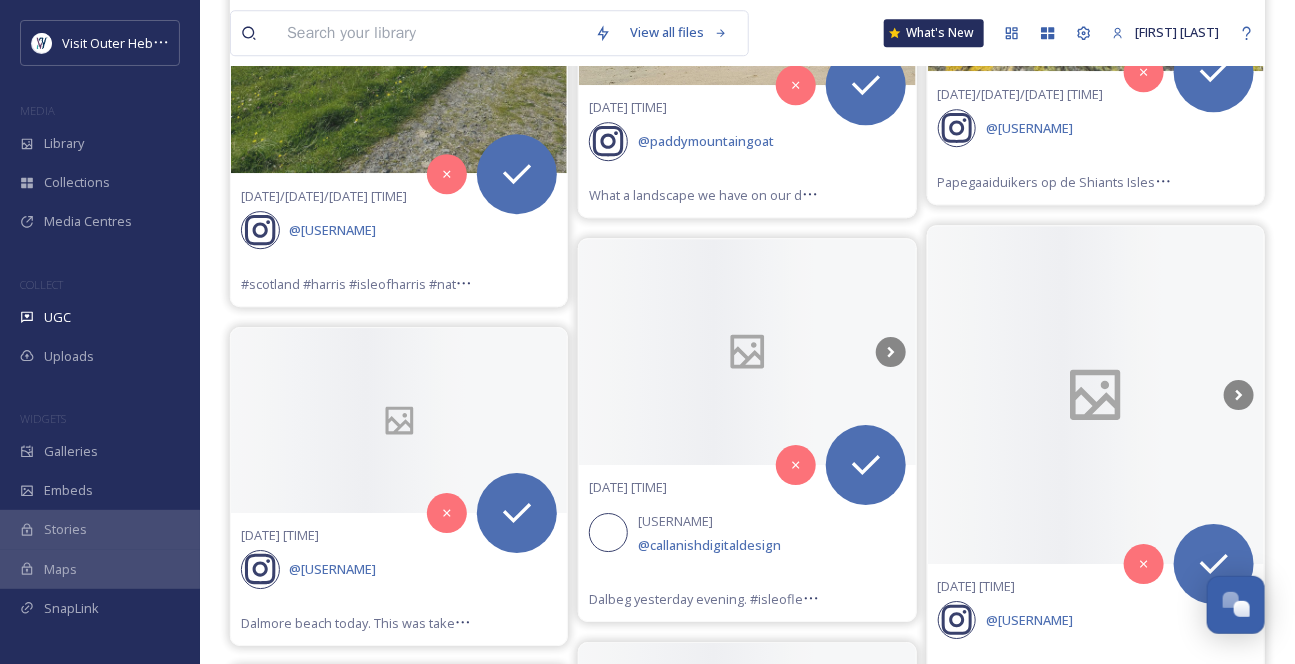scroll, scrollTop: 16509, scrollLeft: 0, axis: vertical 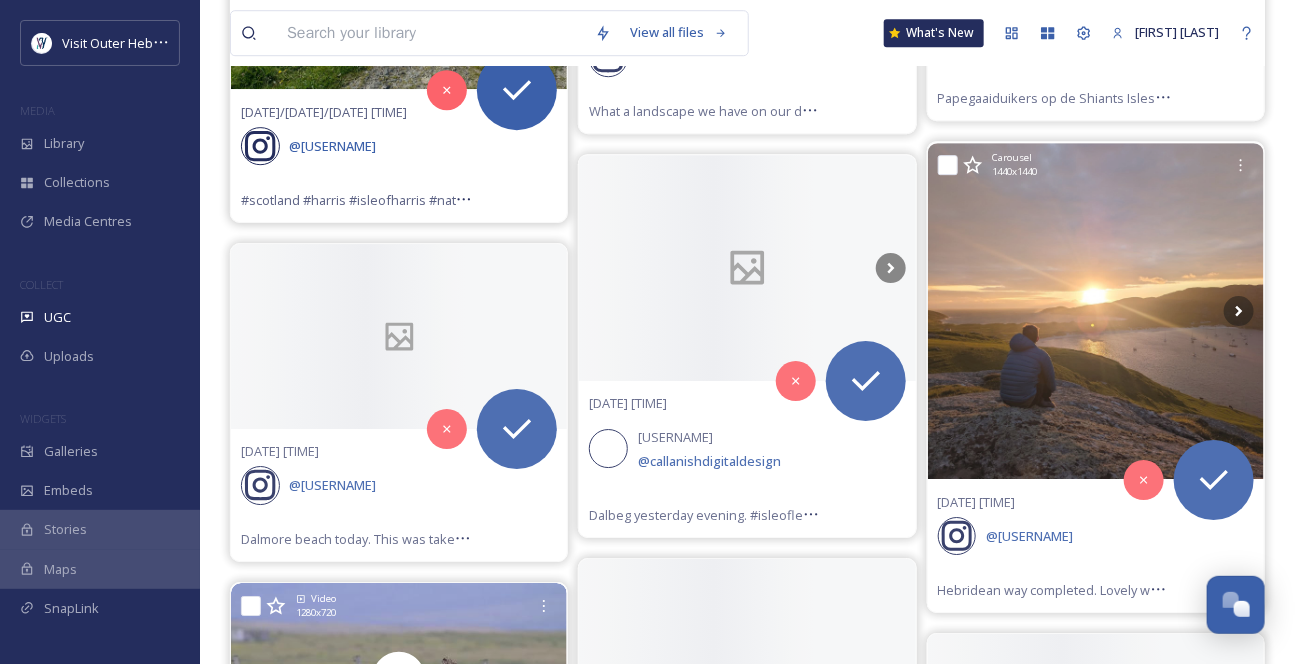 click 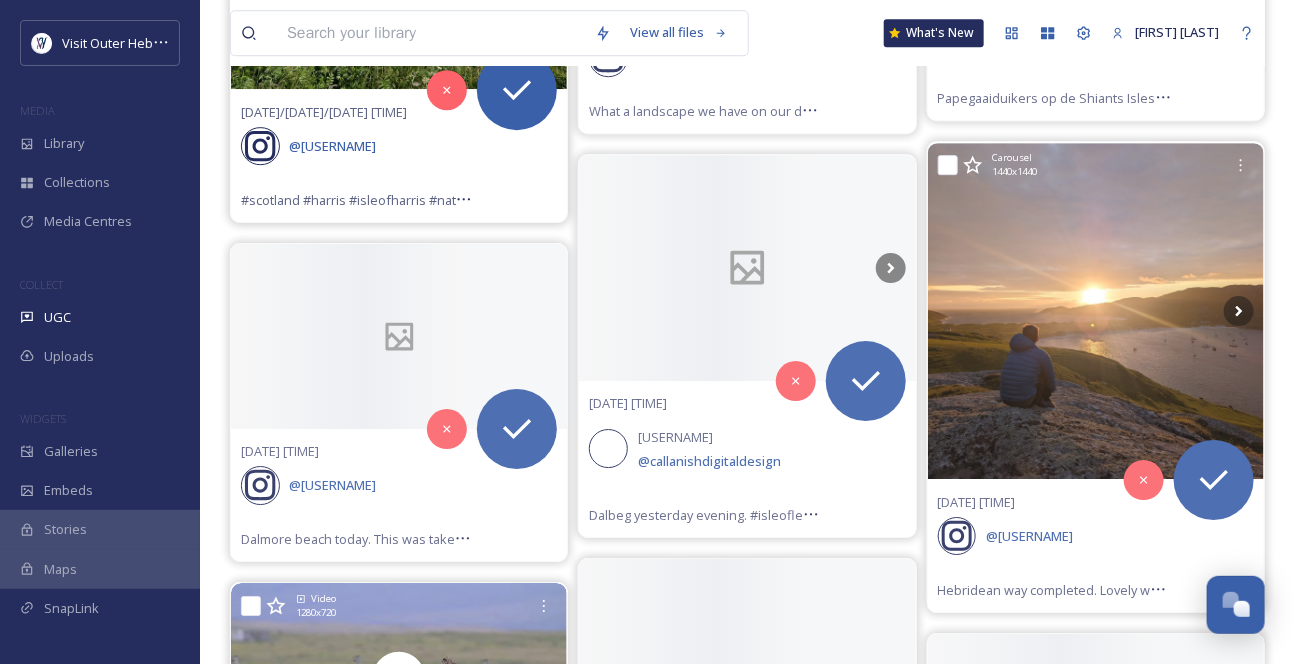 click 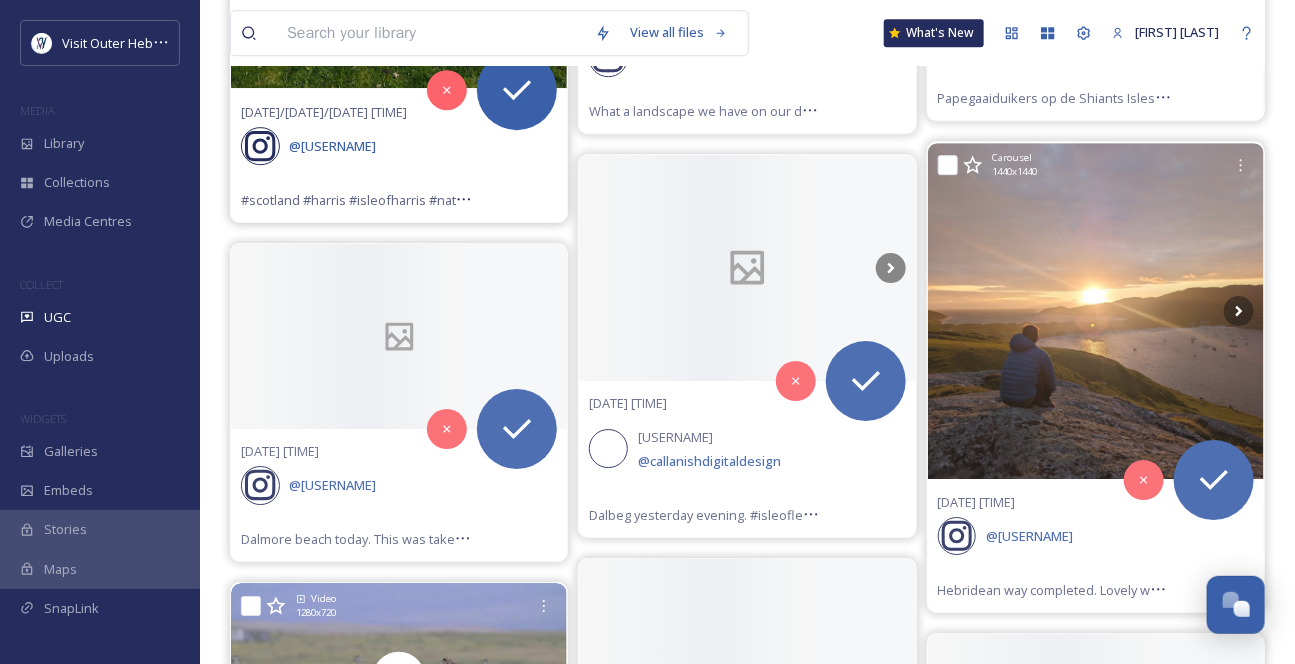 click 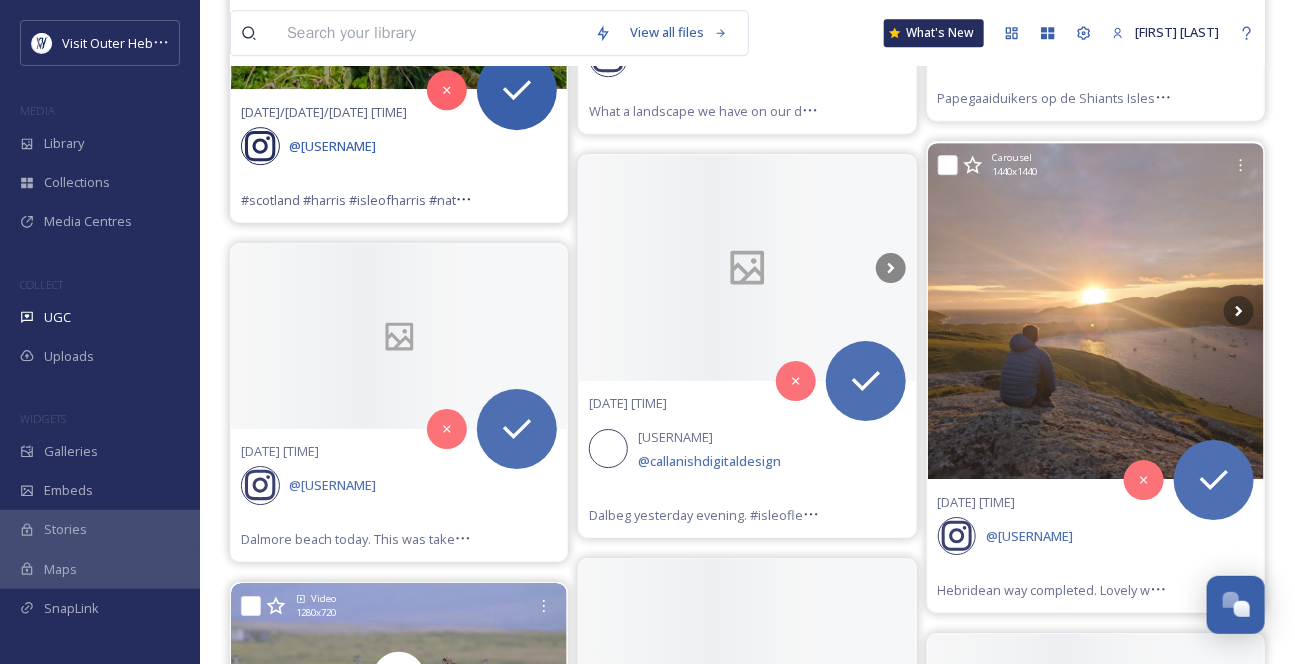 click 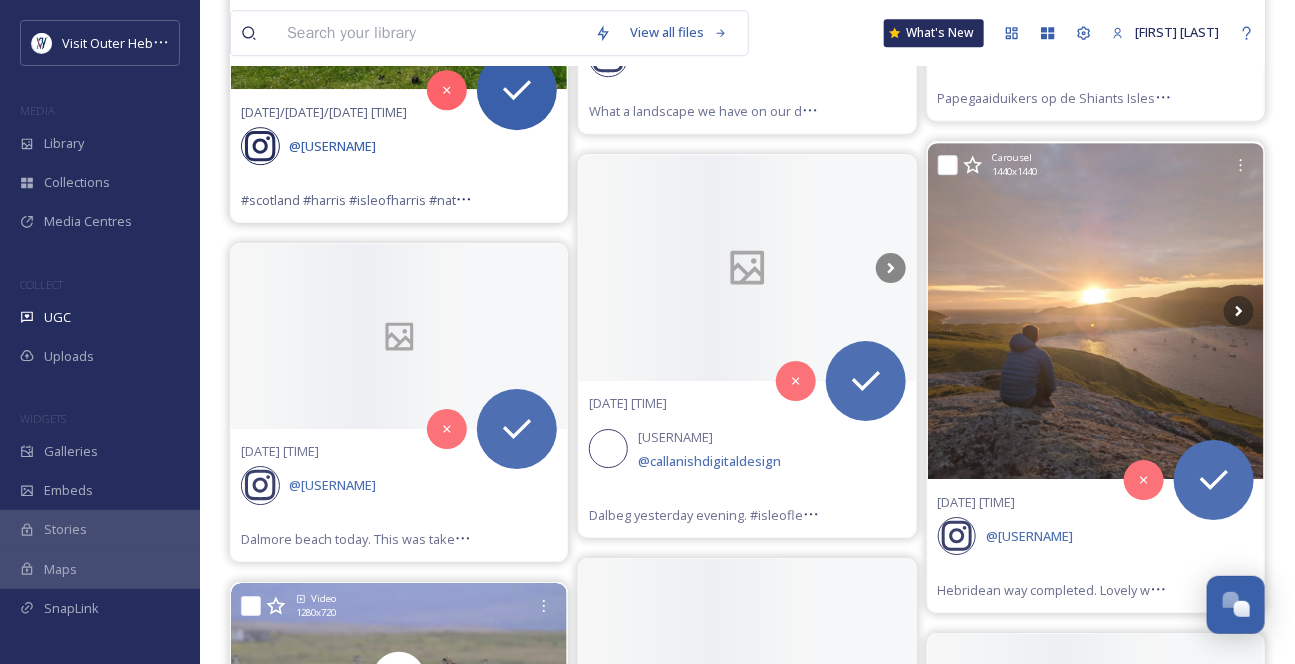 click 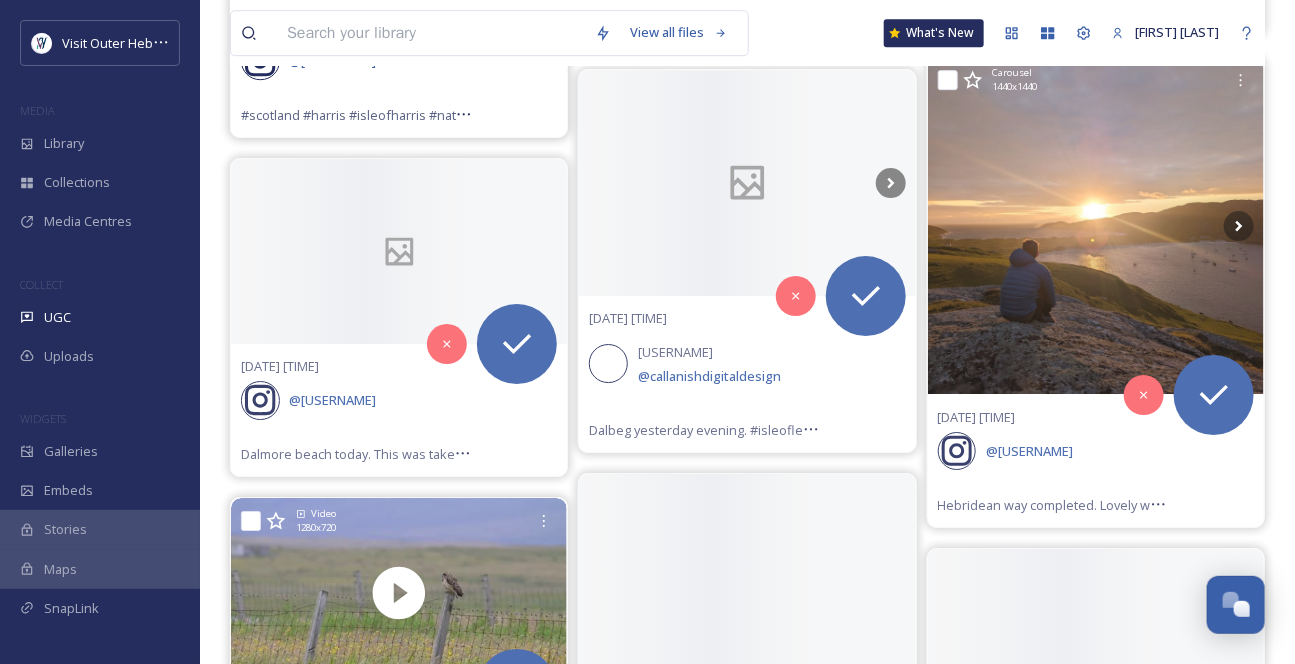scroll, scrollTop: 16691, scrollLeft: 0, axis: vertical 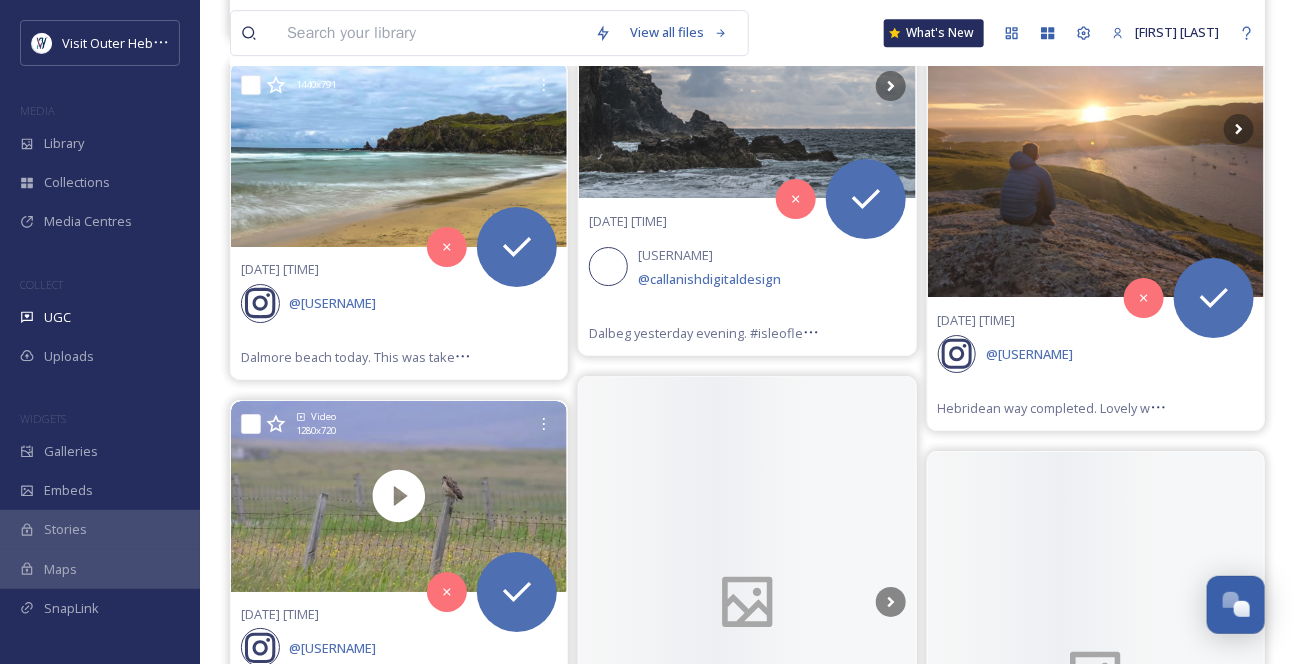 click 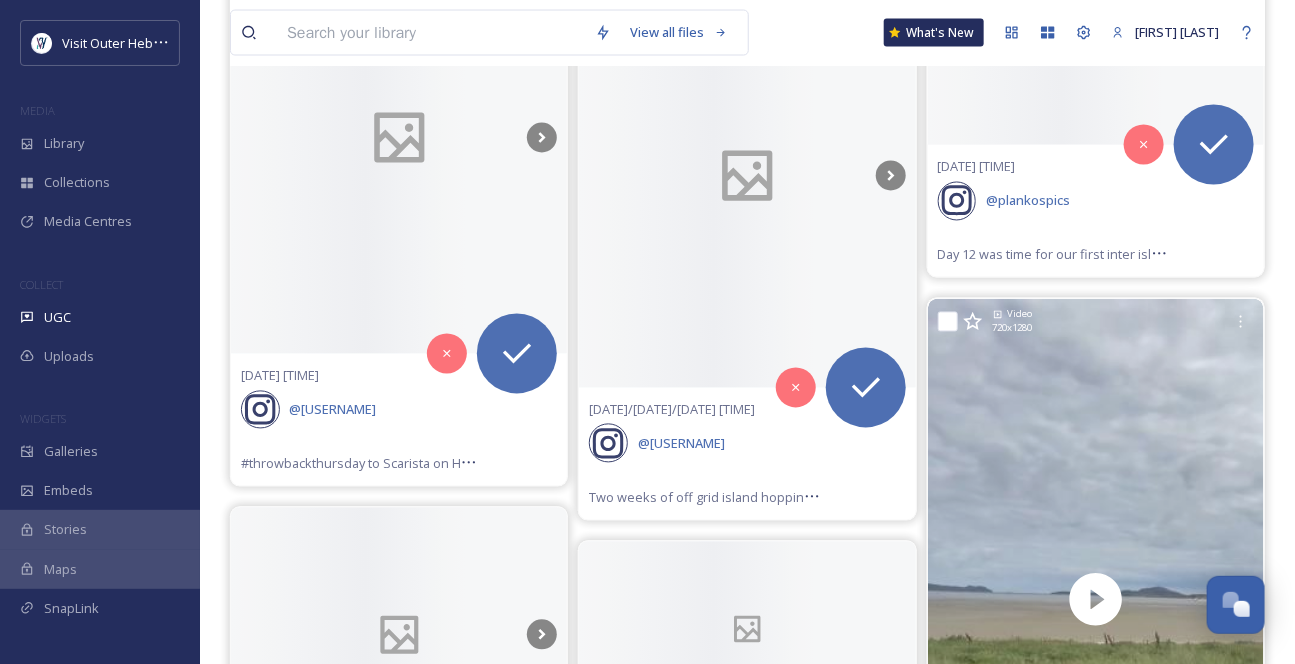 scroll, scrollTop: 21418, scrollLeft: 0, axis: vertical 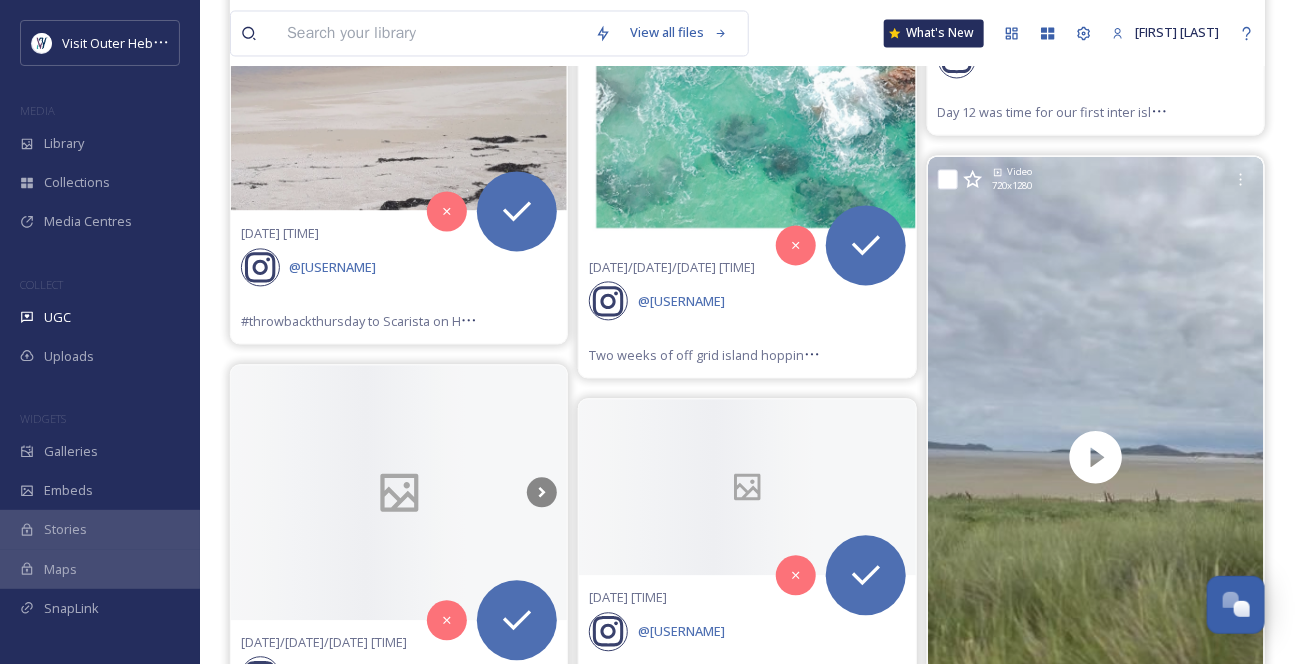 click 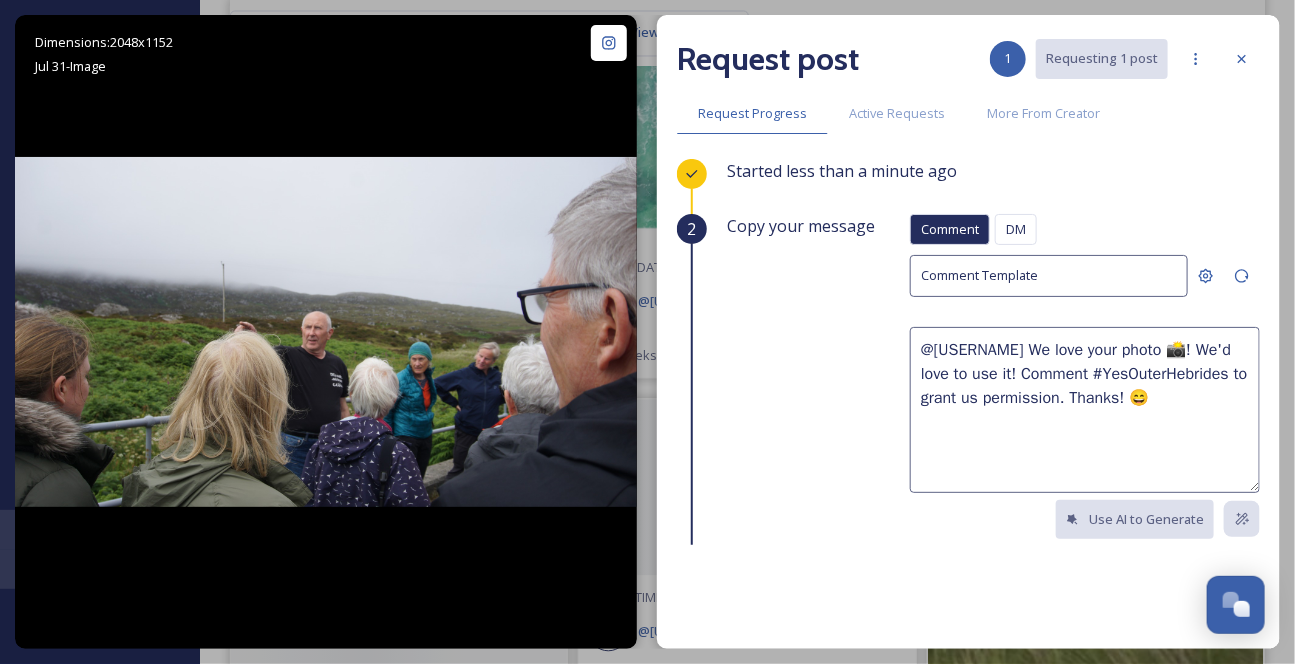 drag, startPoint x: 1140, startPoint y: 479, endPoint x: 1015, endPoint y: 538, distance: 138.22446 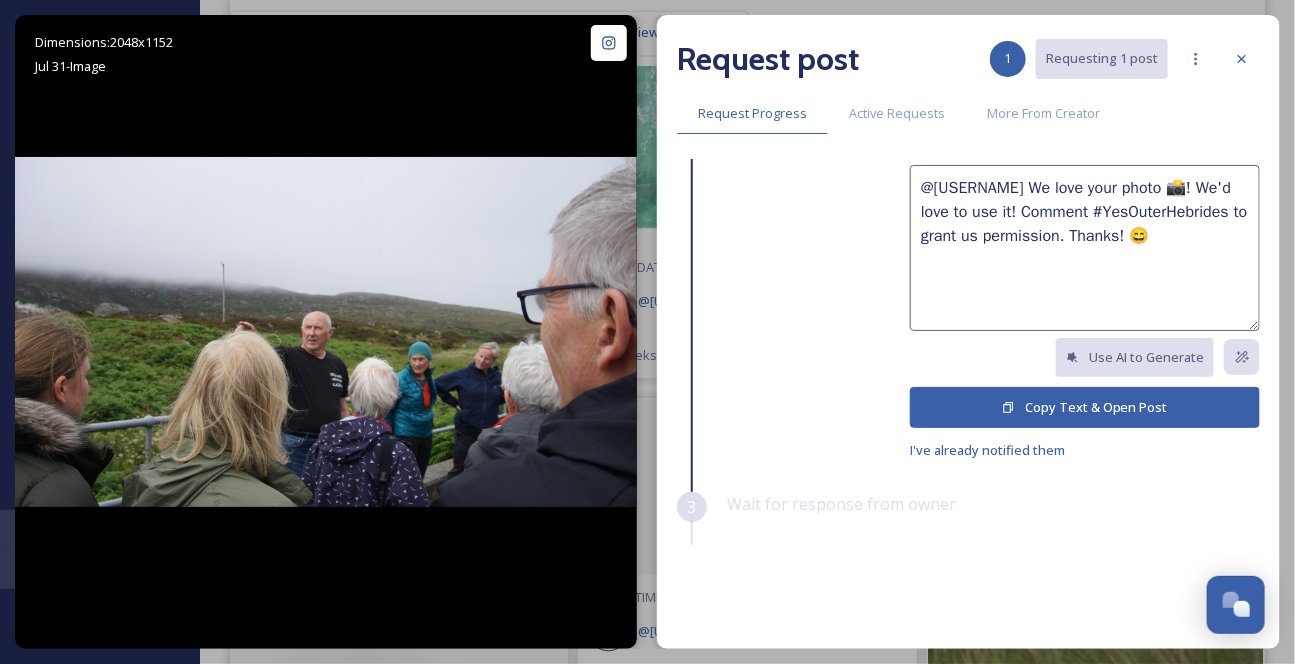 scroll, scrollTop: 181, scrollLeft: 0, axis: vertical 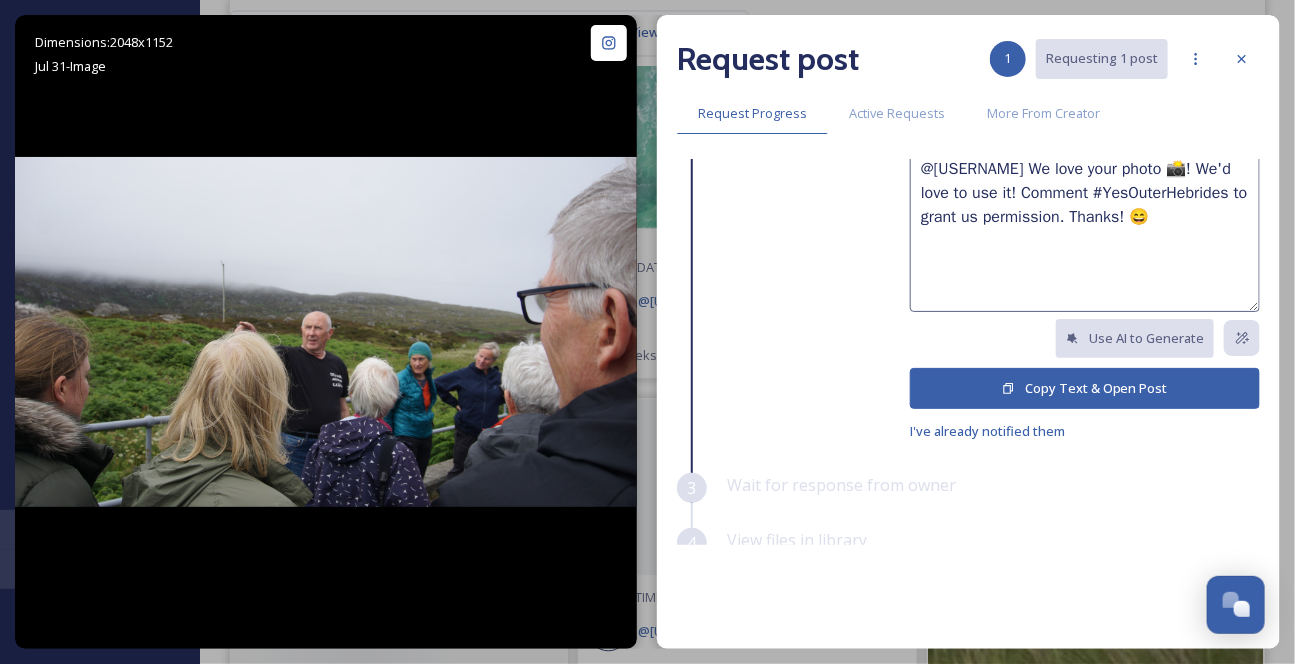 click on "Copy Text & Open Post" at bounding box center (1085, 388) 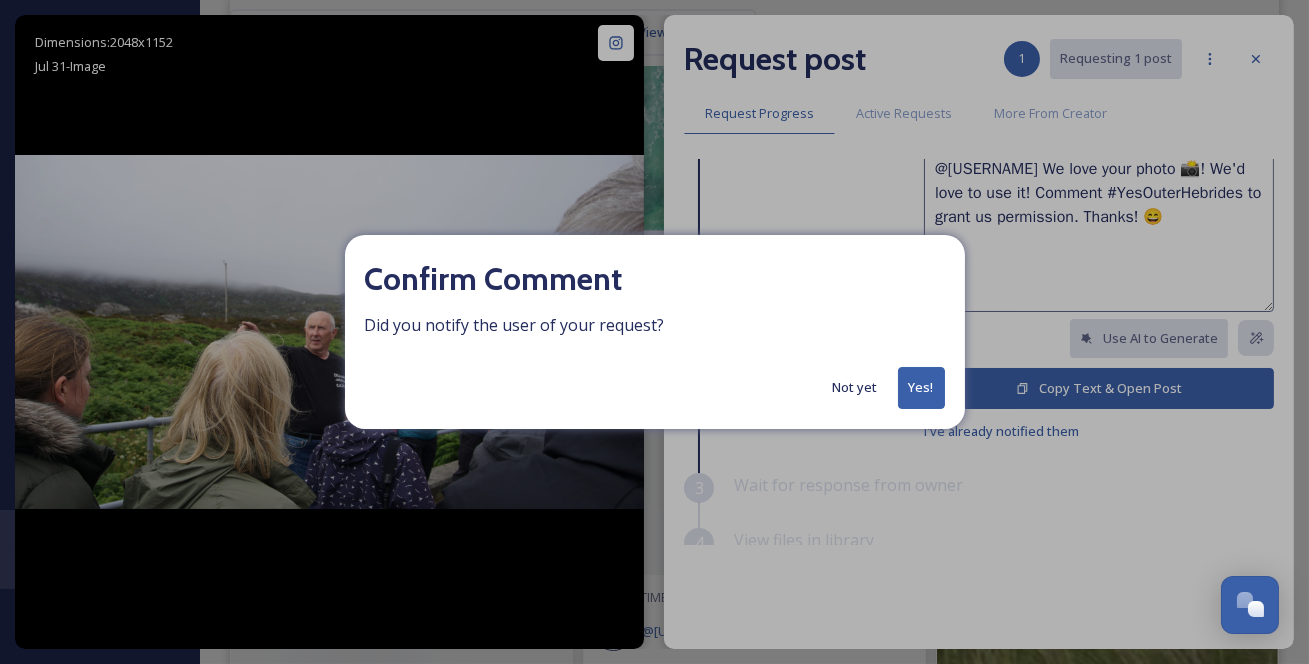 click on "Yes!" at bounding box center [921, 387] 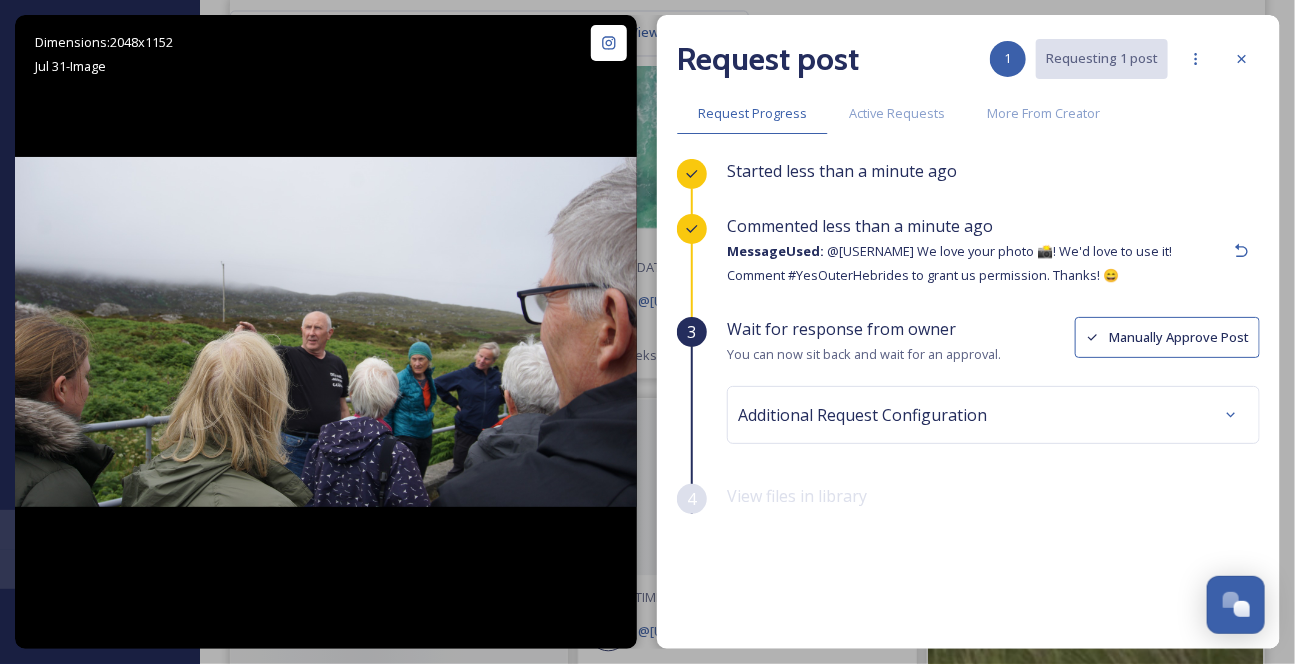 scroll, scrollTop: 103, scrollLeft: 0, axis: vertical 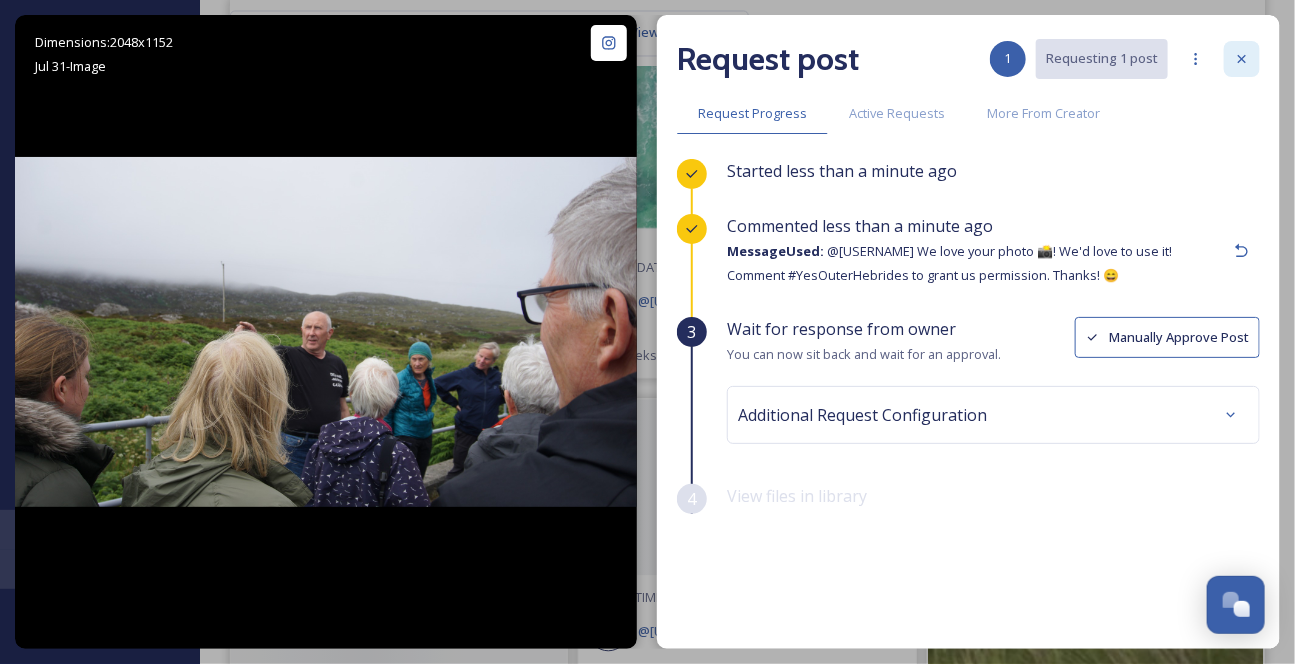 click 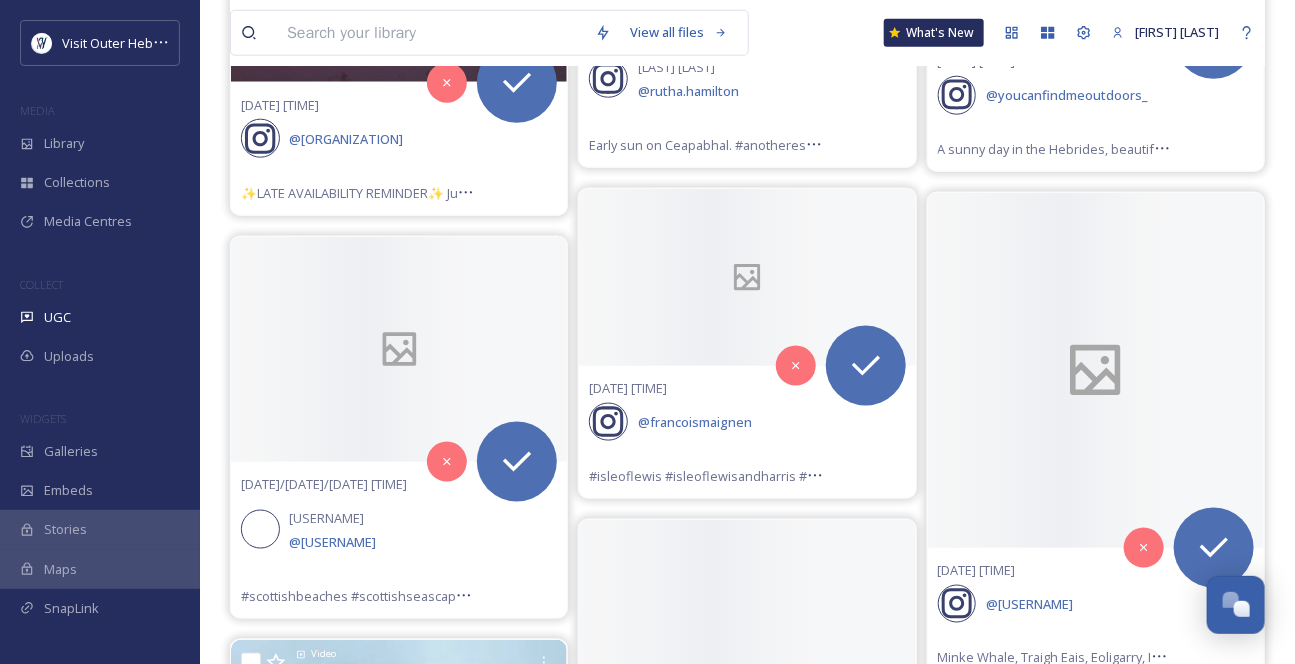 scroll, scrollTop: 23782, scrollLeft: 0, axis: vertical 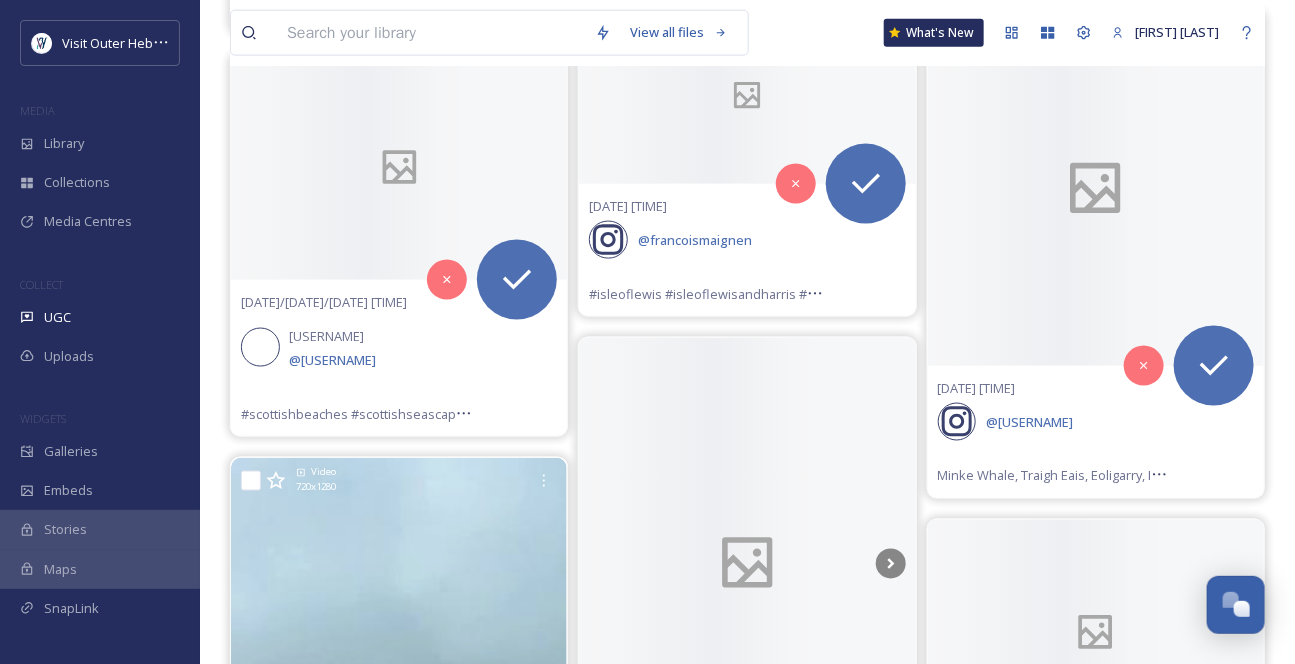 click at bounding box center (1096, -368) 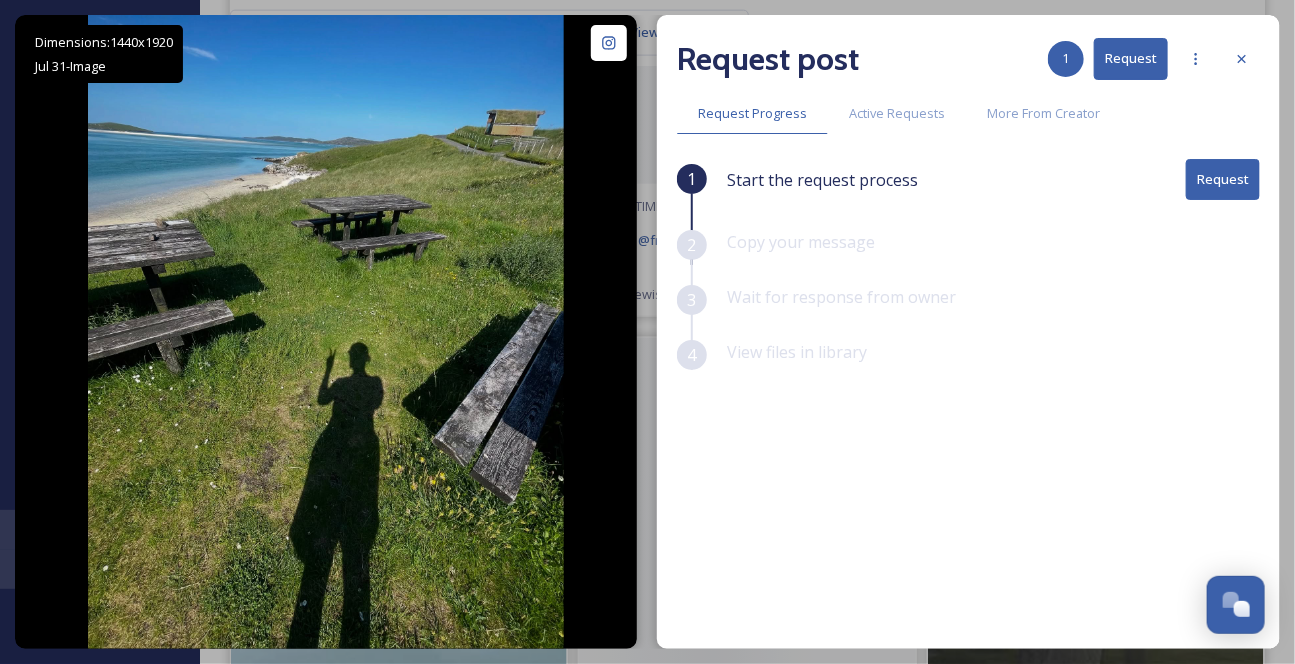 click at bounding box center (1242, 59) 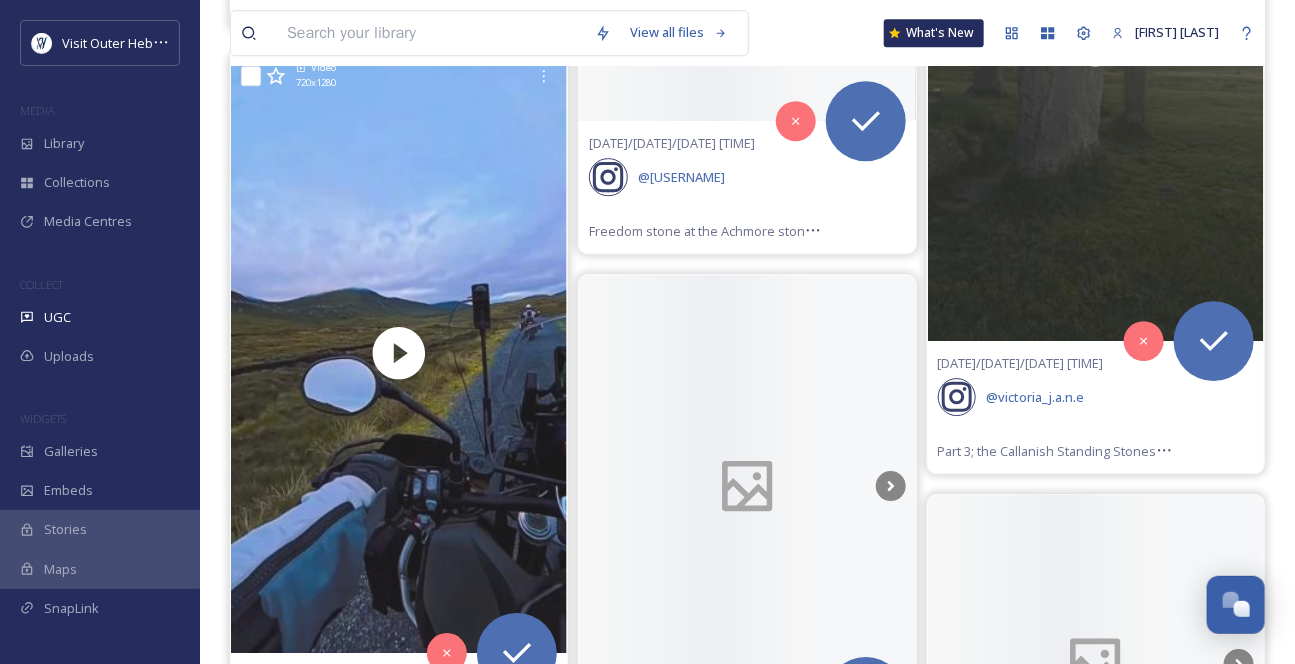 scroll, scrollTop: 24964, scrollLeft: 0, axis: vertical 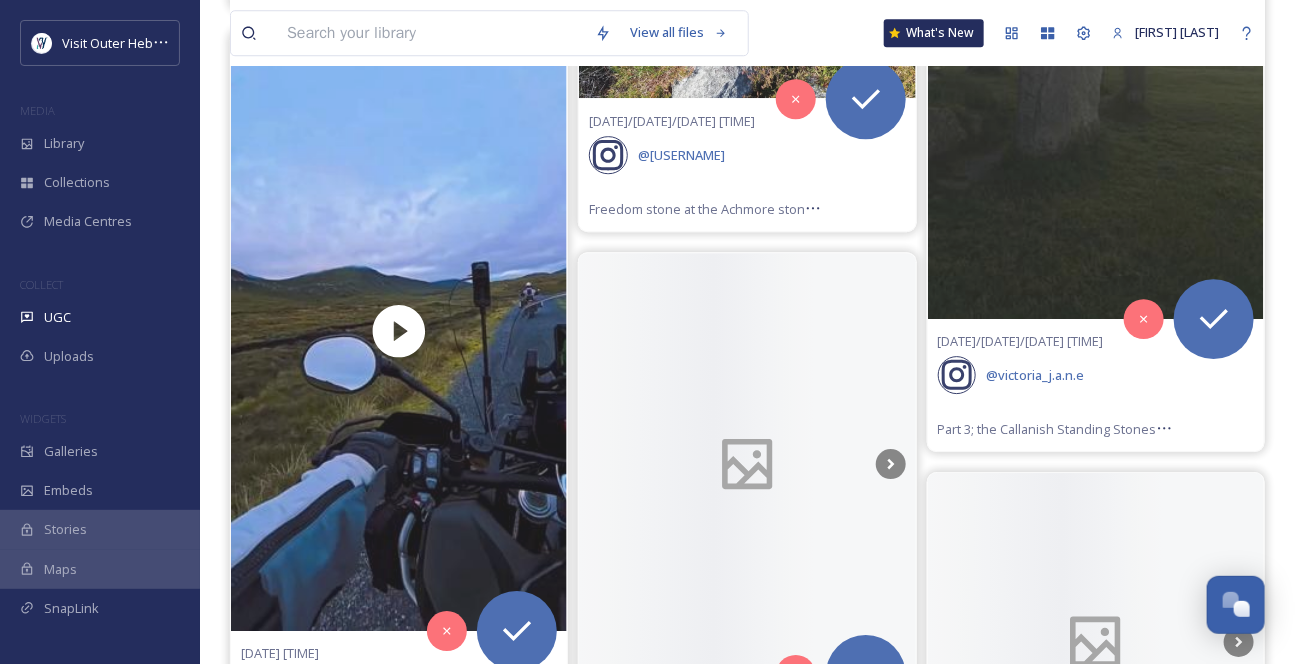 click 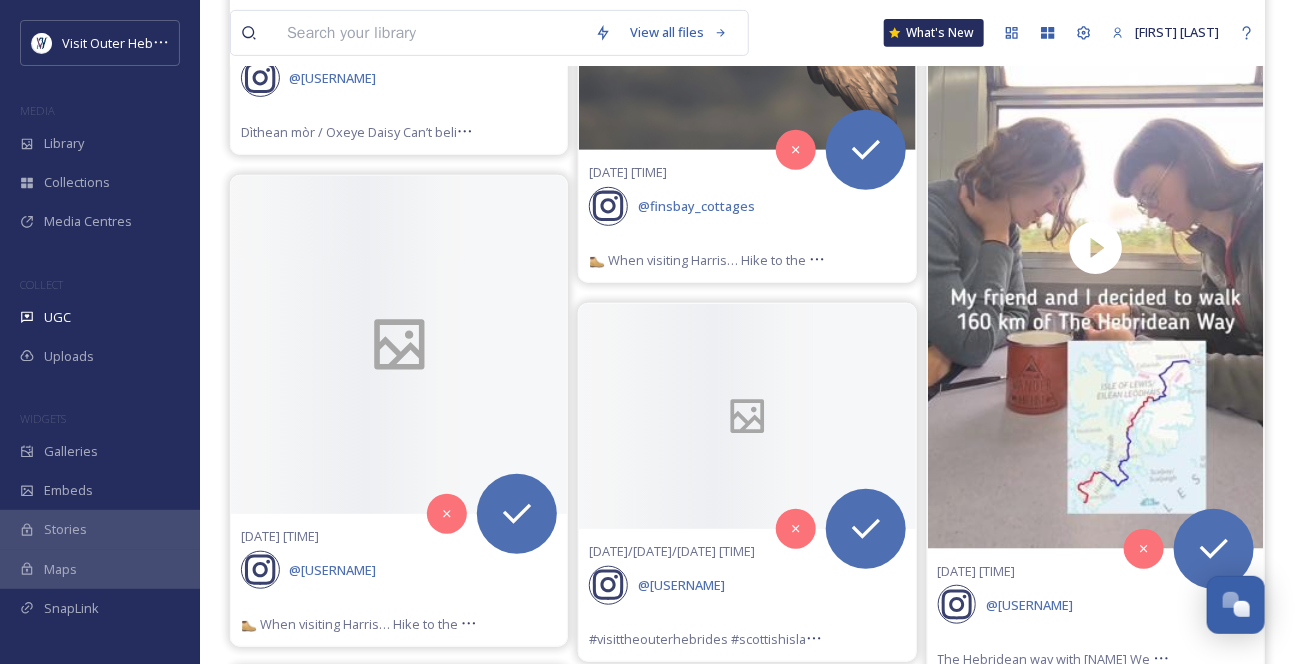 scroll, scrollTop: 25964, scrollLeft: 0, axis: vertical 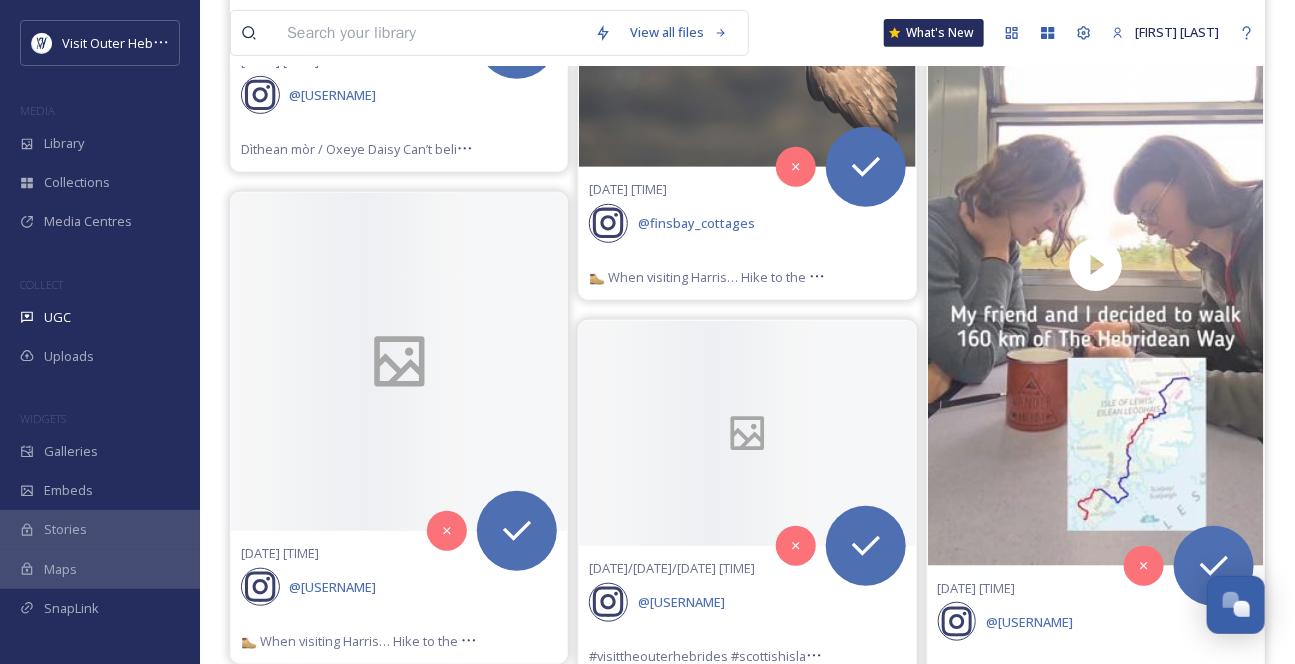 click 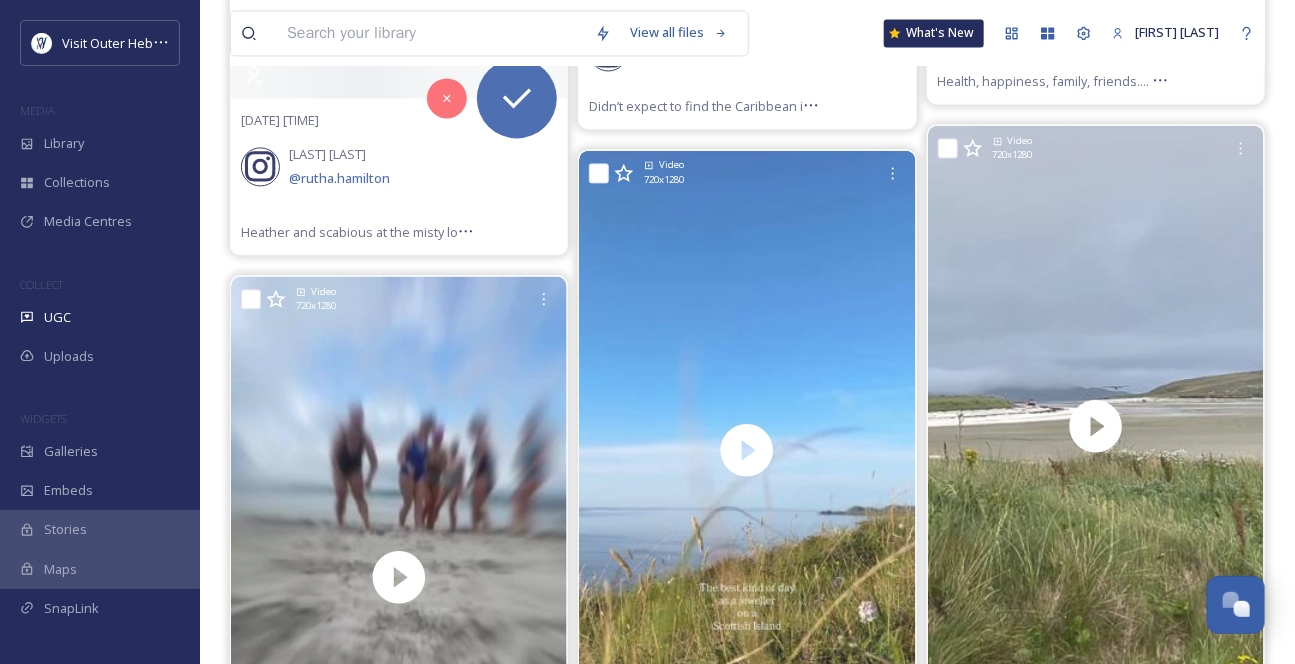 scroll, scrollTop: 30055, scrollLeft: 0, axis: vertical 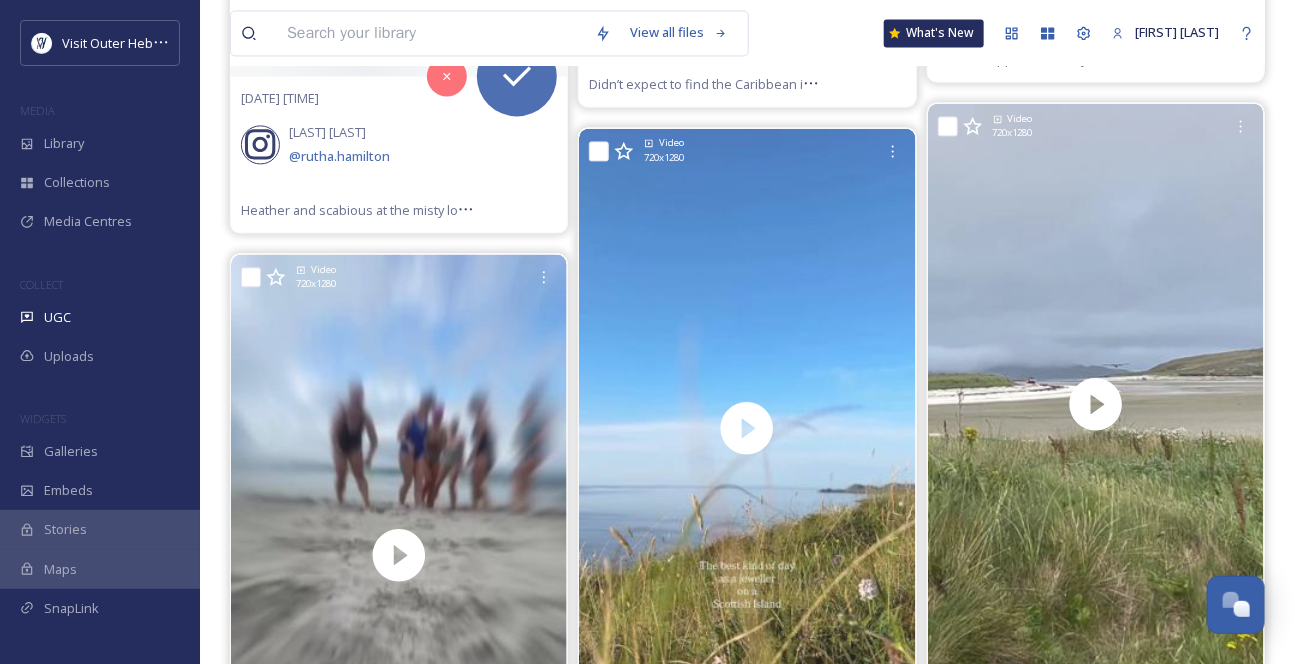 click 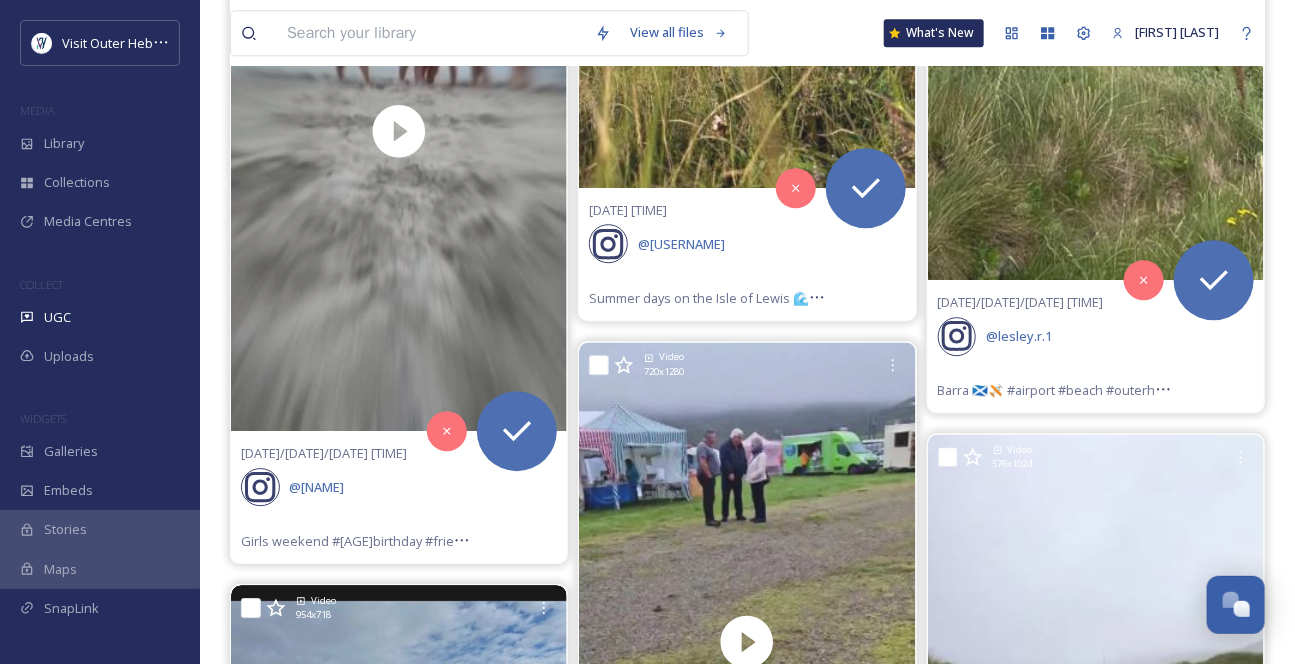 scroll, scrollTop: 30509, scrollLeft: 0, axis: vertical 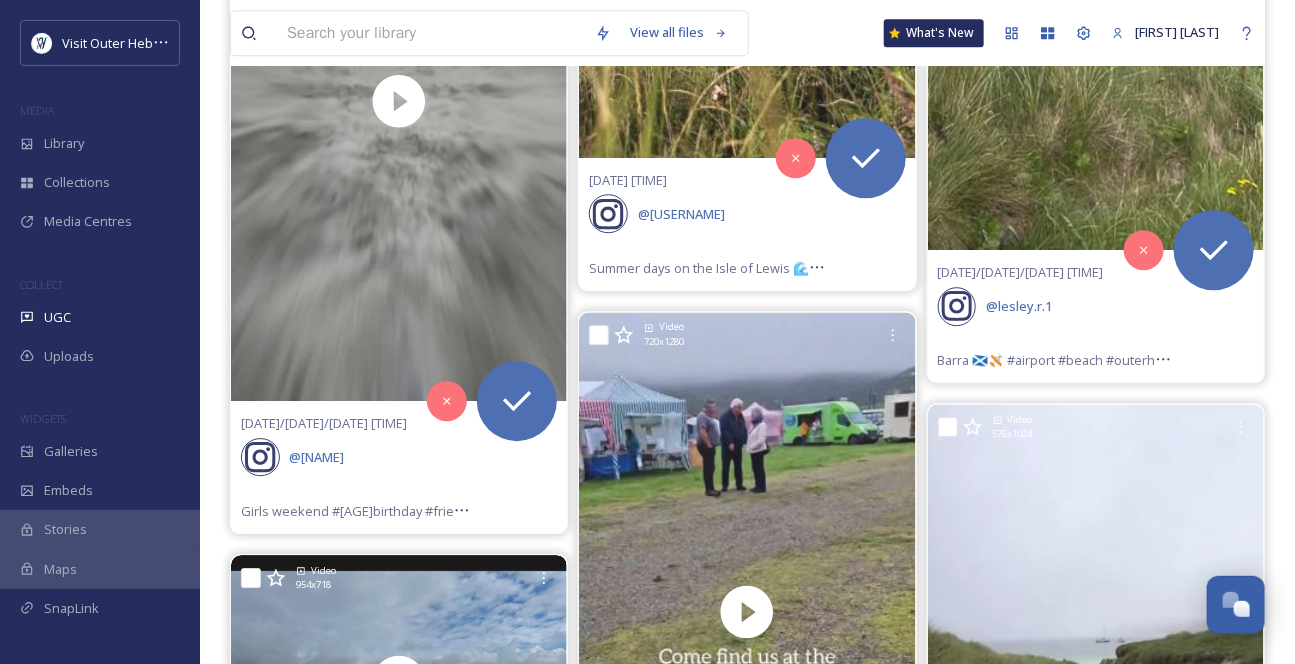 click 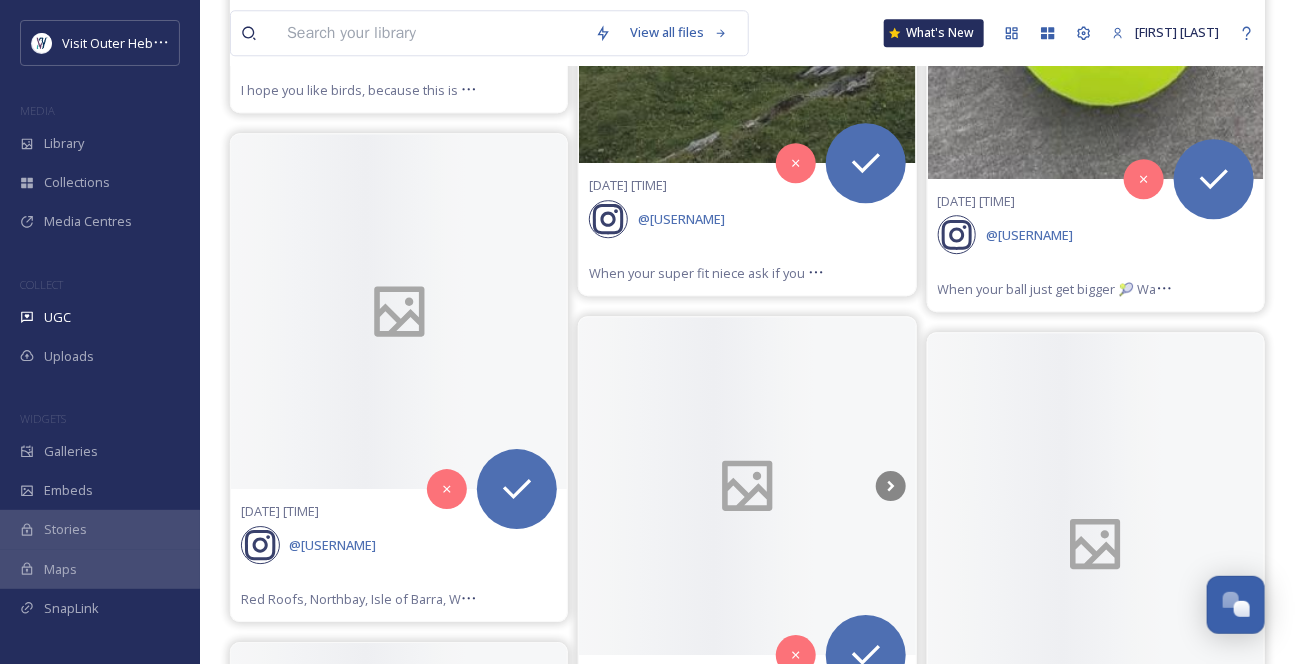 scroll, scrollTop: 33418, scrollLeft: 0, axis: vertical 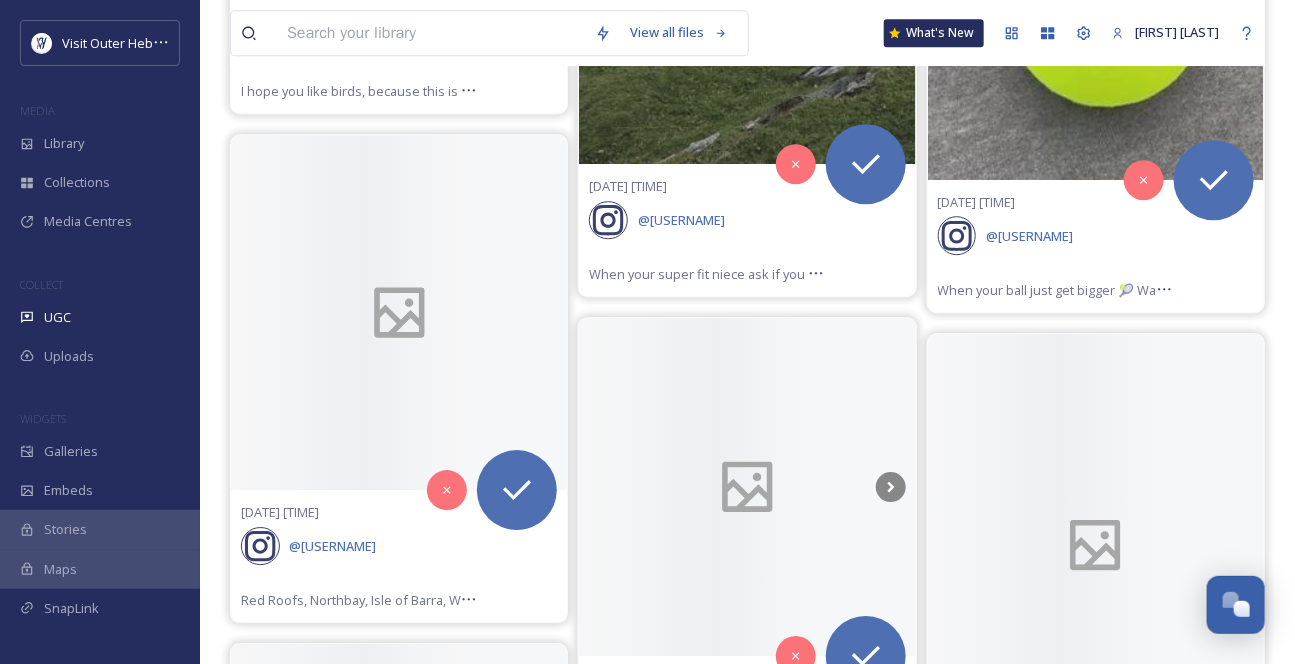 click 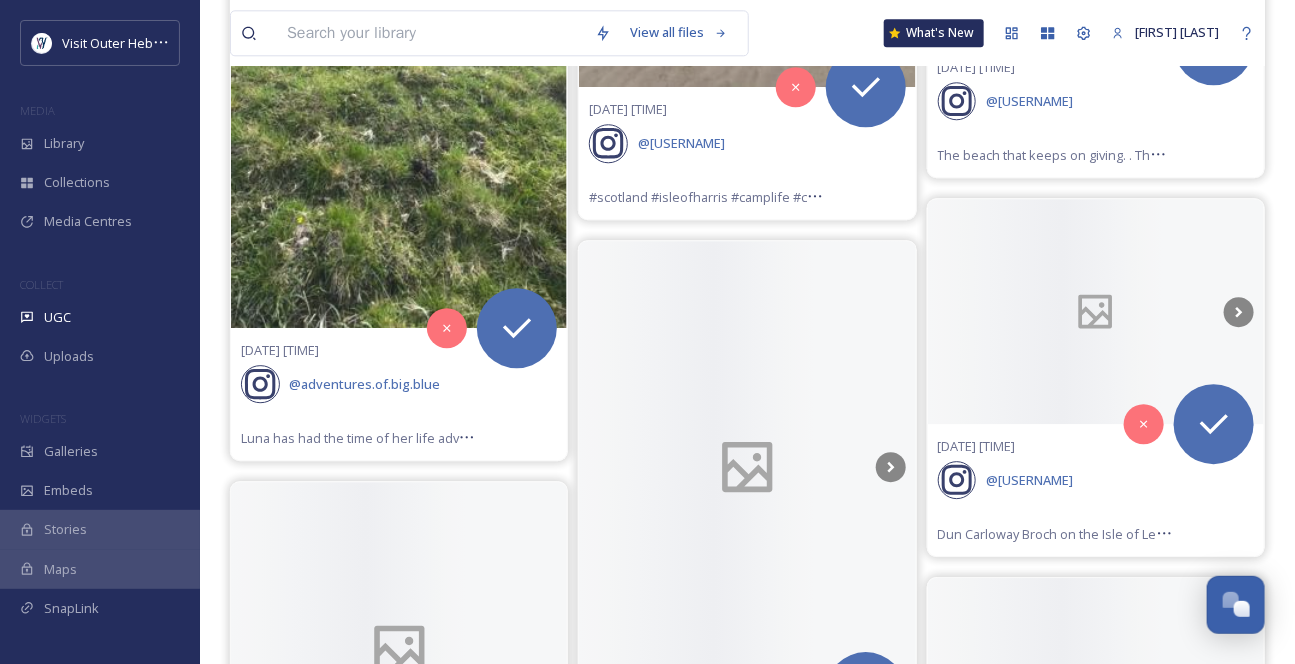 scroll, scrollTop: 36145, scrollLeft: 0, axis: vertical 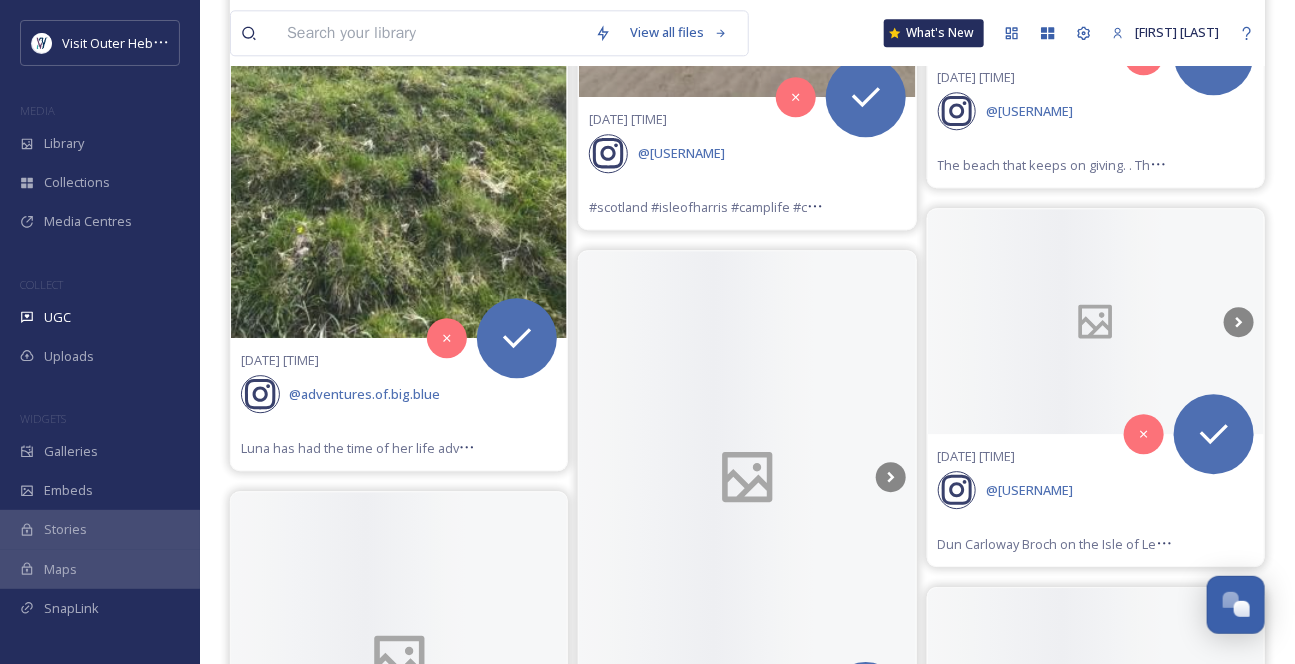 click at bounding box center [747, -869] 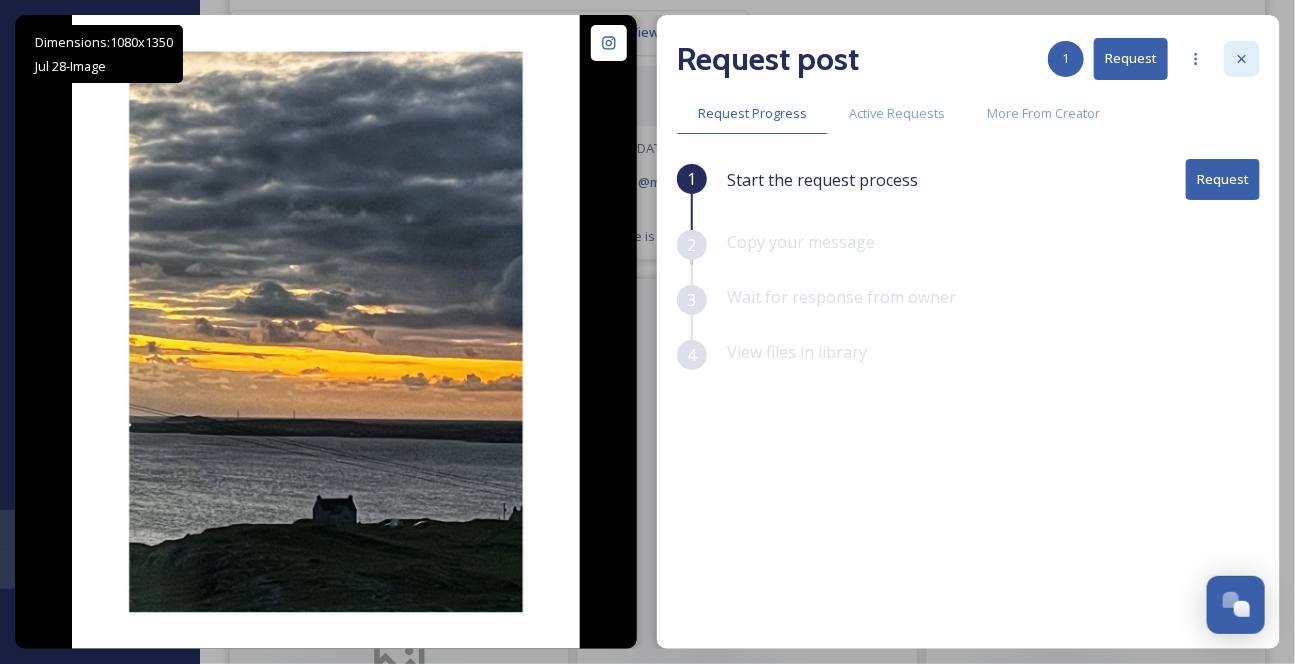 click 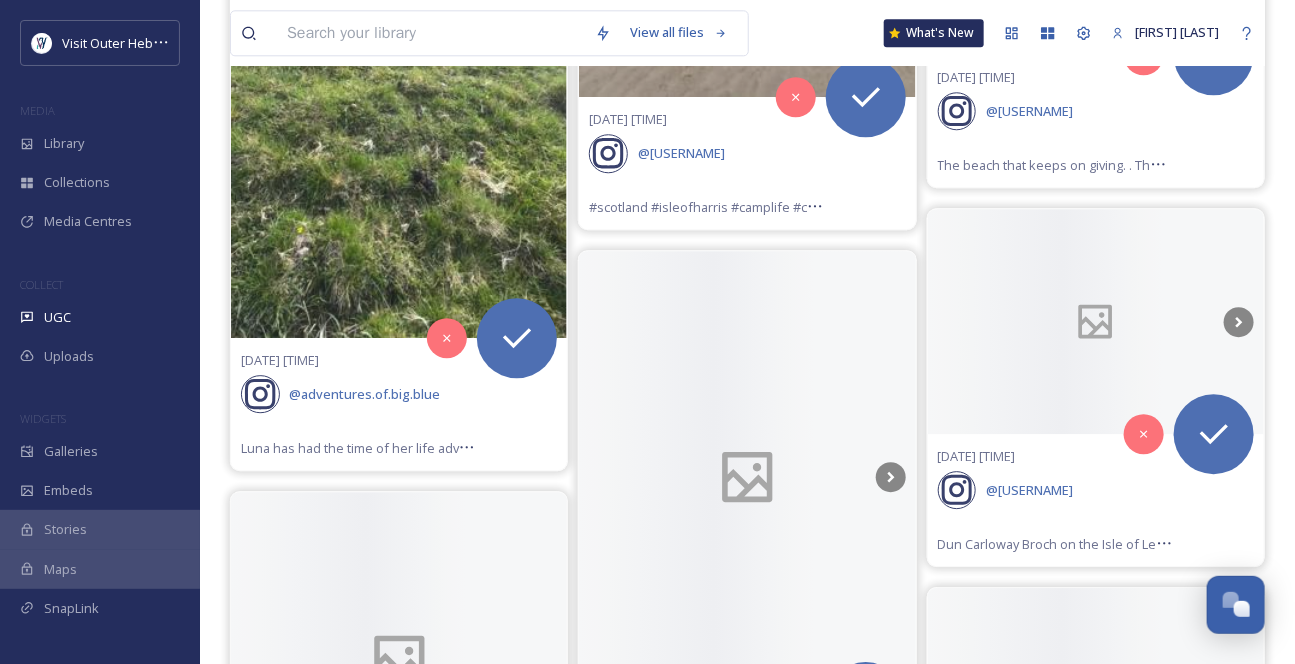 click 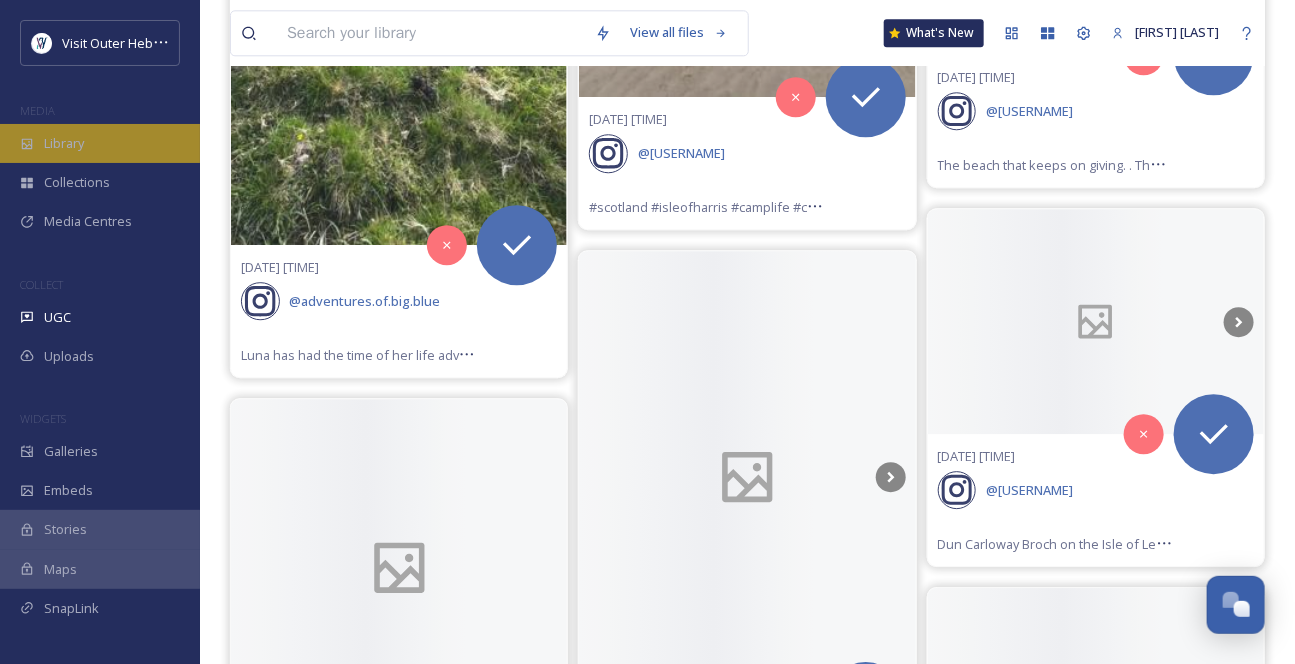 click on "Library" at bounding box center (100, 143) 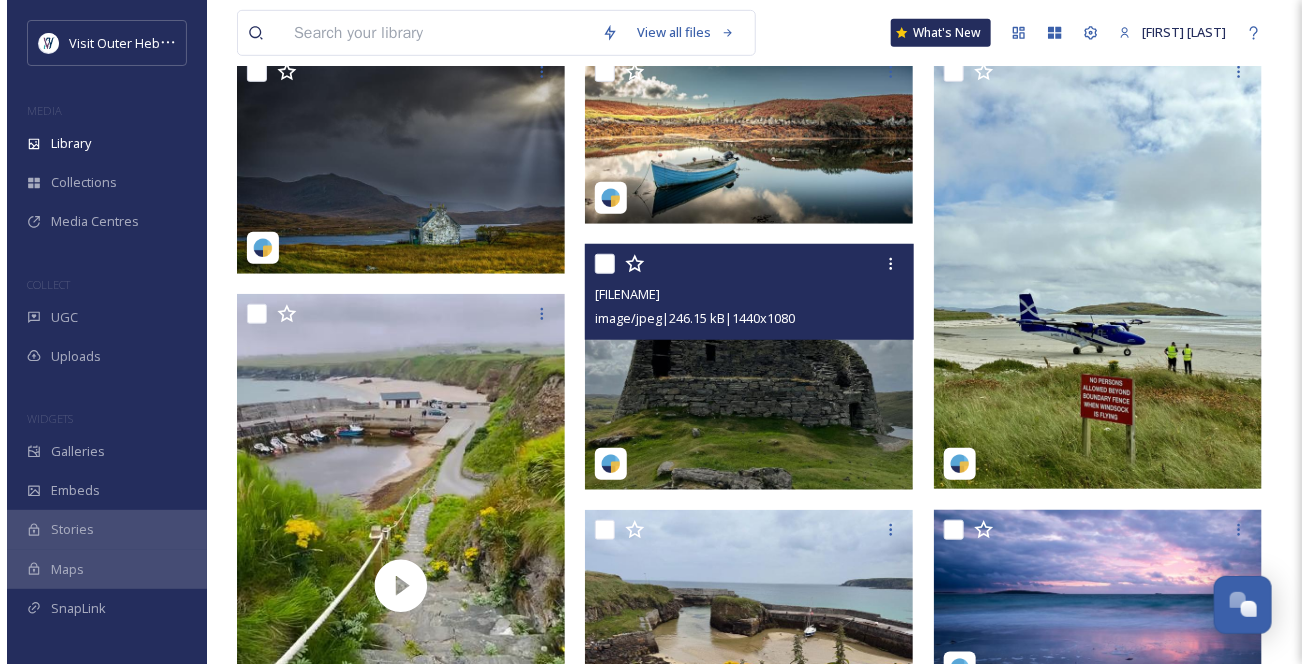 scroll, scrollTop: 363, scrollLeft: 0, axis: vertical 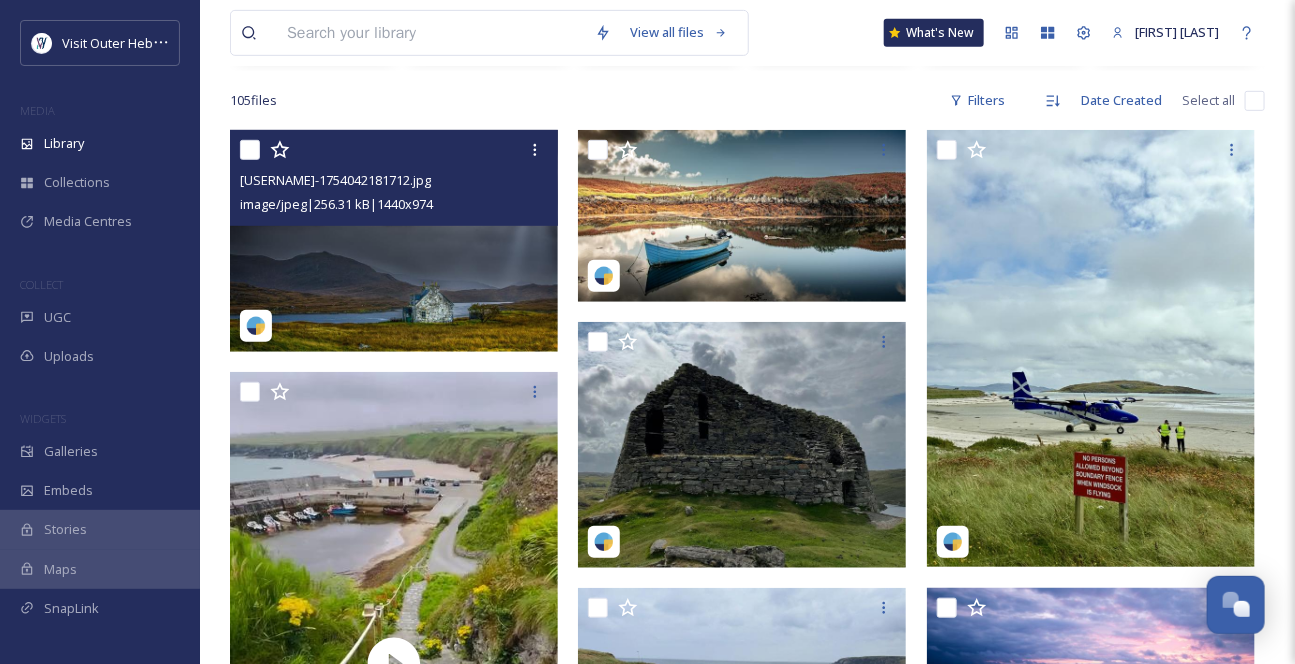 click at bounding box center (394, 241) 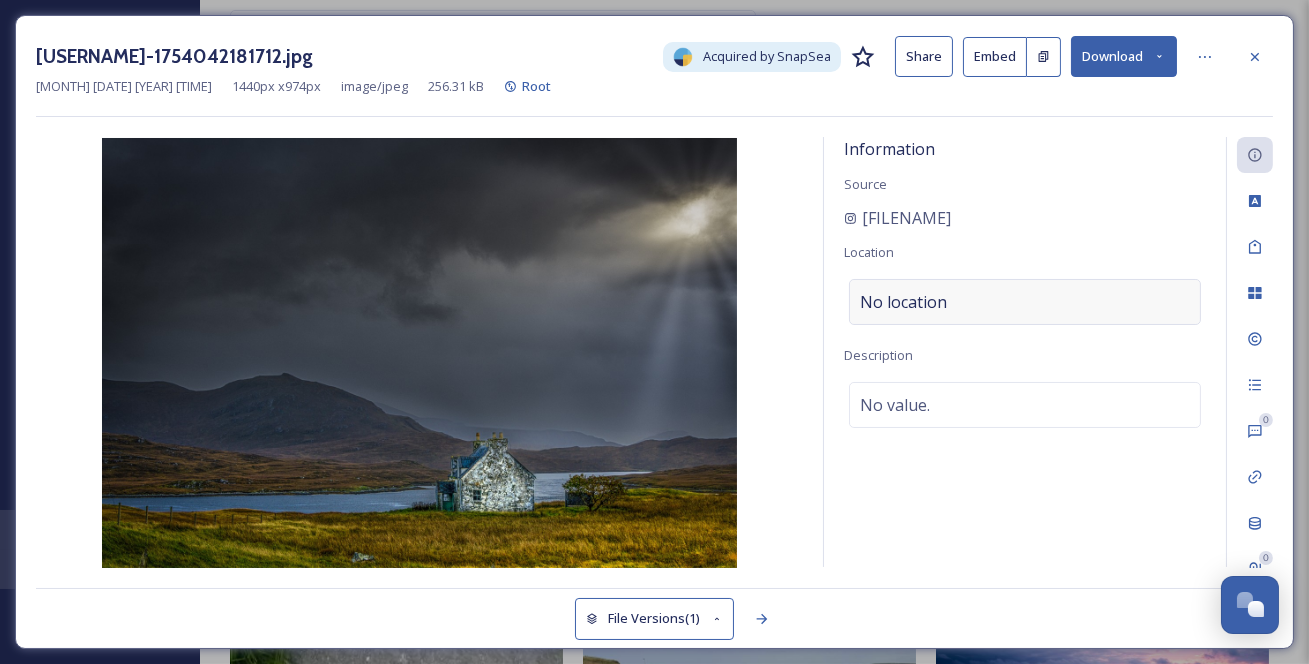 click on "No location" at bounding box center (903, 302) 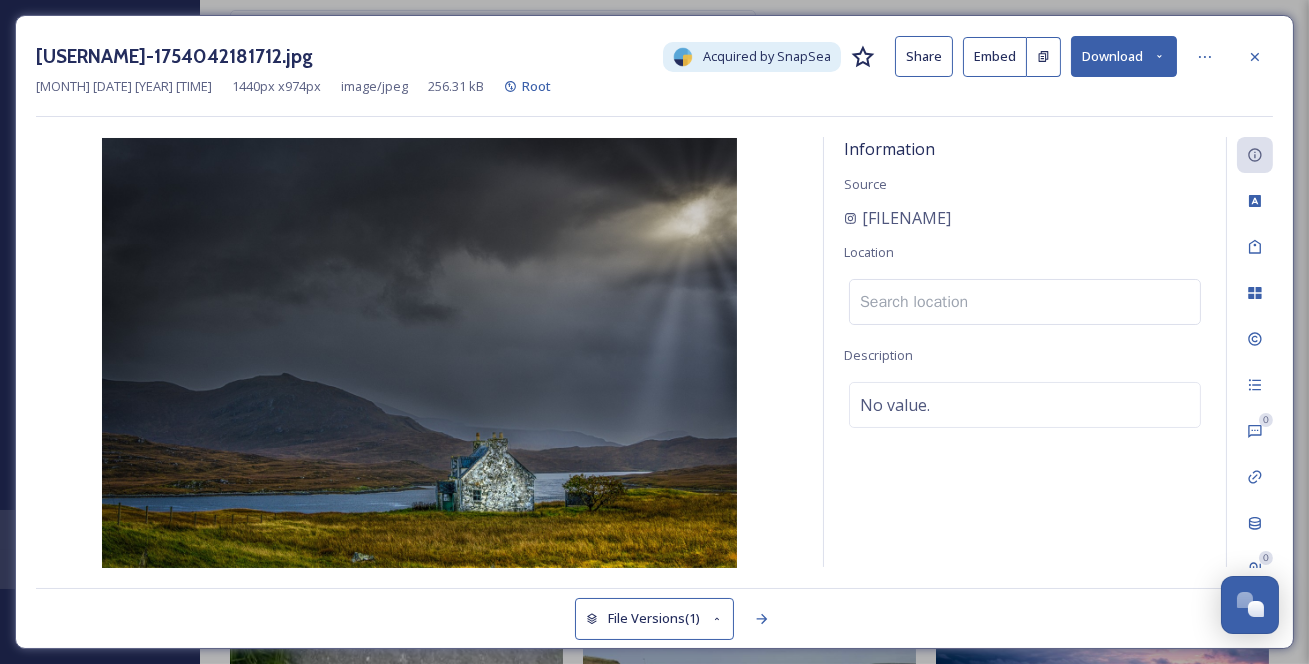 click at bounding box center (1025, 302) 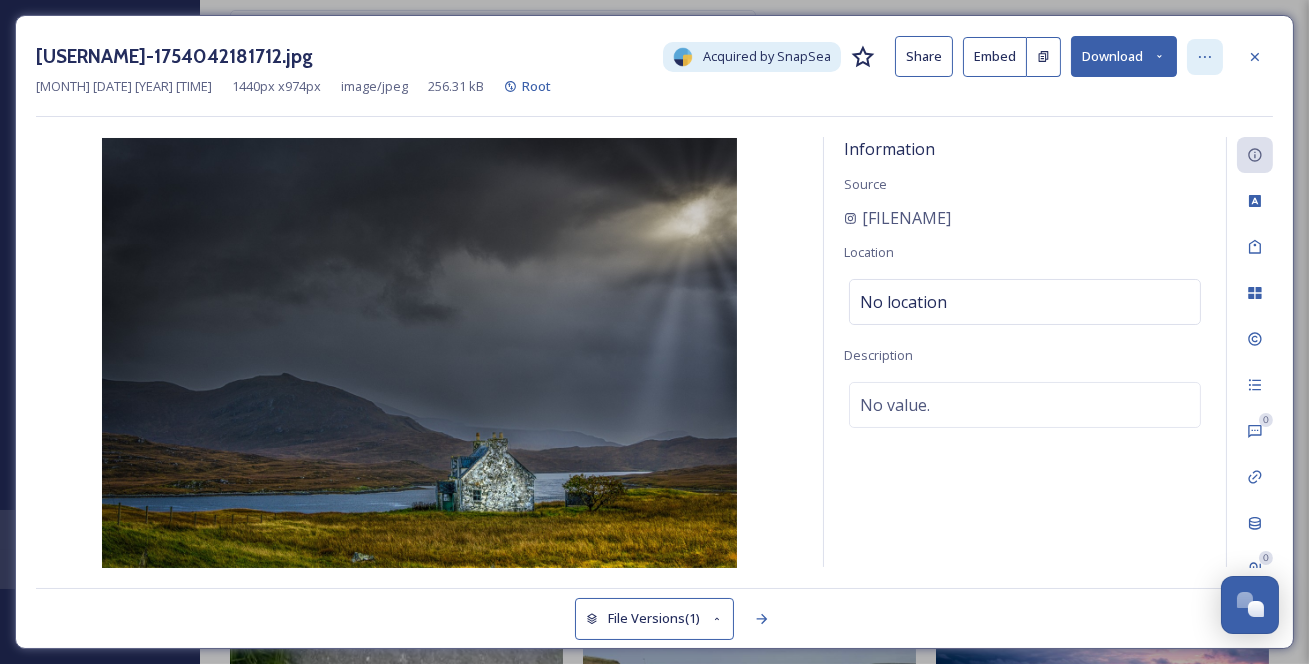 click 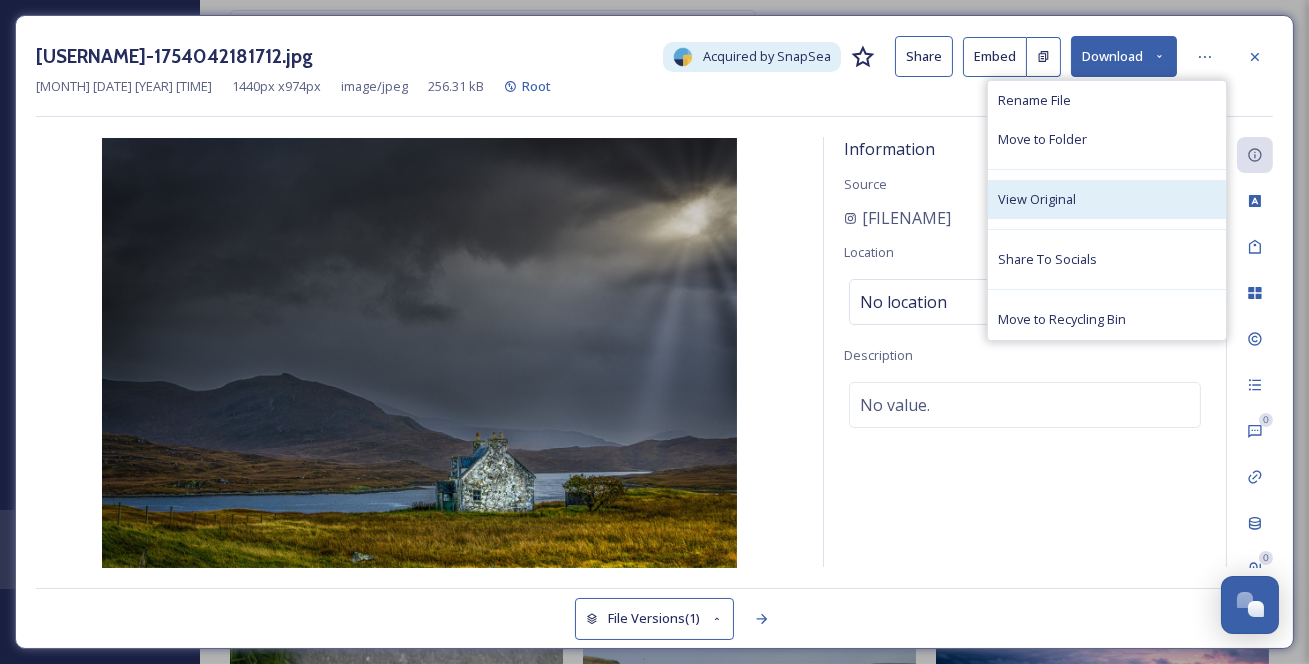click on "View Original" at bounding box center (1107, 199) 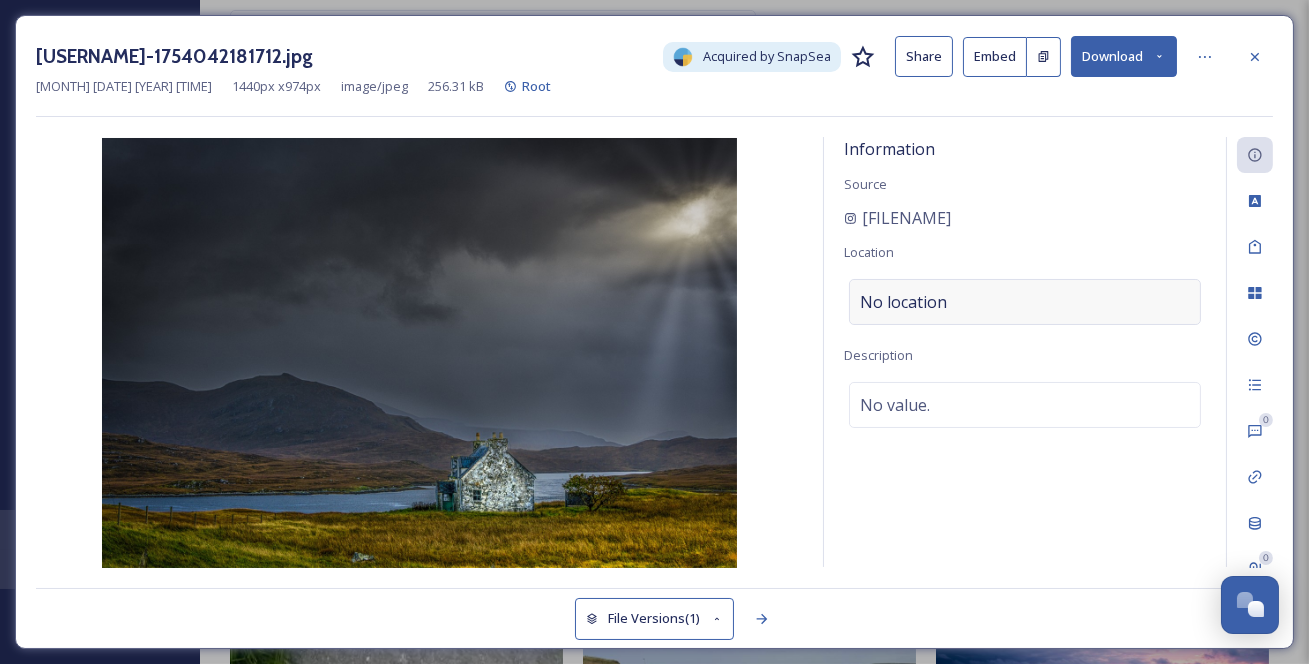 click on "No location" at bounding box center [903, 302] 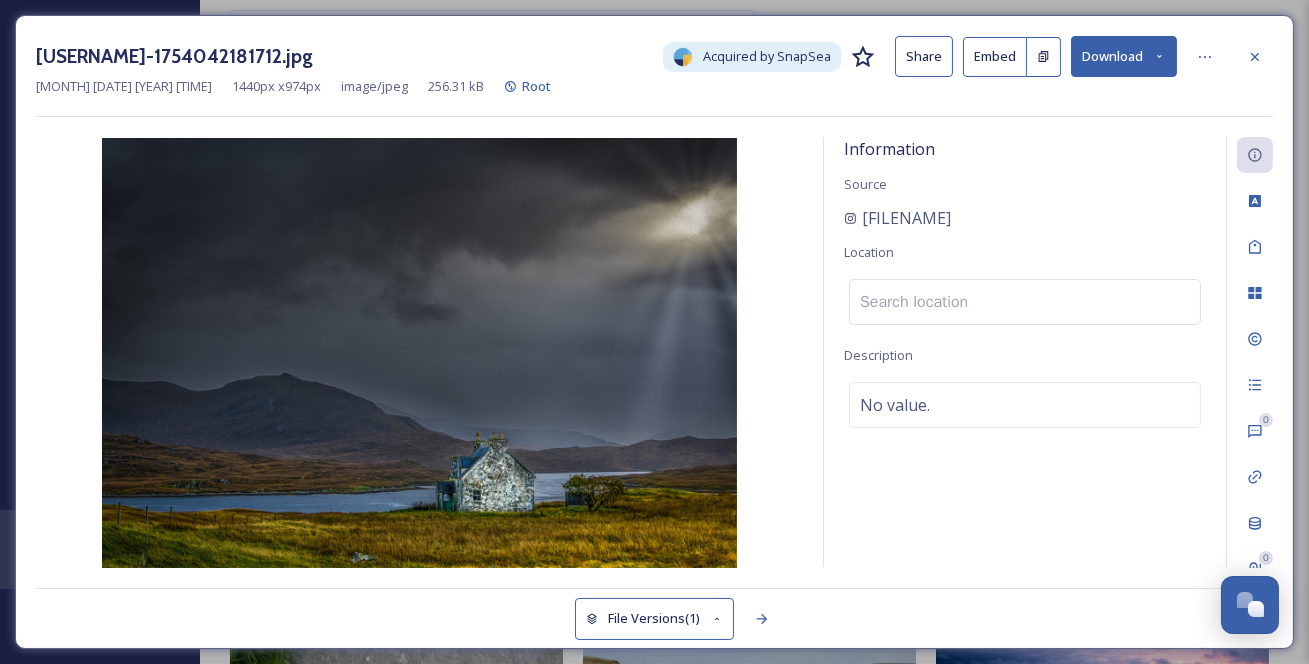 click at bounding box center (1025, 302) 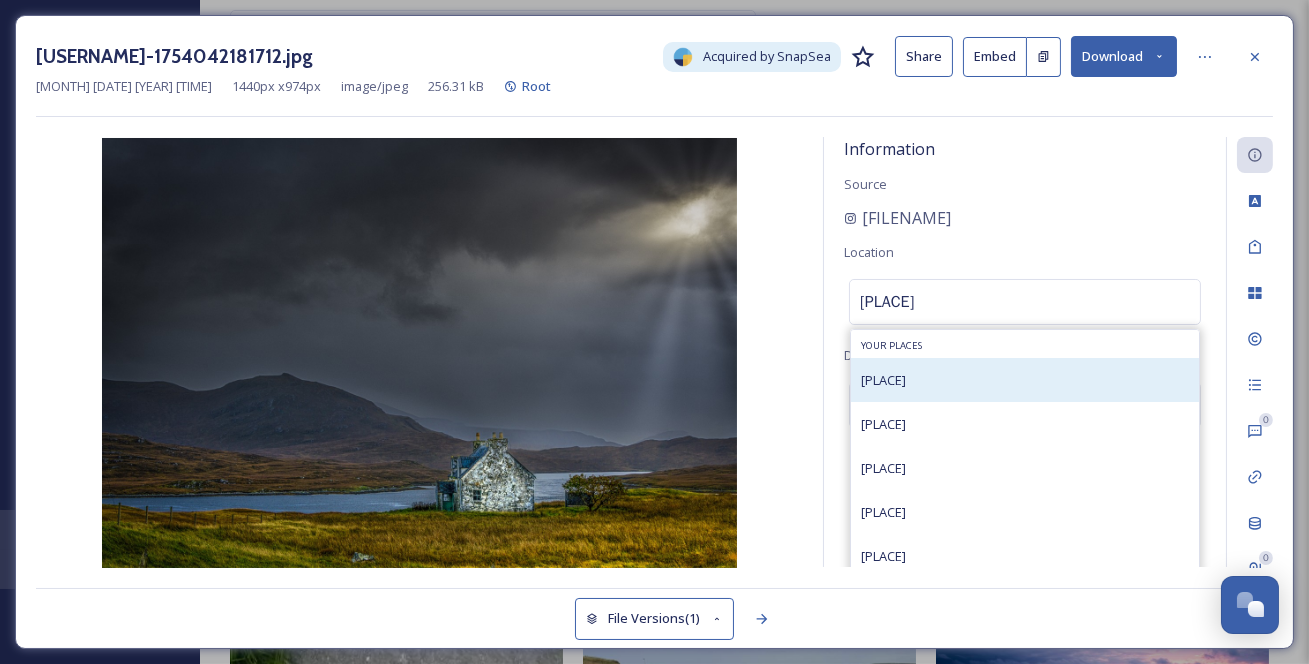 type on "[PLACE]" 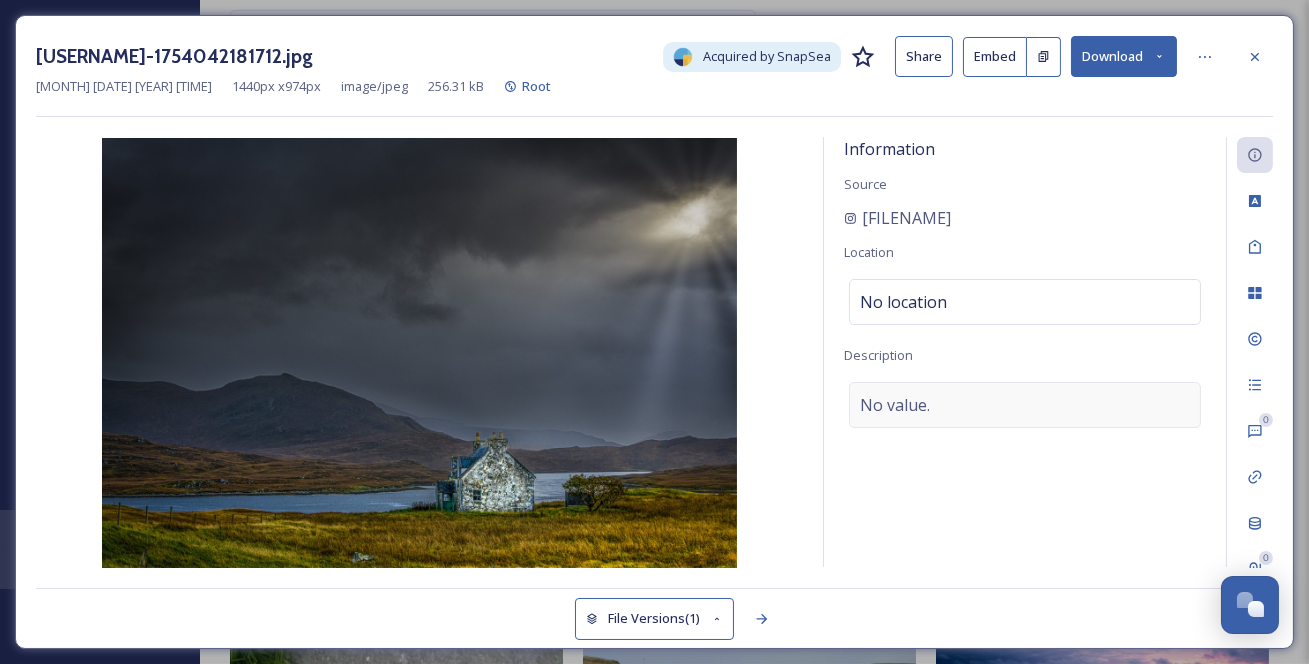 click on "No value." at bounding box center [895, 405] 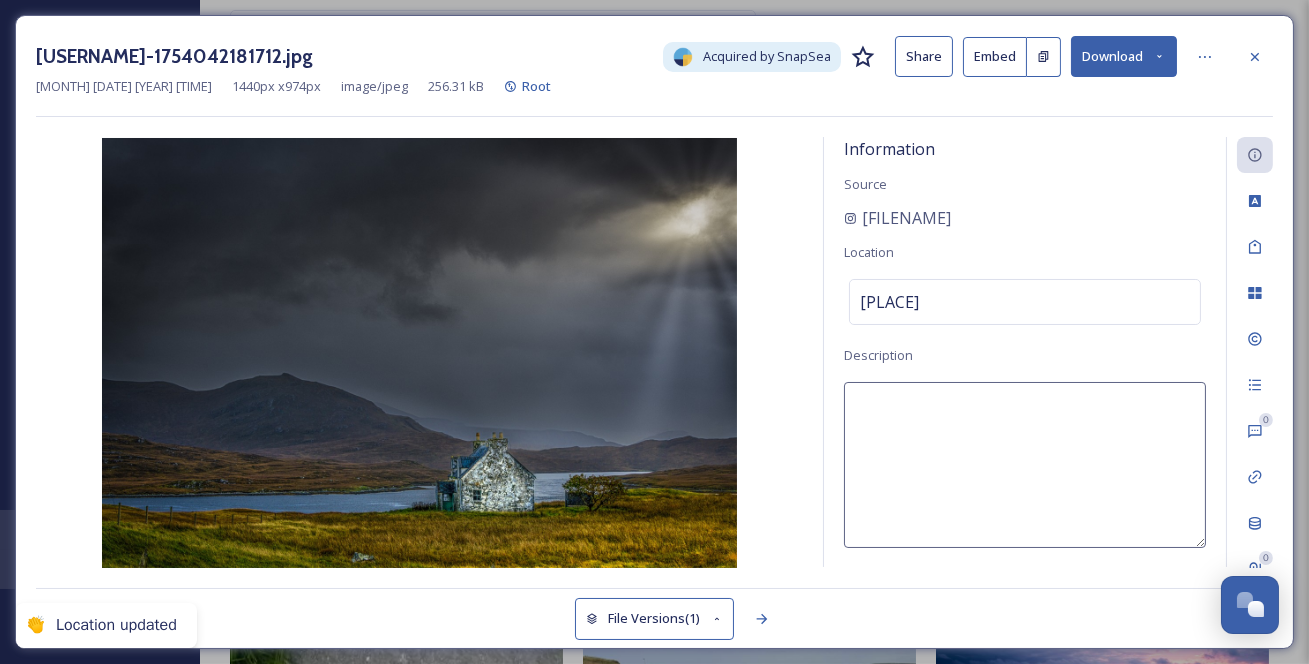 click at bounding box center [1025, 465] 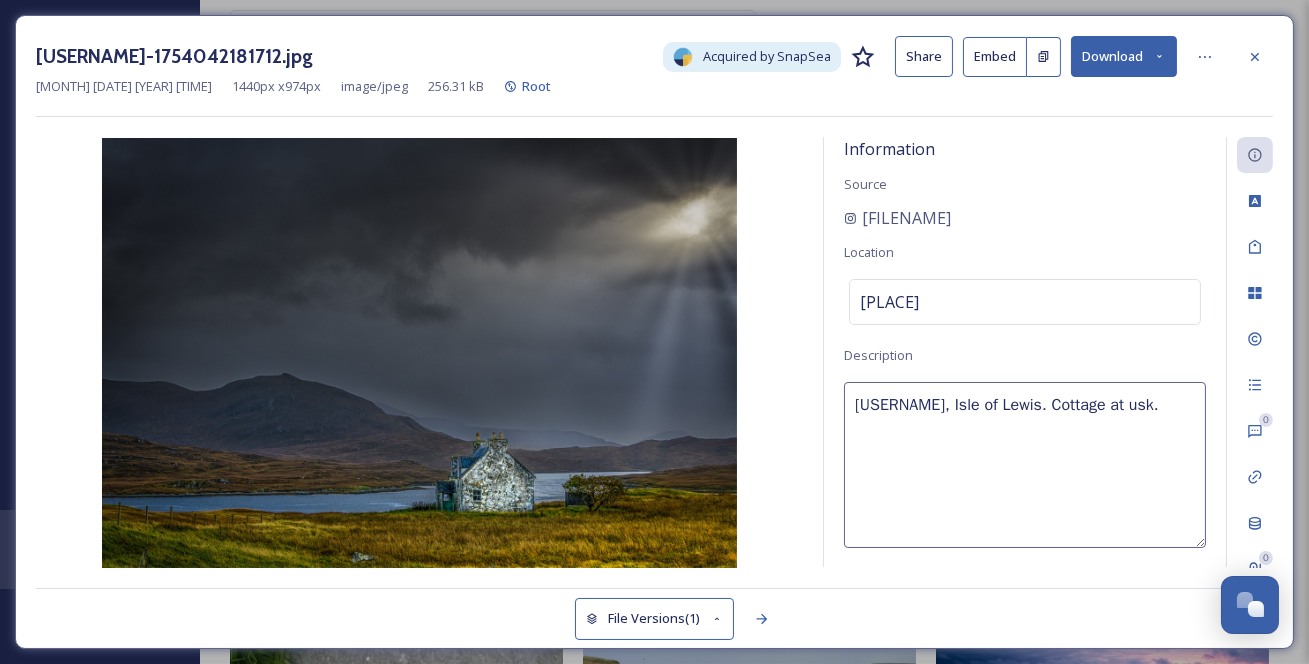 type on "[PLACE], [LOCATION]. Cottage at dusk." 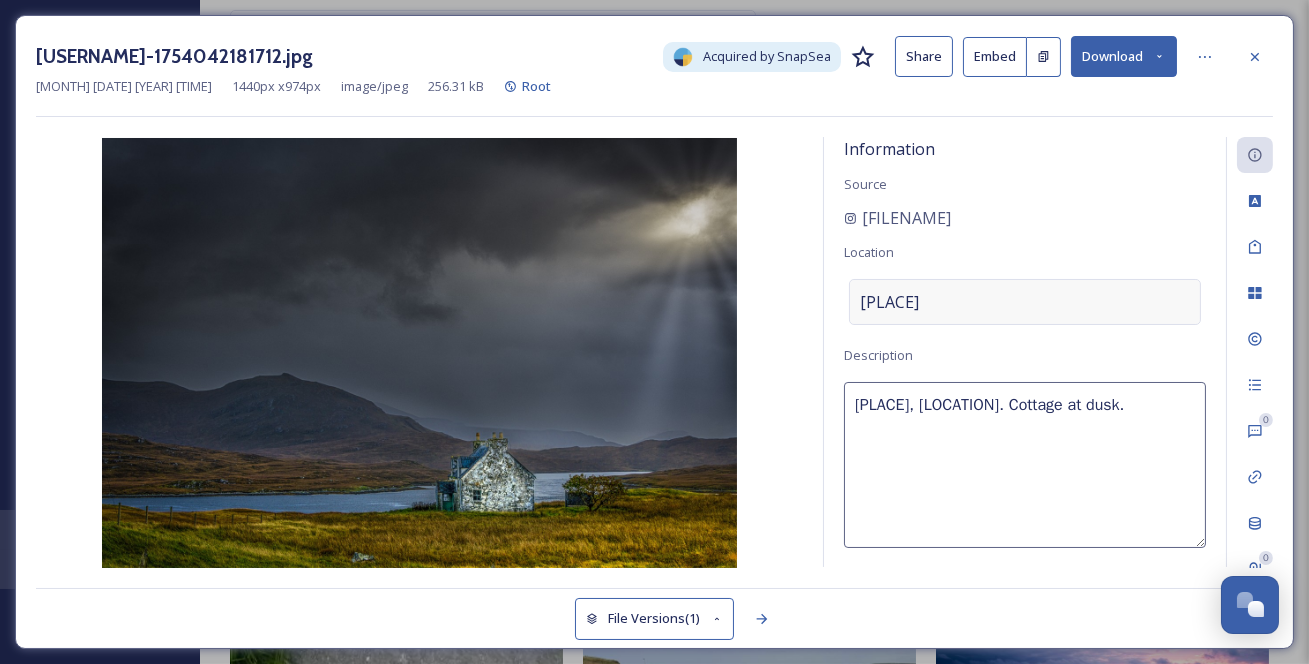 click on "[PLACE]" at bounding box center (1025, 302) 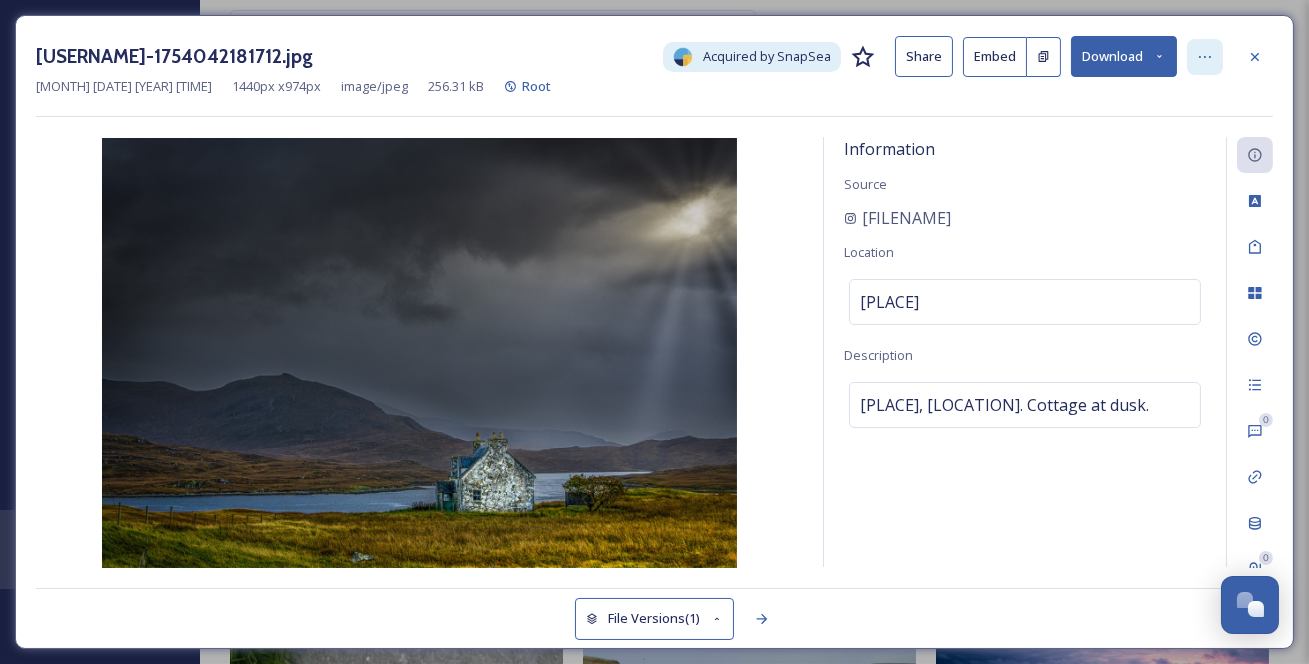 click 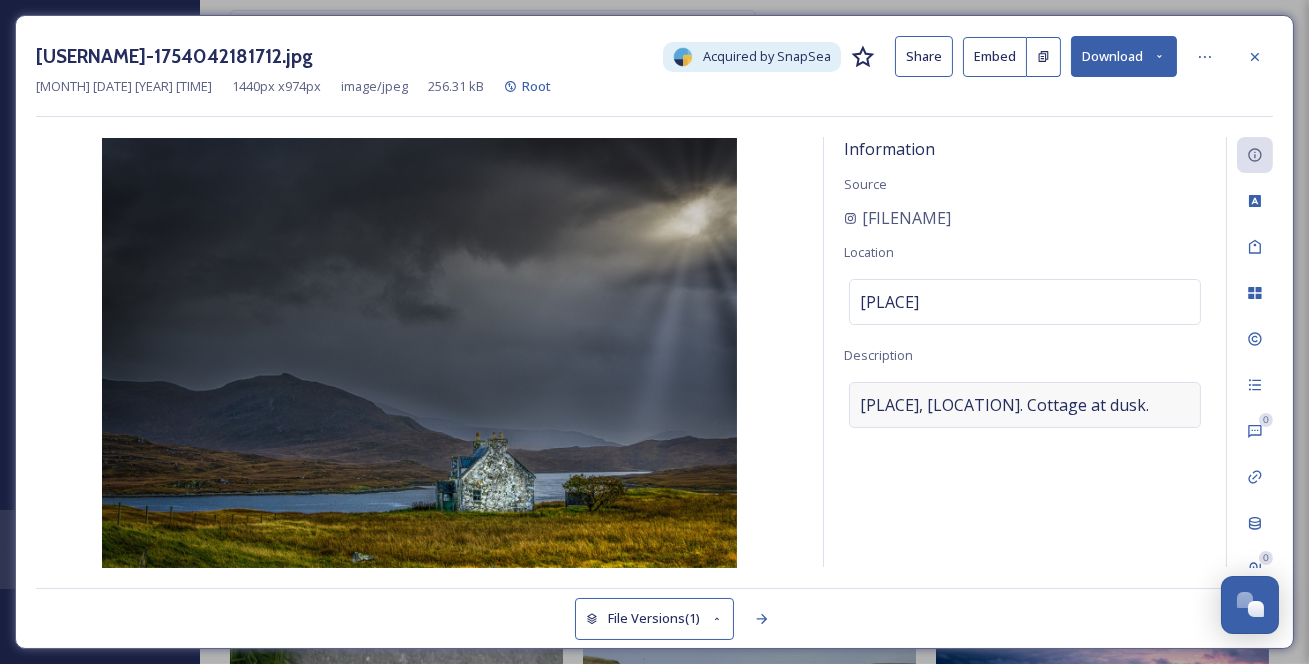 click on "[PLACE], [LOCATION]. Cottage at dusk." at bounding box center [1004, 405] 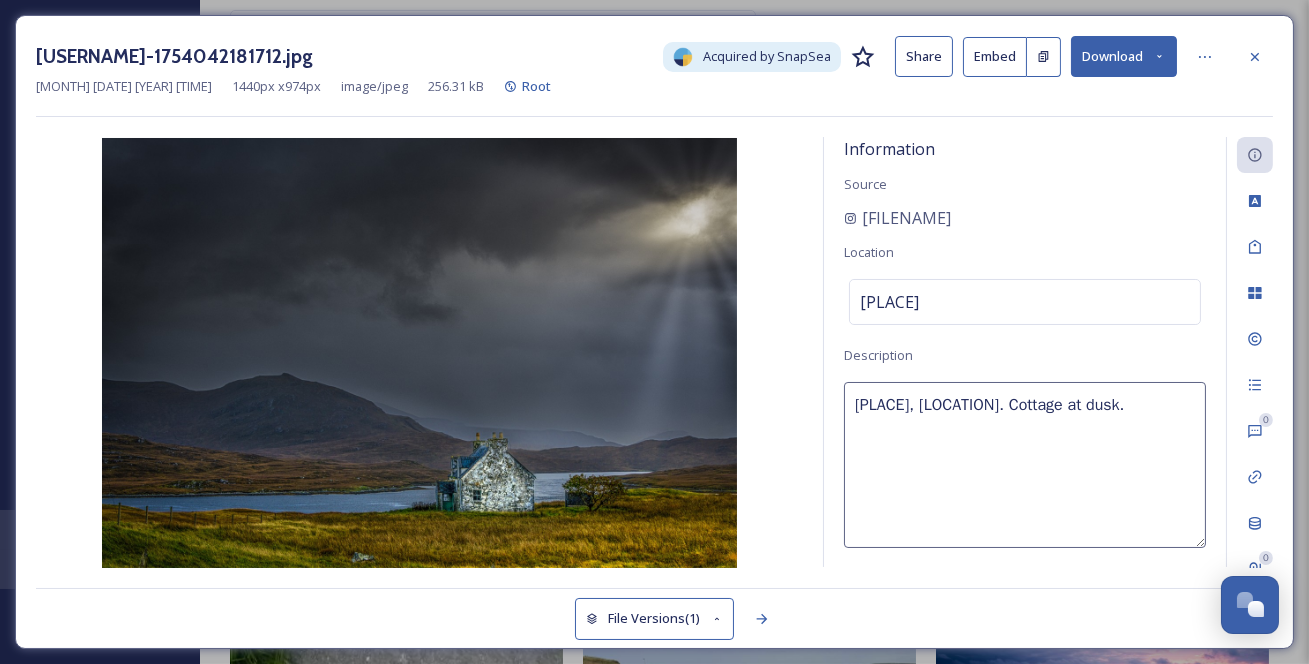 click on "[PLACE], [LOCATION]. Cottage at dusk." at bounding box center (1025, 465) 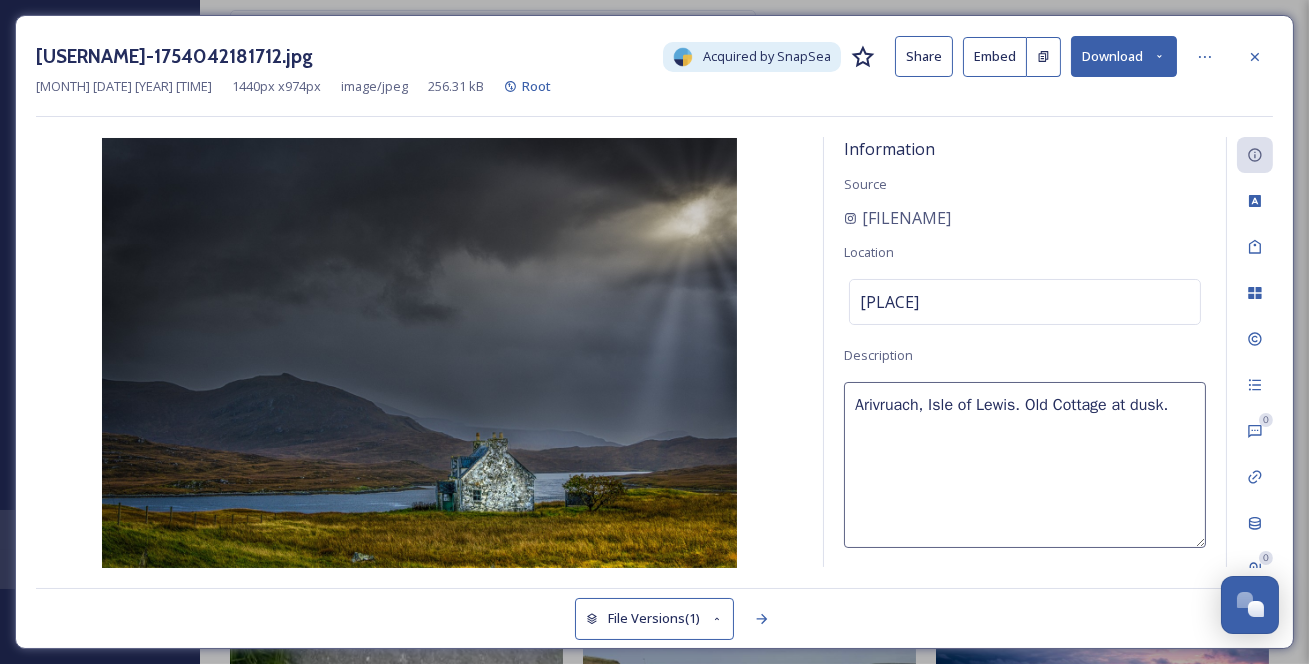 click on "Arivruach, Isle of Lewis. Old Cottage at dusk." at bounding box center [1025, 465] 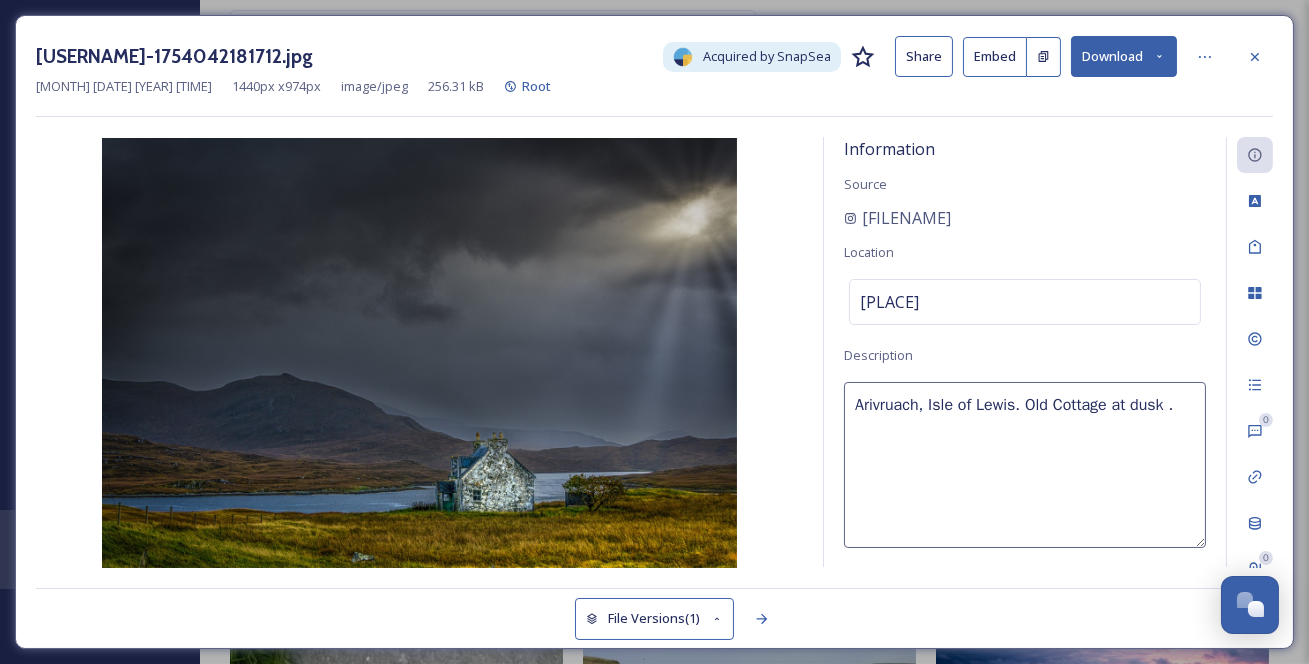 click on "Arivruach, Isle of Lewis. Old Cottage at dusk ." at bounding box center [1025, 465] 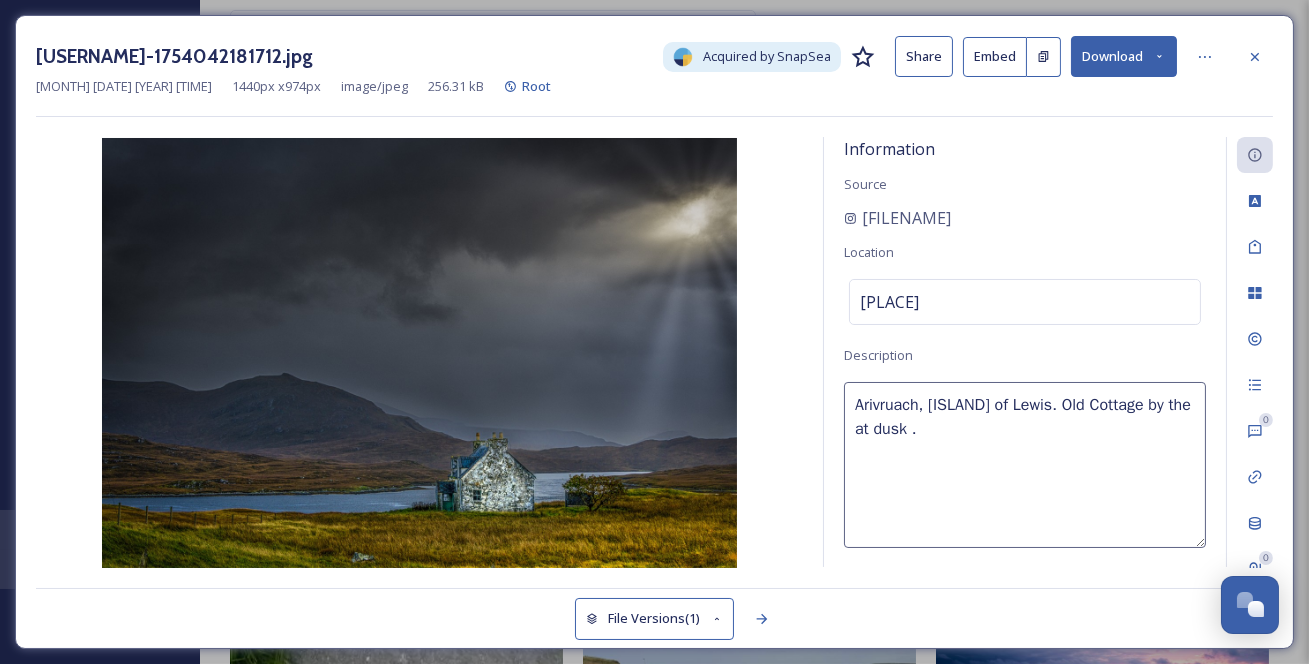 click on "Arivruach, [ISLAND] of Lewis. Old Cottage by the at dusk ." at bounding box center [1025, 465] 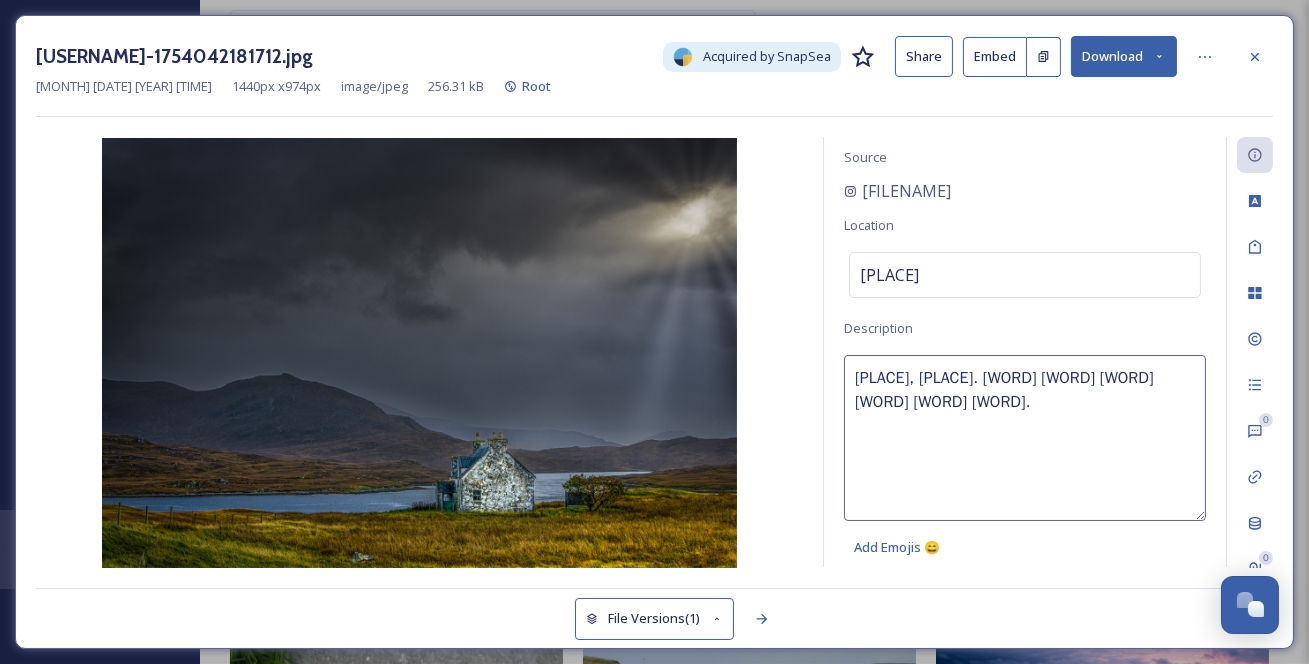 scroll, scrollTop: 100, scrollLeft: 0, axis: vertical 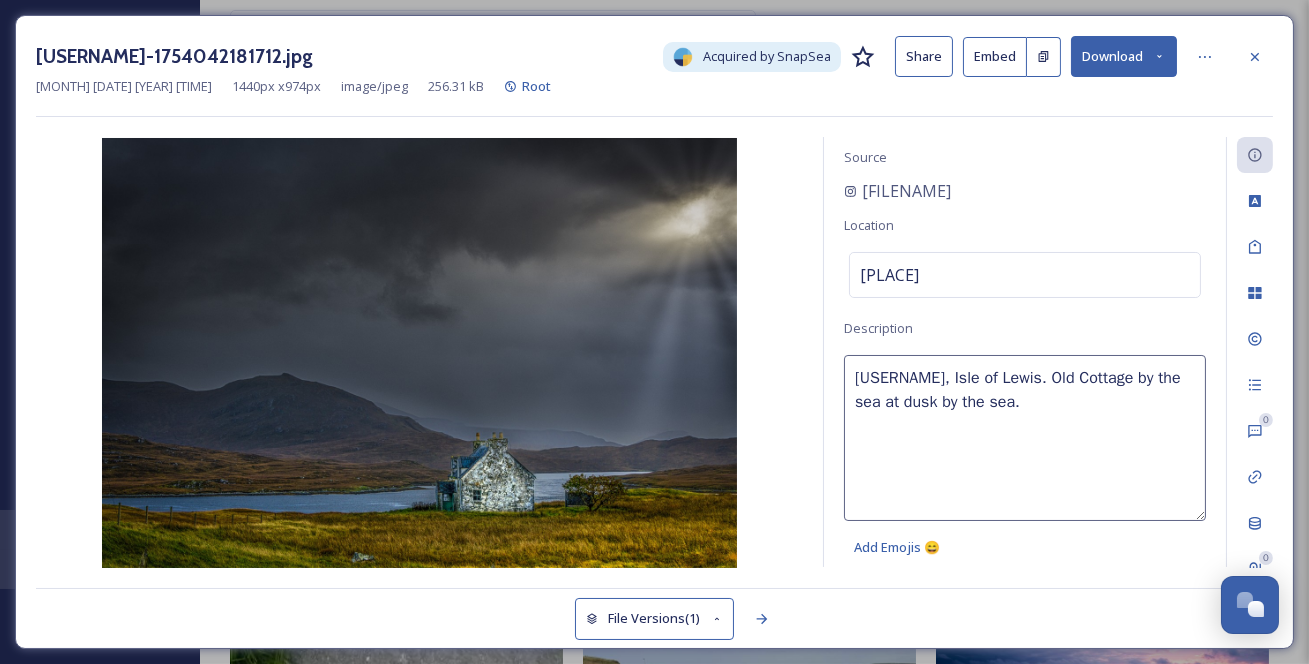 drag, startPoint x: 1111, startPoint y: 398, endPoint x: 1012, endPoint y: 398, distance: 99 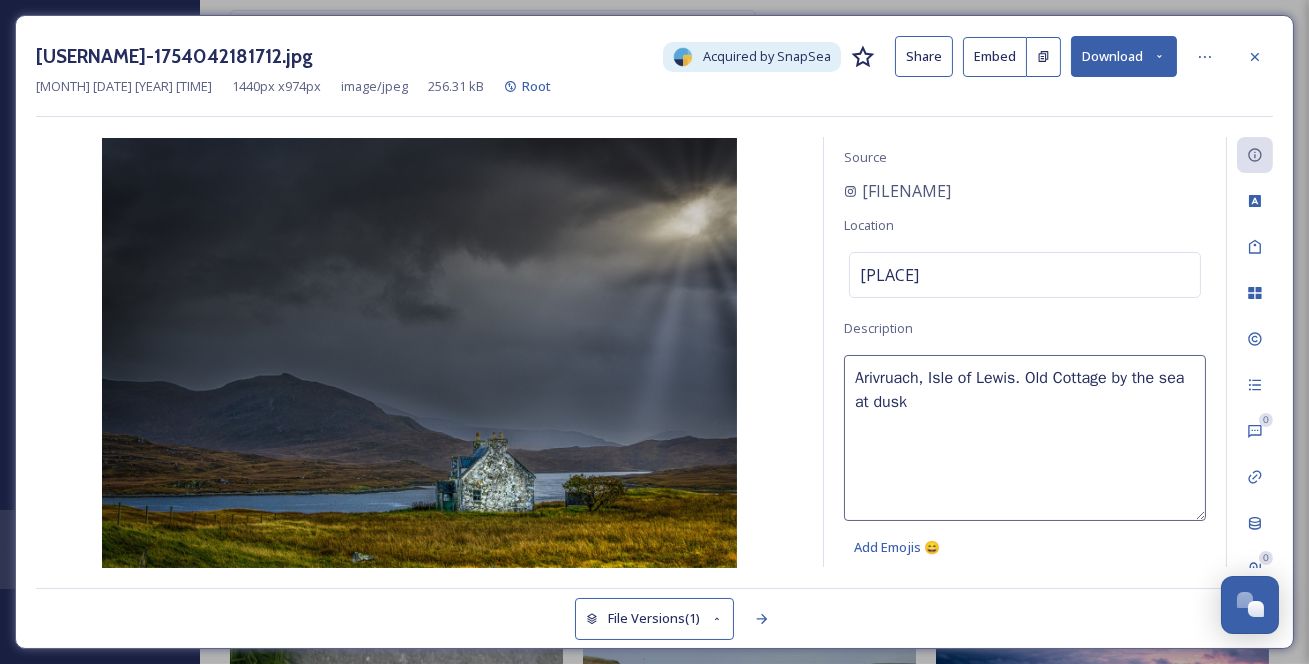 scroll, scrollTop: 100, scrollLeft: 0, axis: vertical 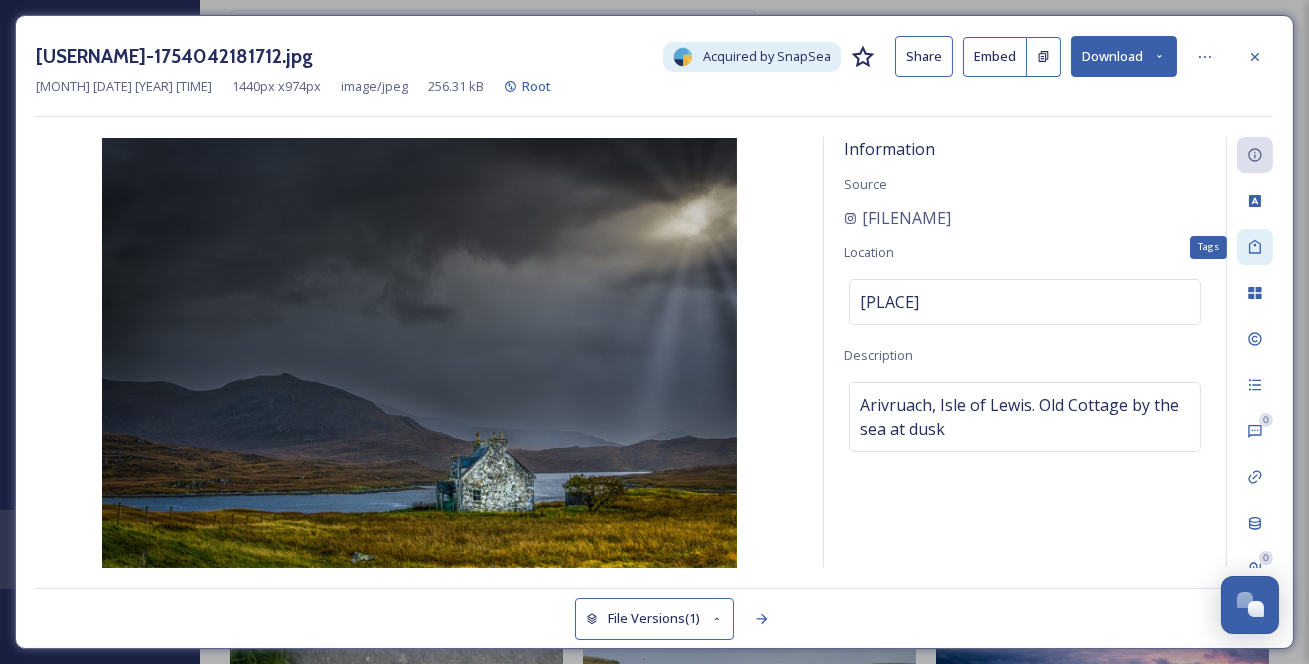 click 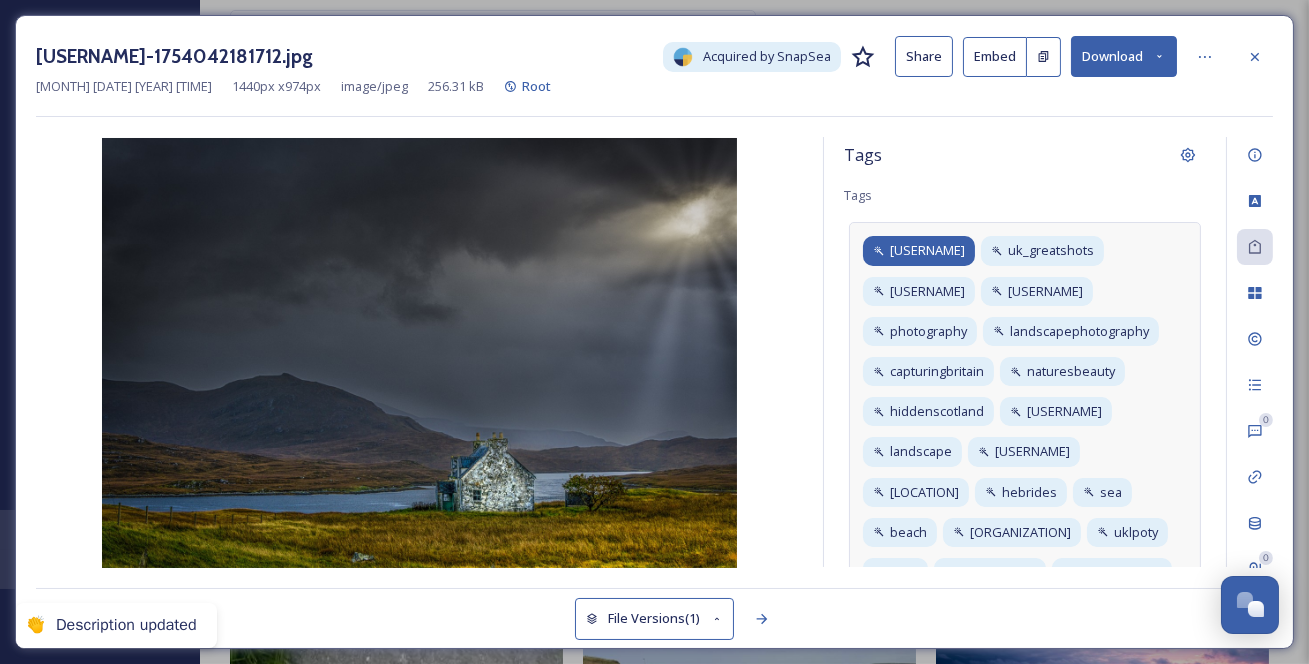 click on "[USERNAME]" at bounding box center (927, 250) 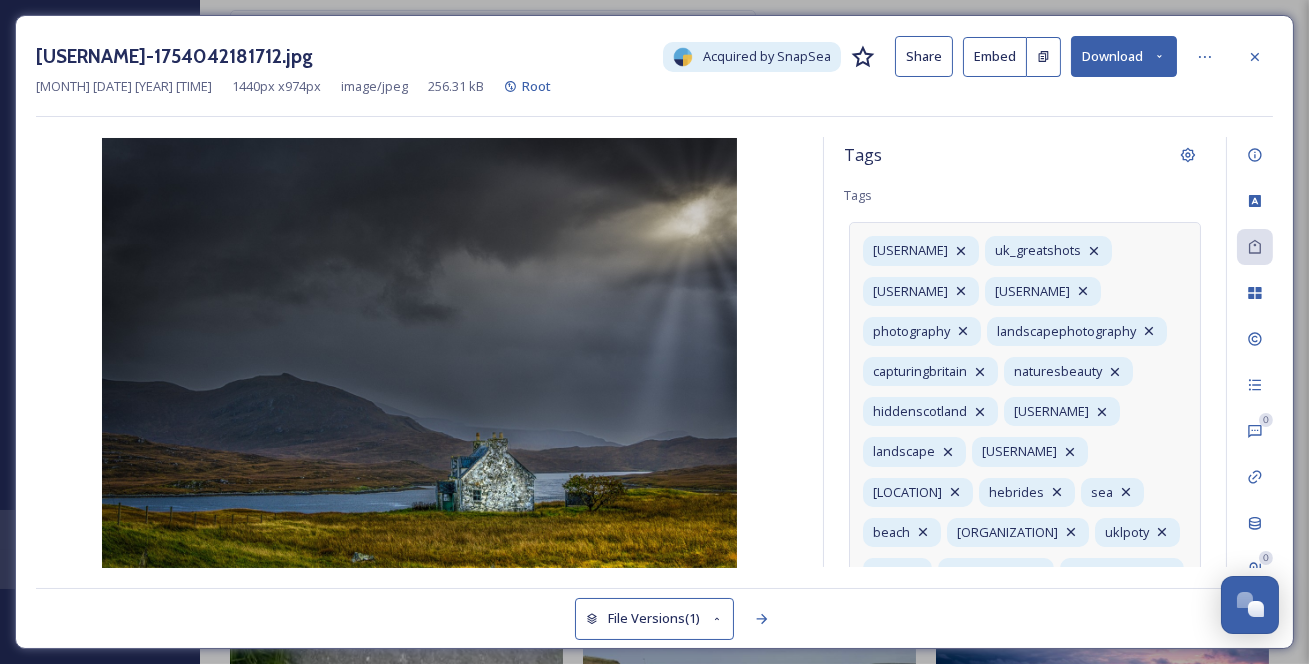 scroll, scrollTop: 617, scrollLeft: 0, axis: vertical 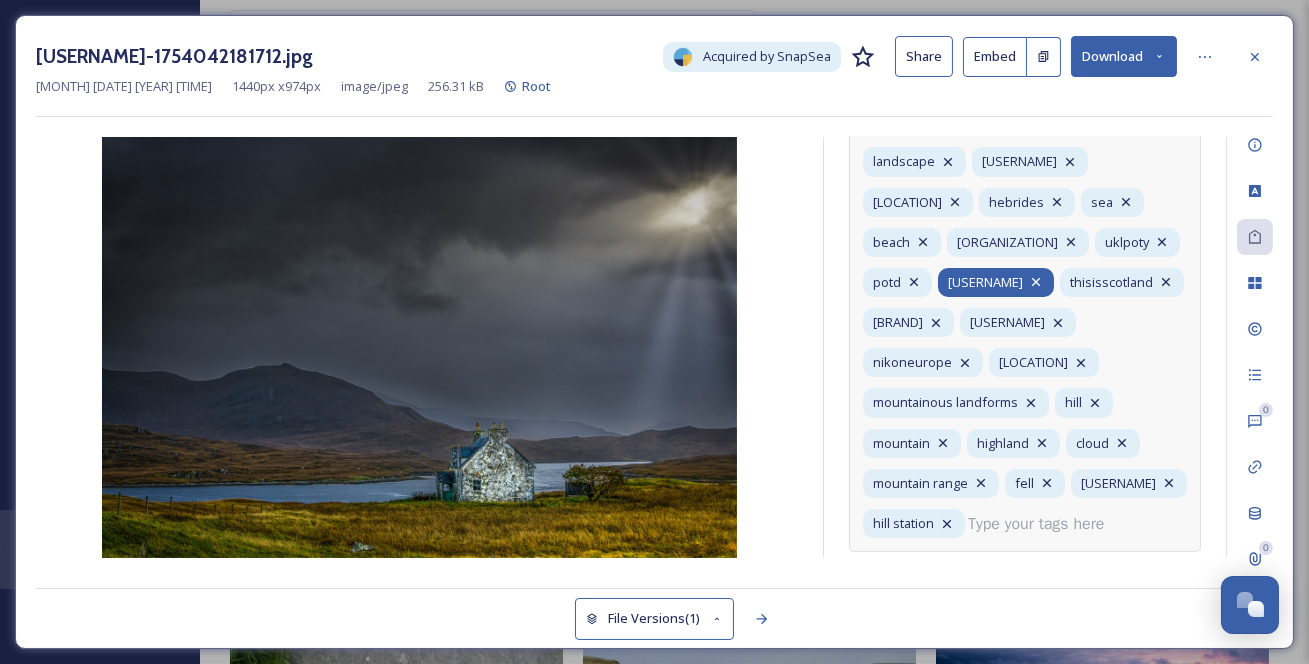 click 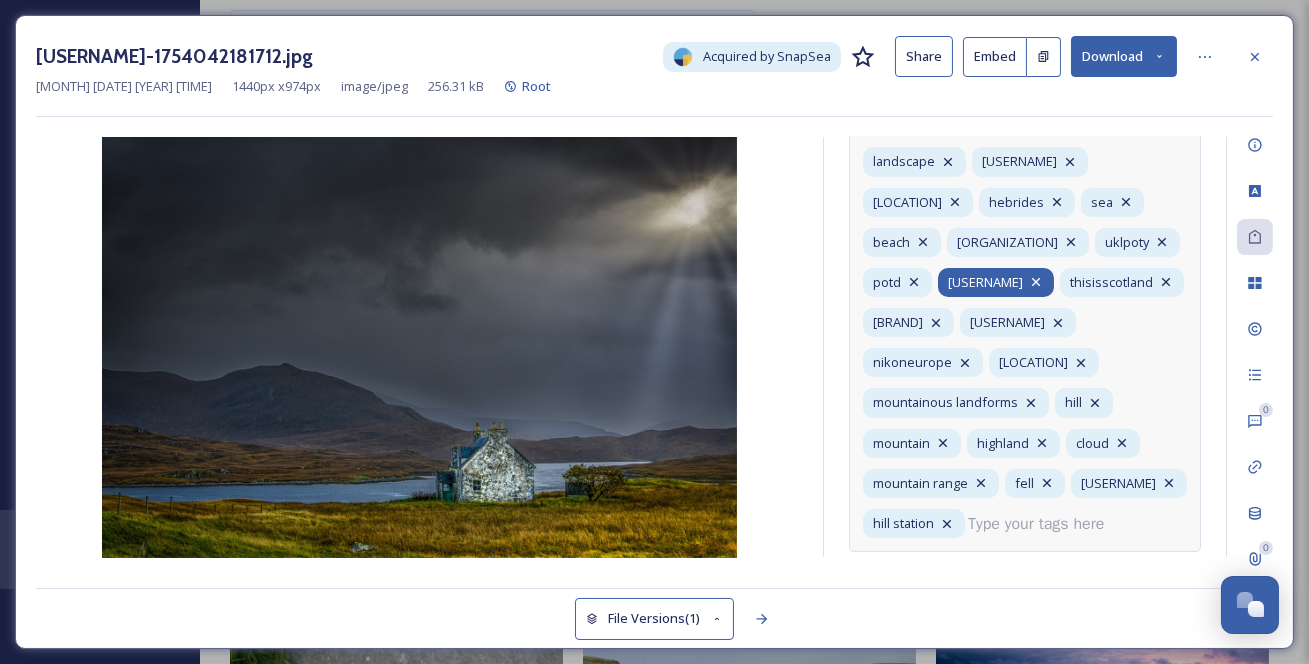 click 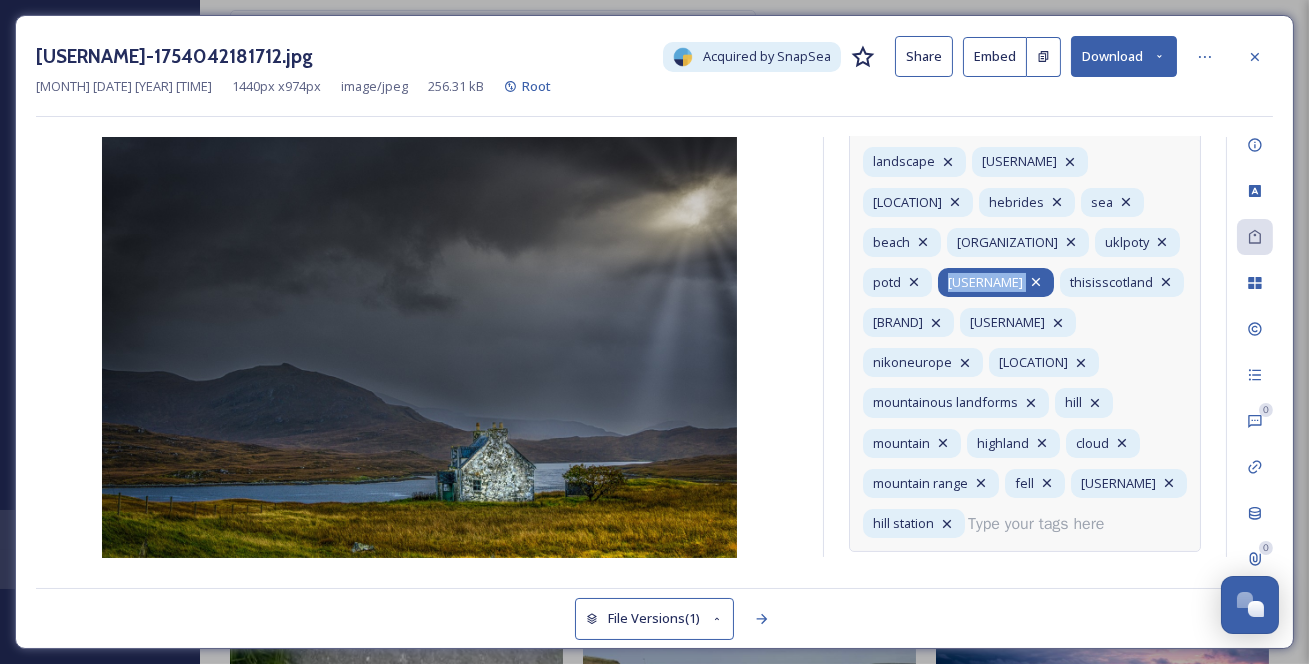 click 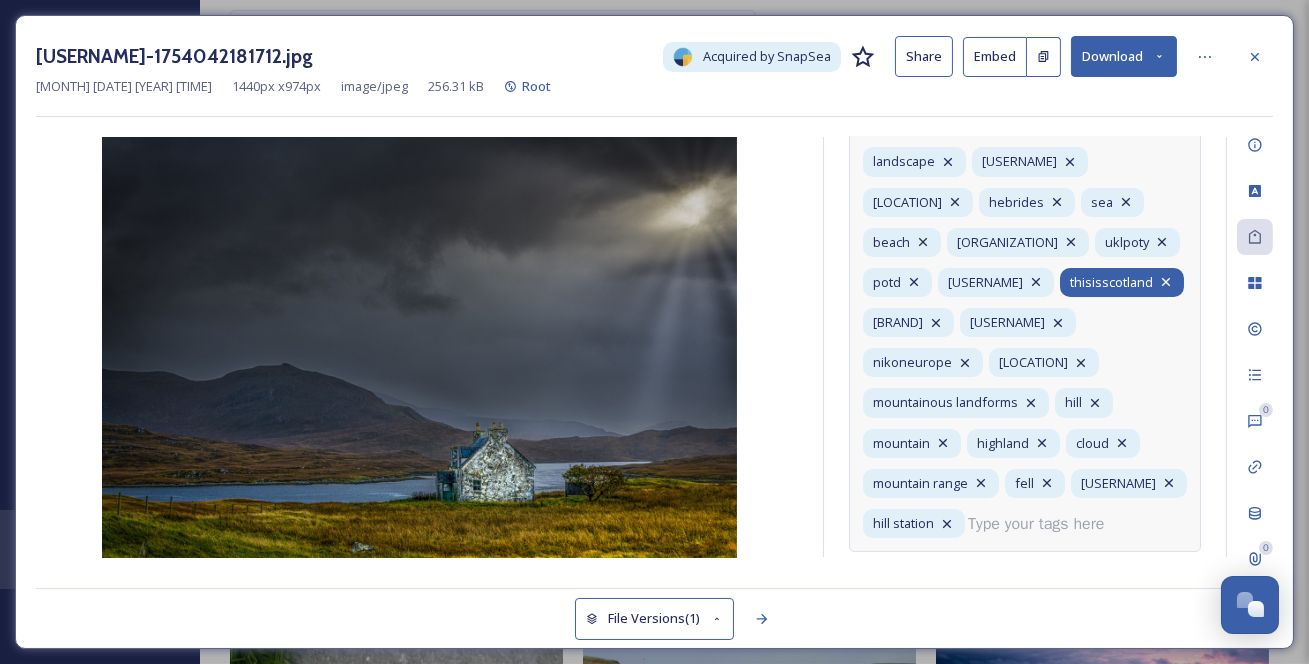click 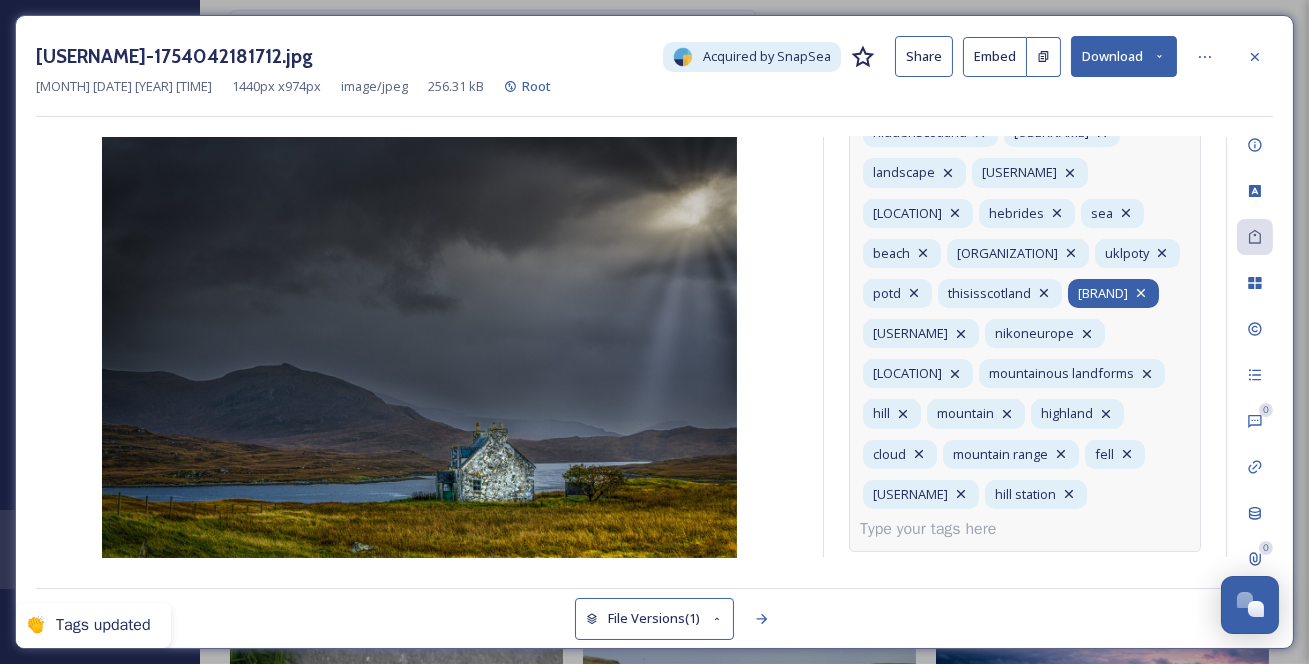 scroll, scrollTop: 572, scrollLeft: 0, axis: vertical 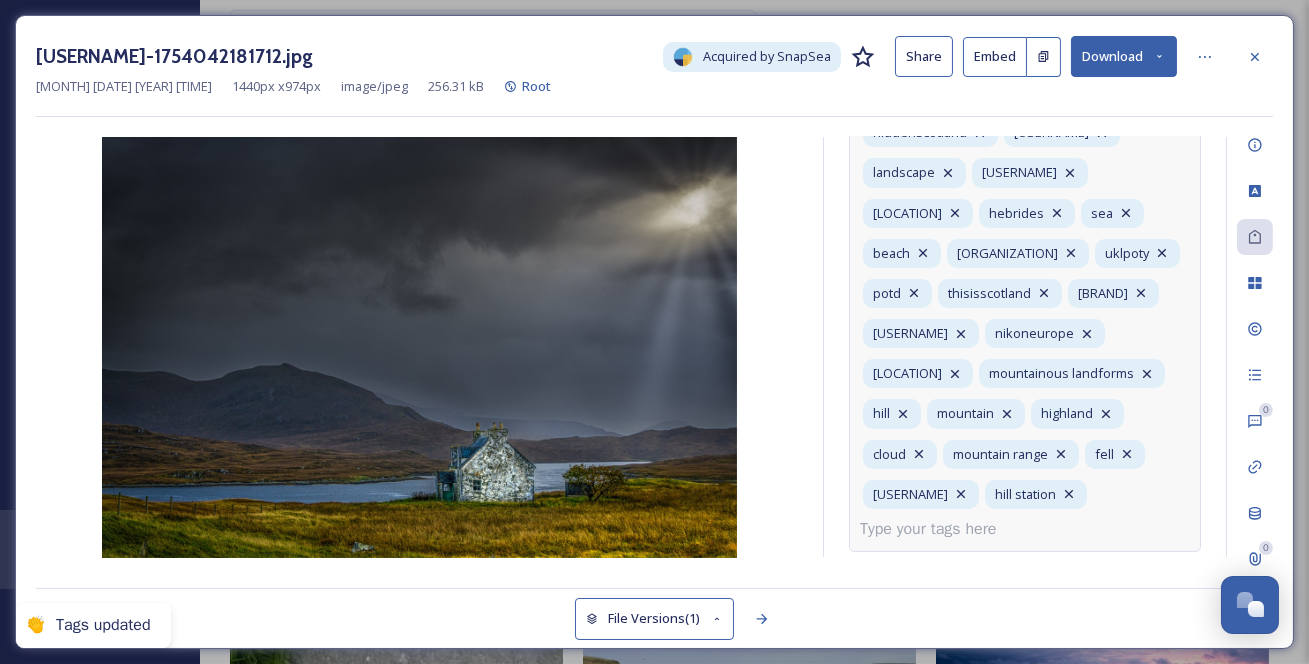 drag, startPoint x: 1112, startPoint y: 290, endPoint x: 1057, endPoint y: 306, distance: 57.280014 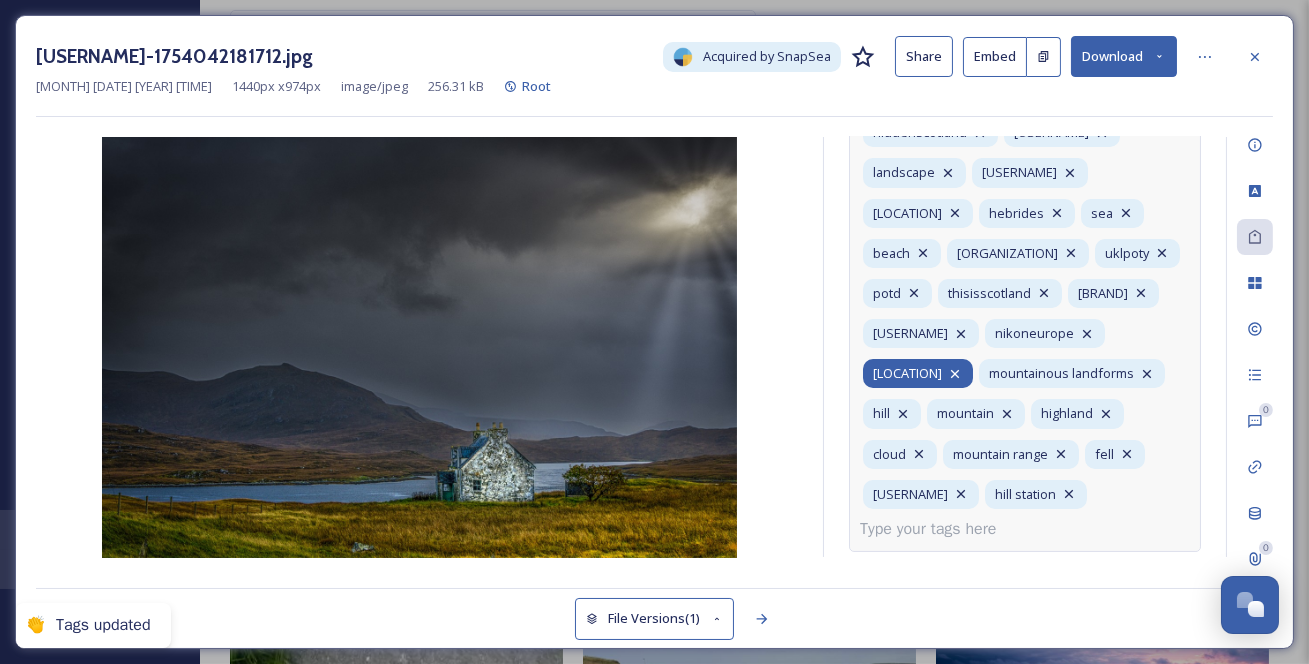 click 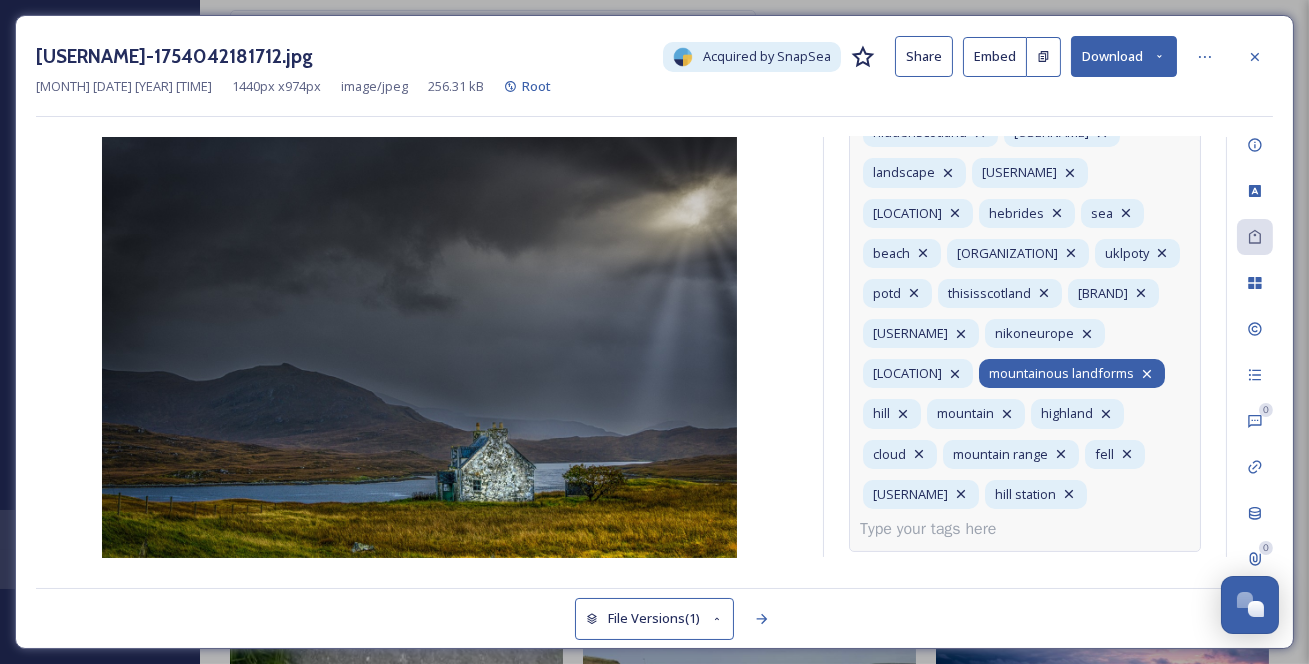 click 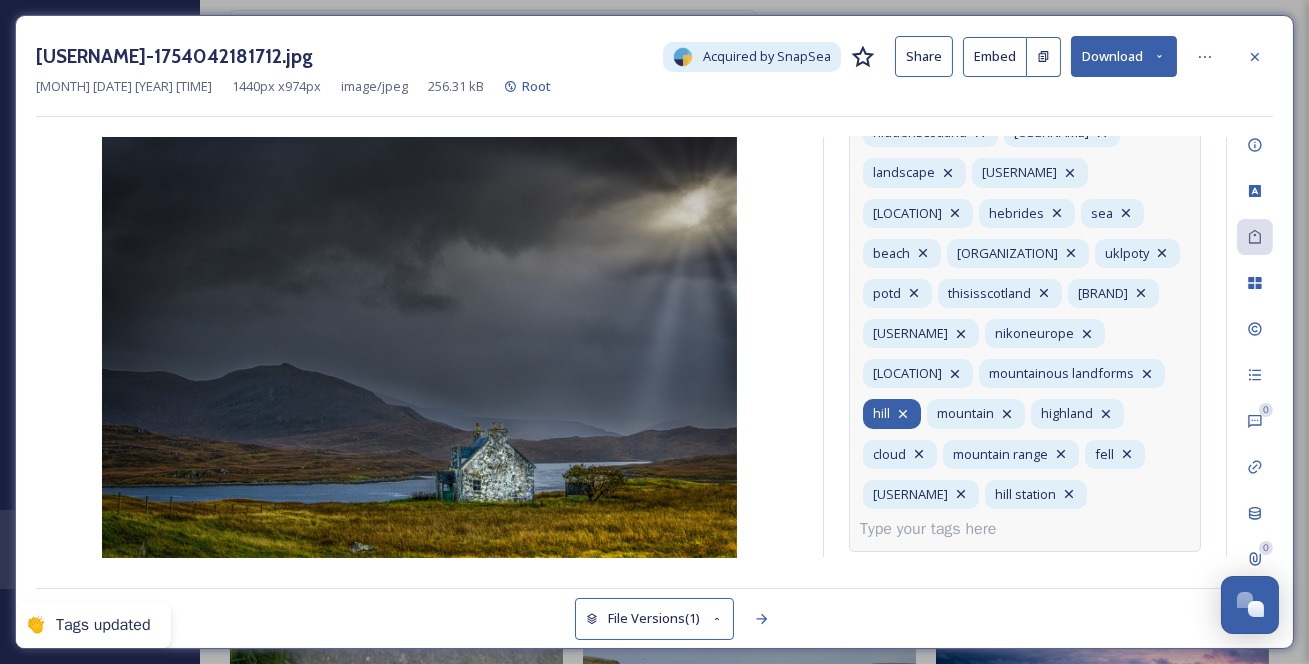 click 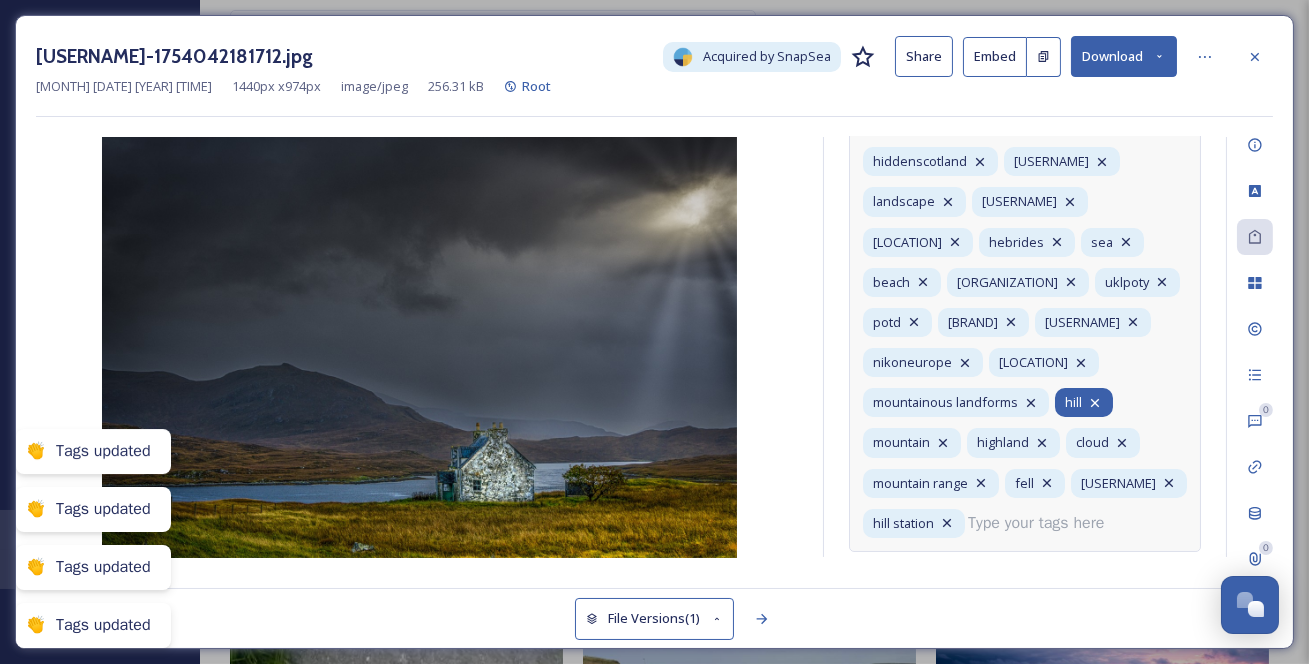scroll, scrollTop: 572, scrollLeft: 0, axis: vertical 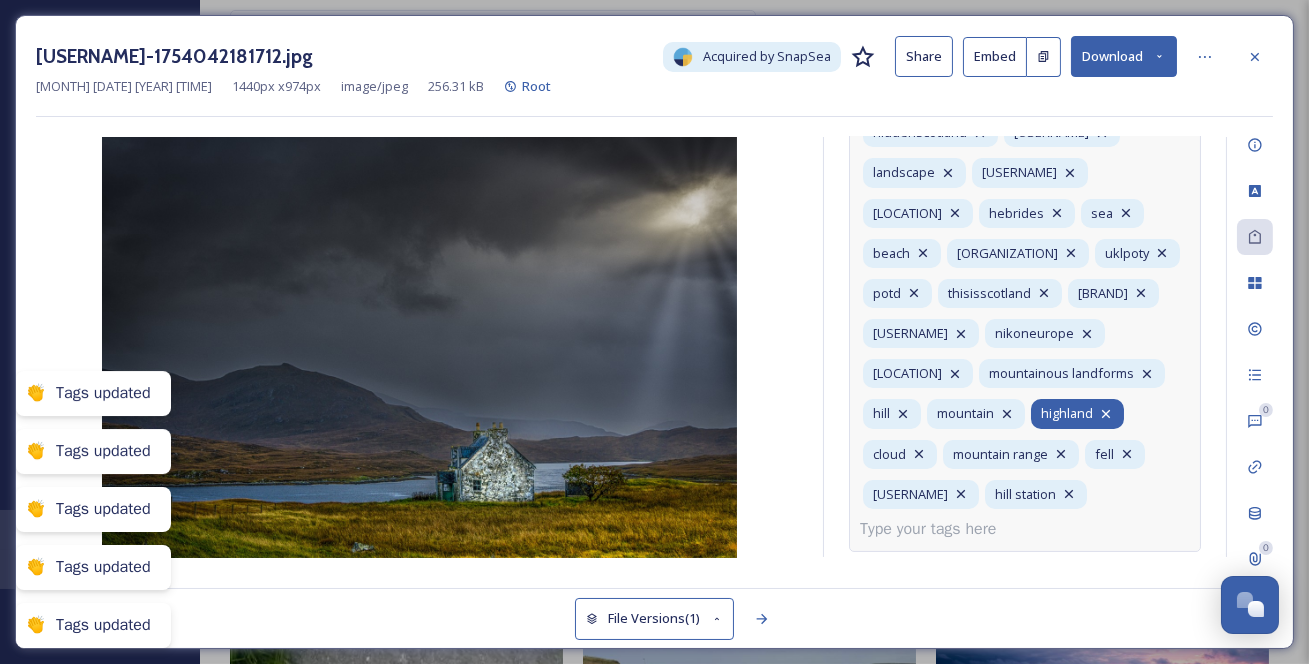 click 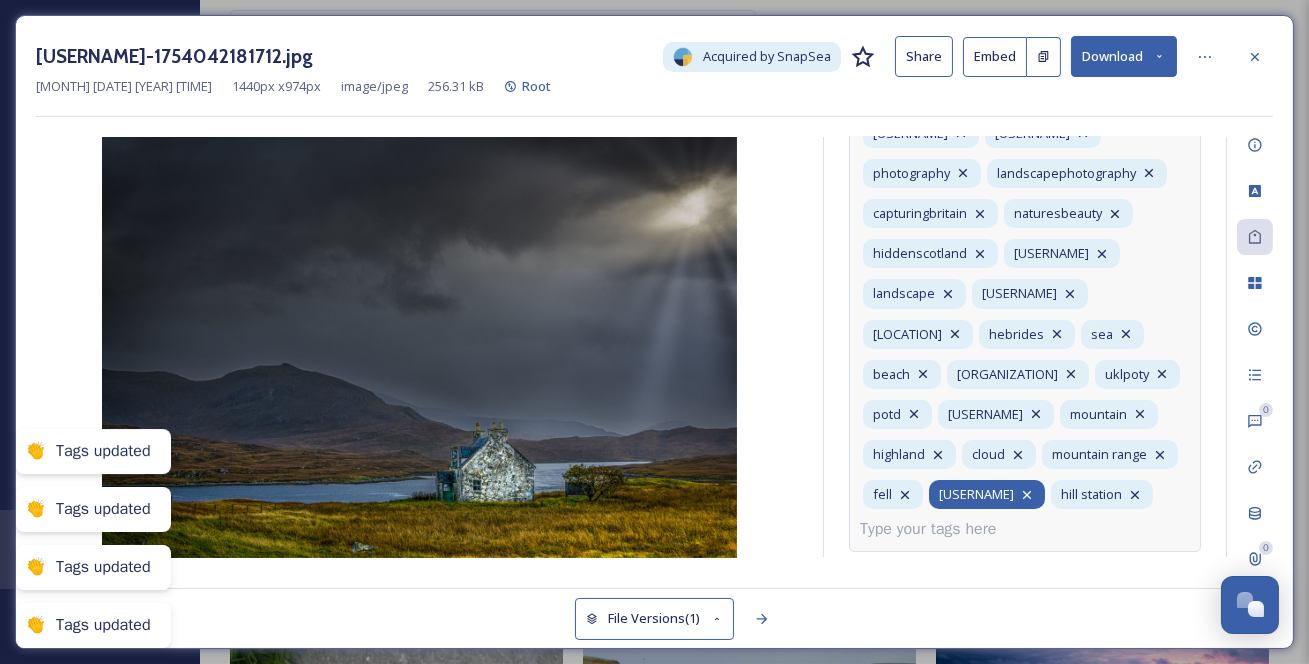 scroll, scrollTop: 392, scrollLeft: 0, axis: vertical 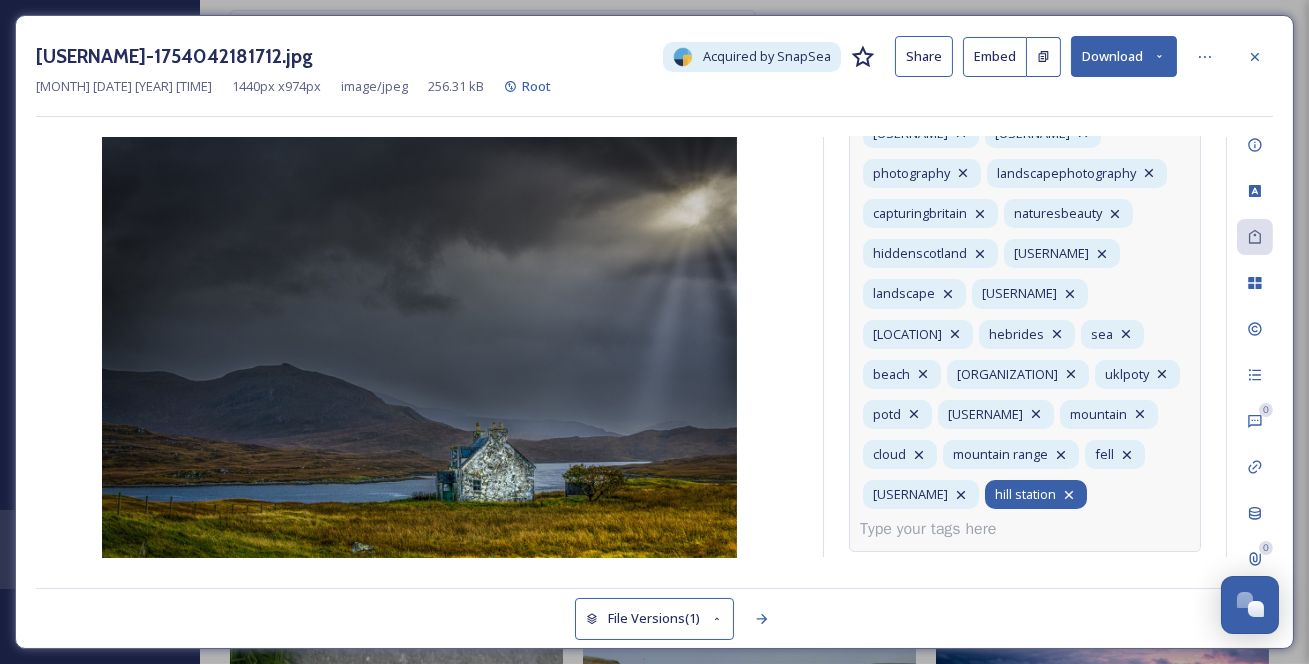 click 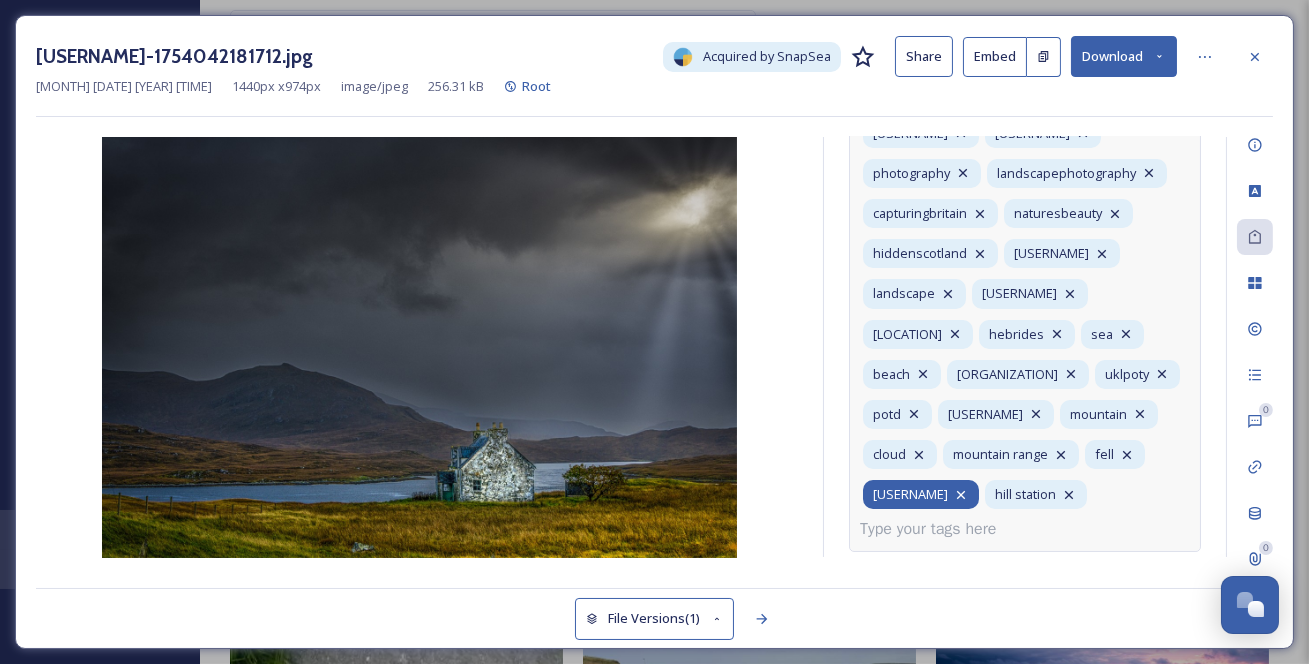 click 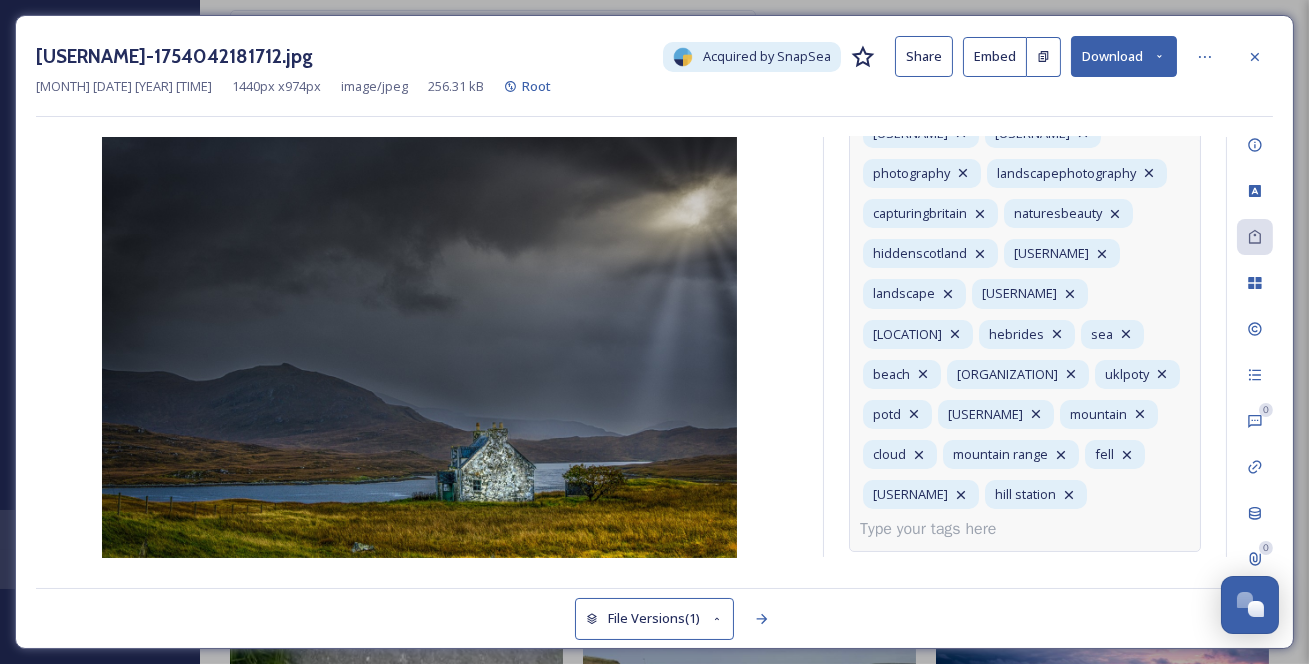scroll, scrollTop: 357, scrollLeft: 0, axis: vertical 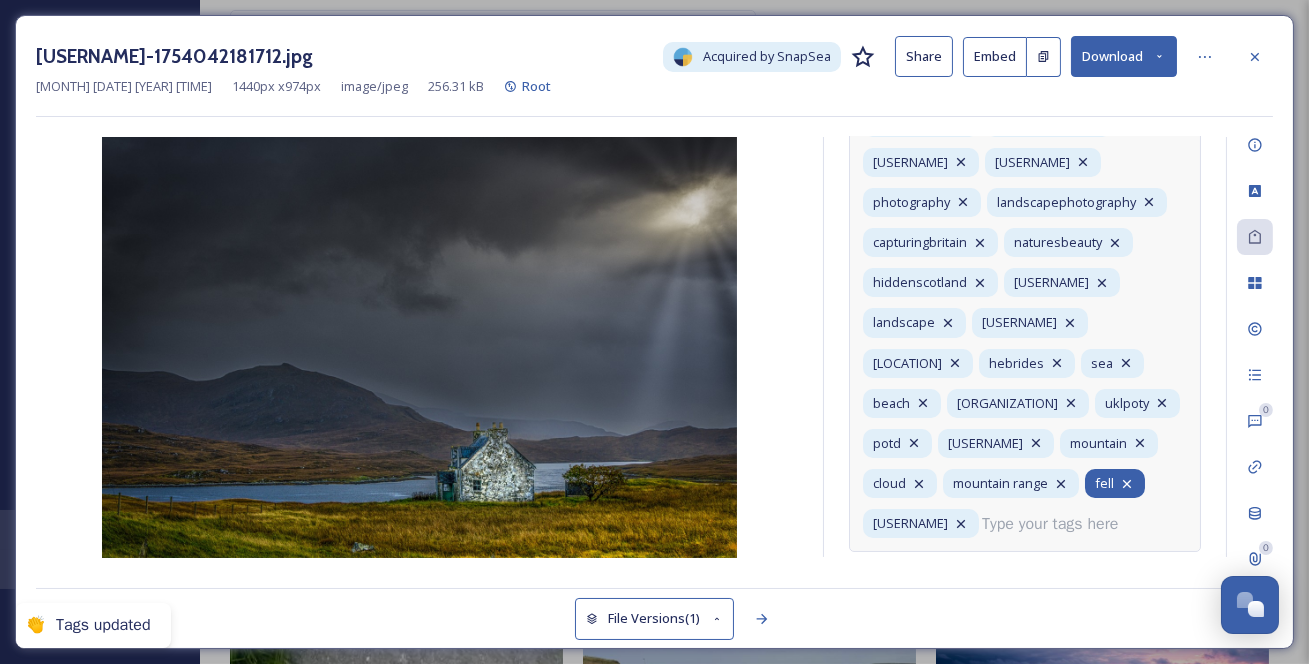click 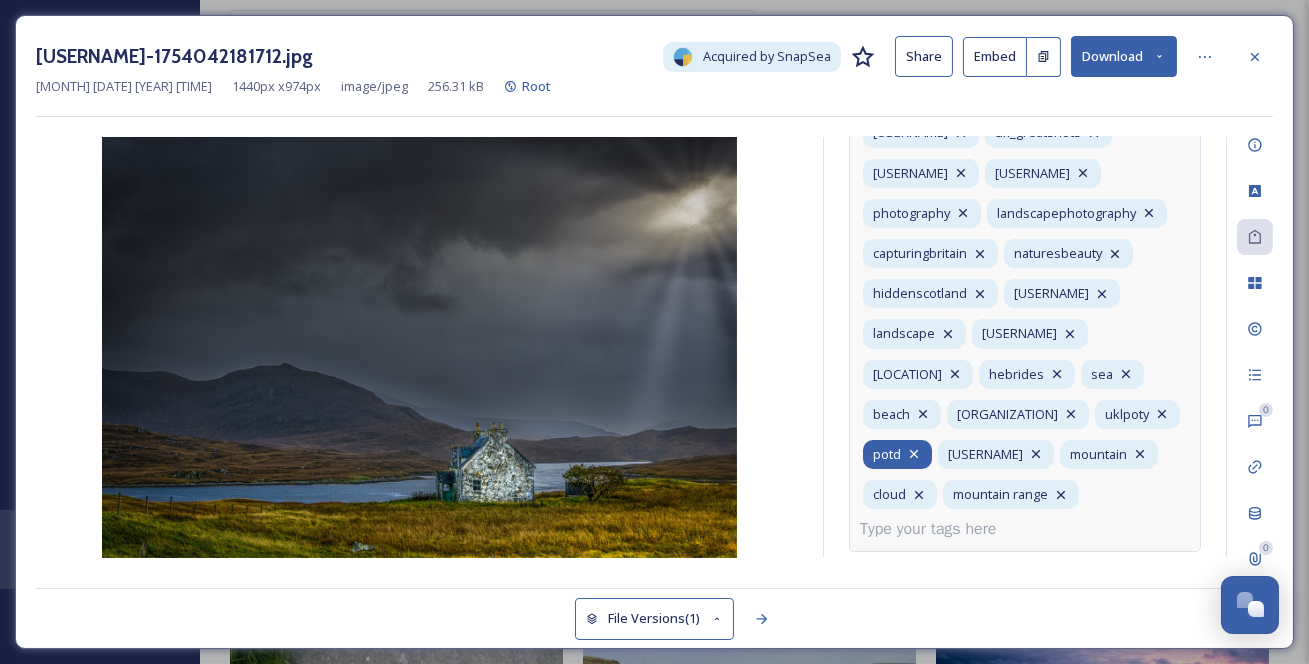 click 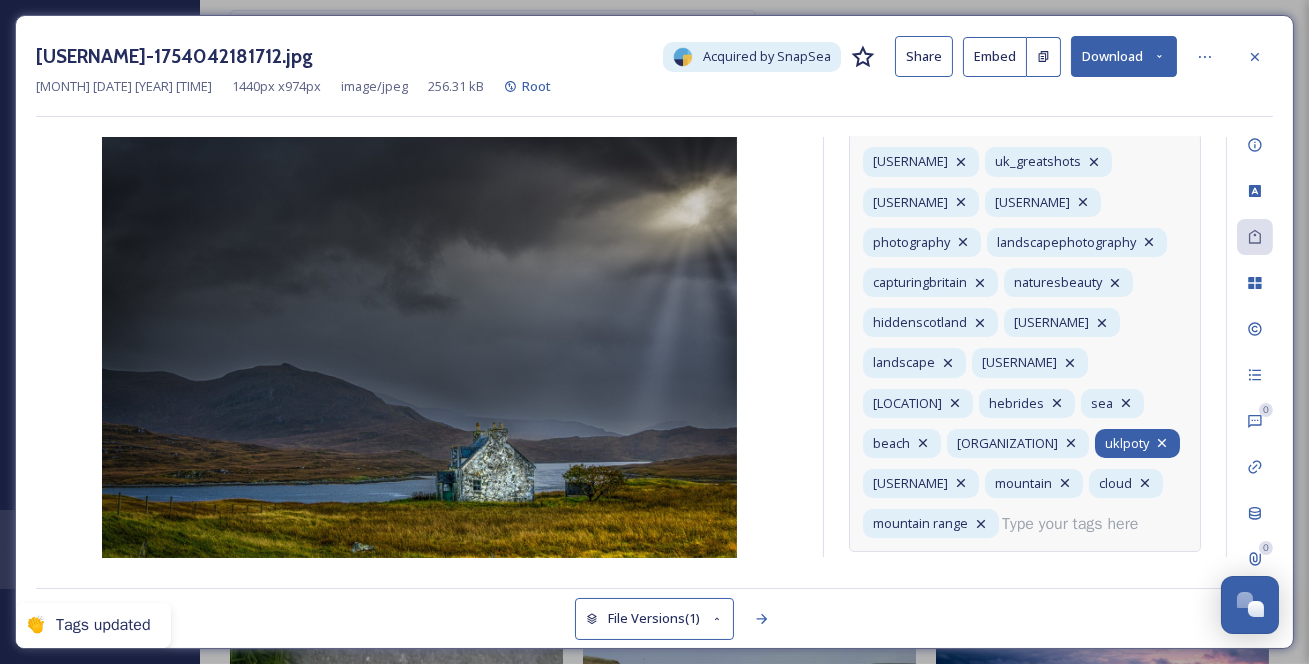 click 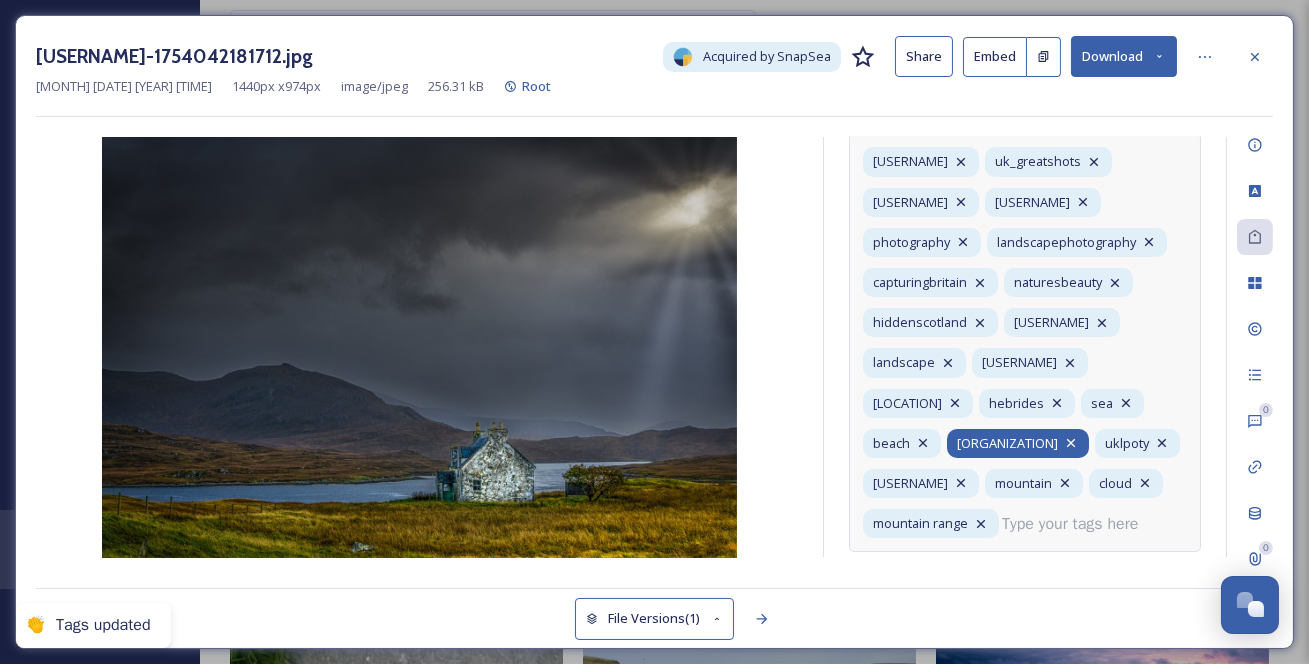 click 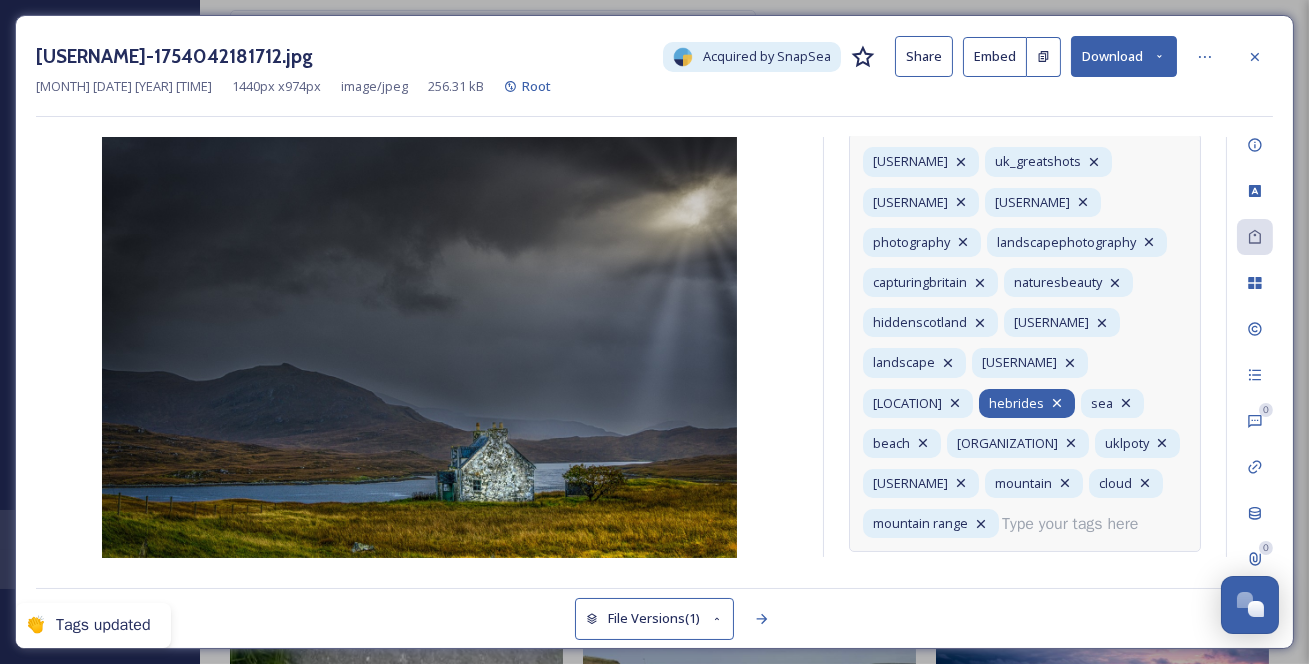 scroll, scrollTop: 302, scrollLeft: 0, axis: vertical 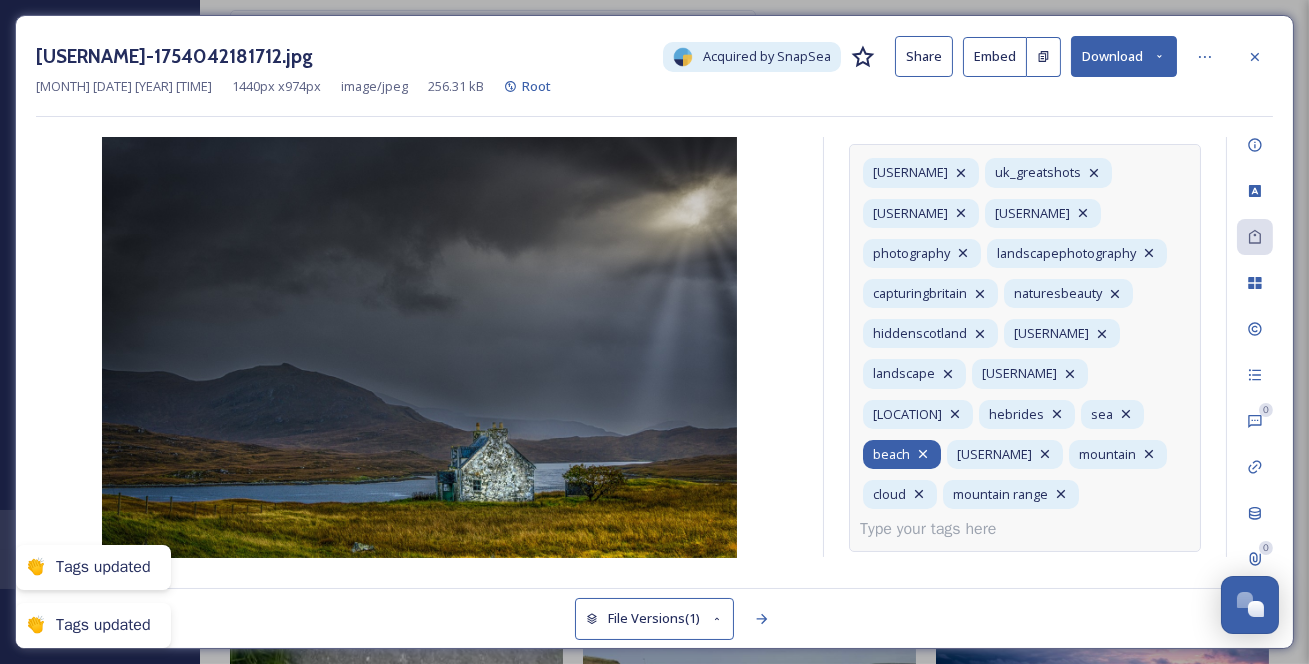click 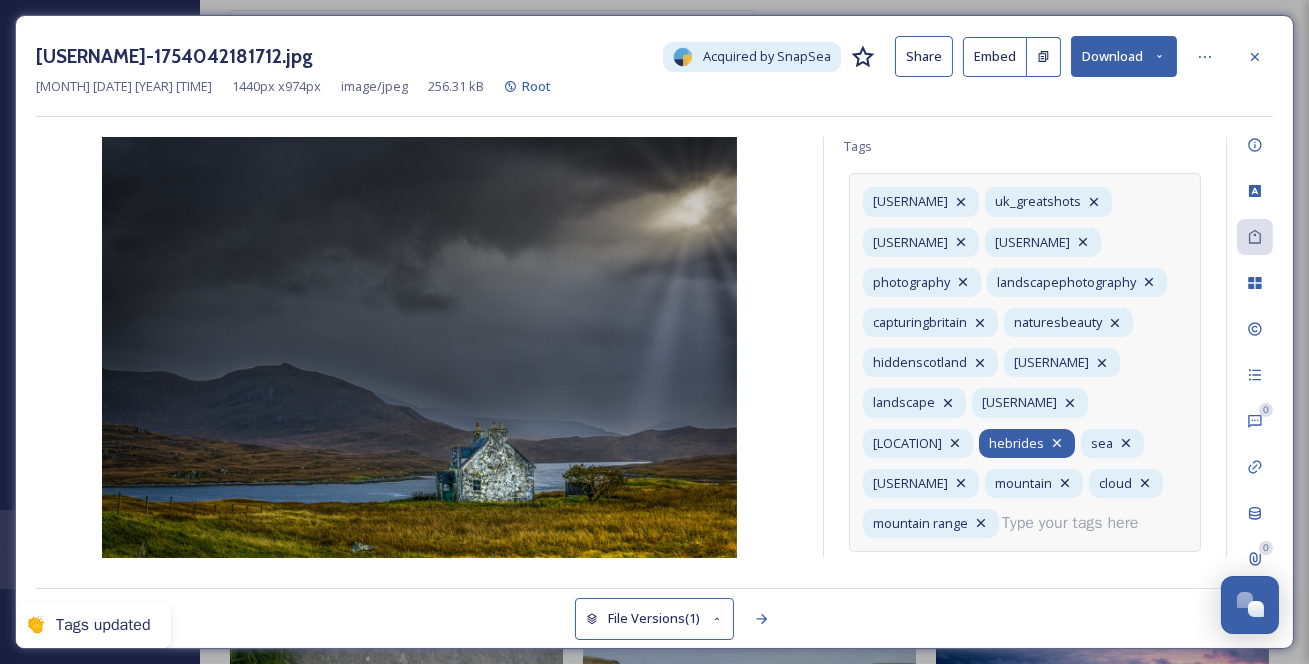 click 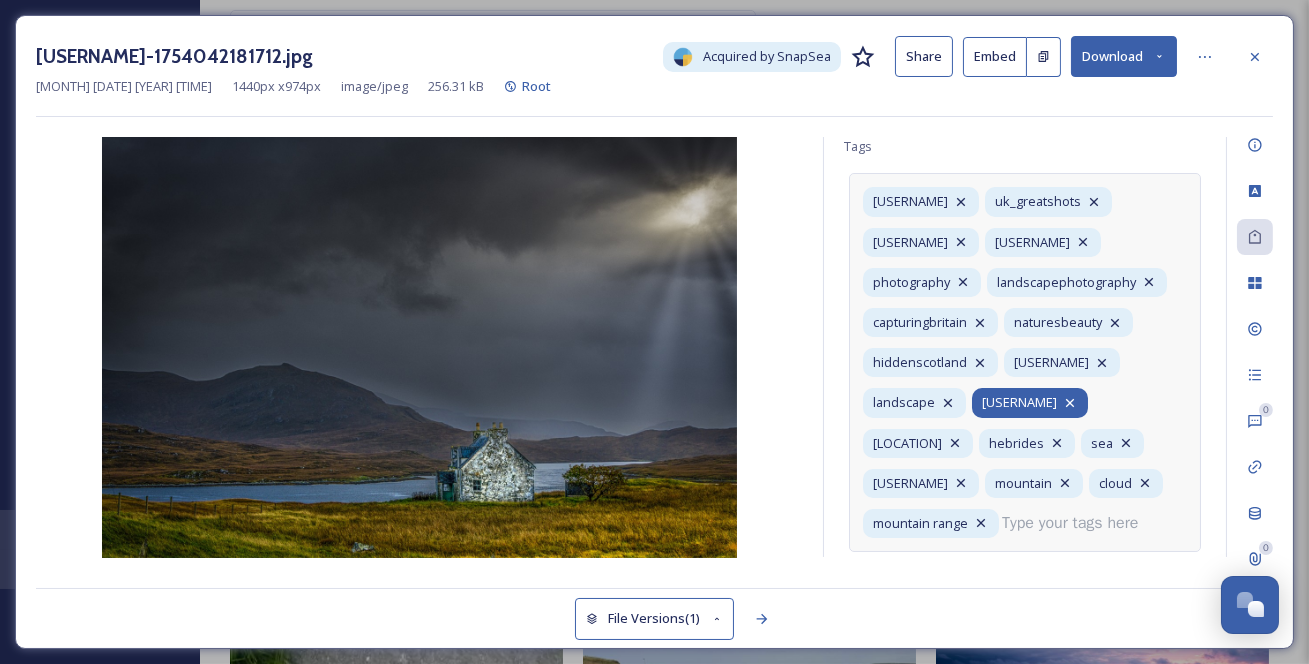 scroll, scrollTop: 257, scrollLeft: 0, axis: vertical 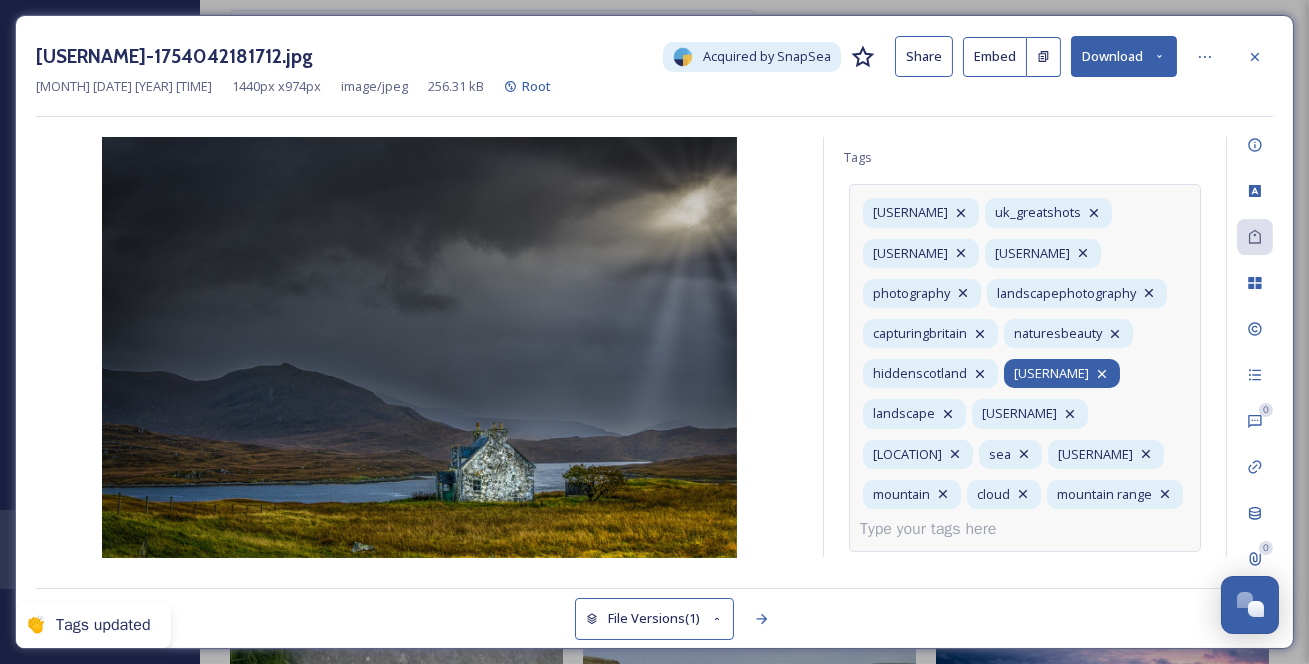 click 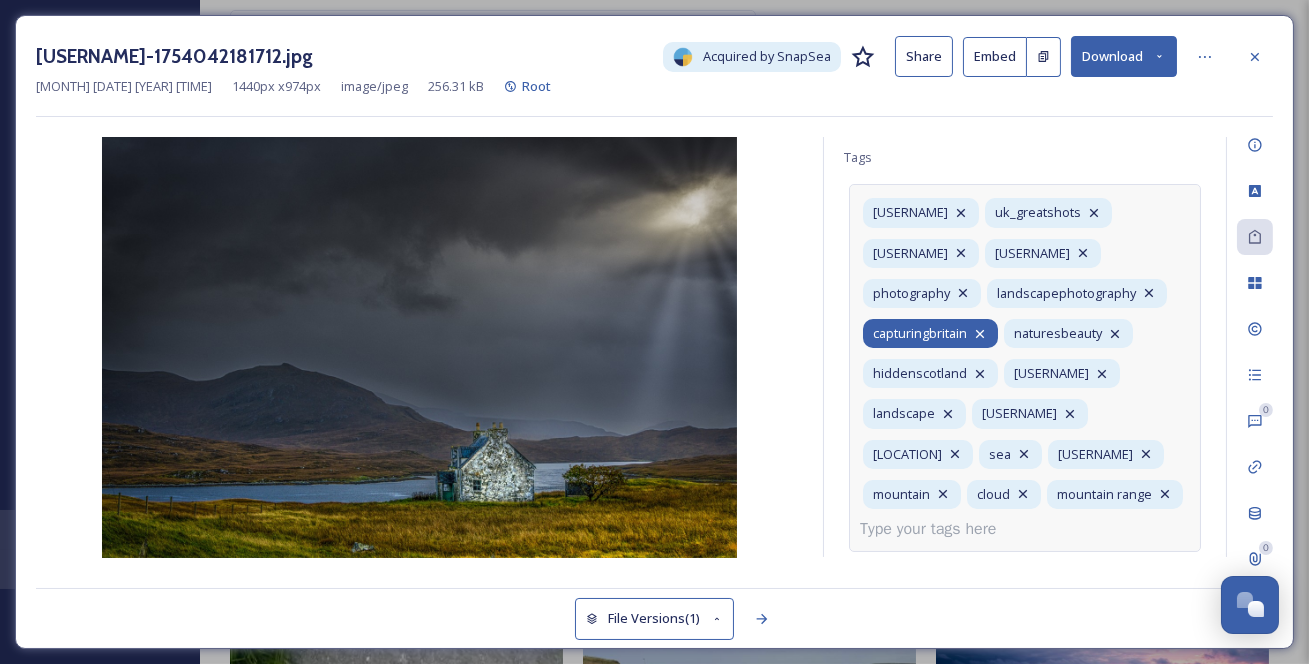 click on "capturingbritain" at bounding box center [930, 333] 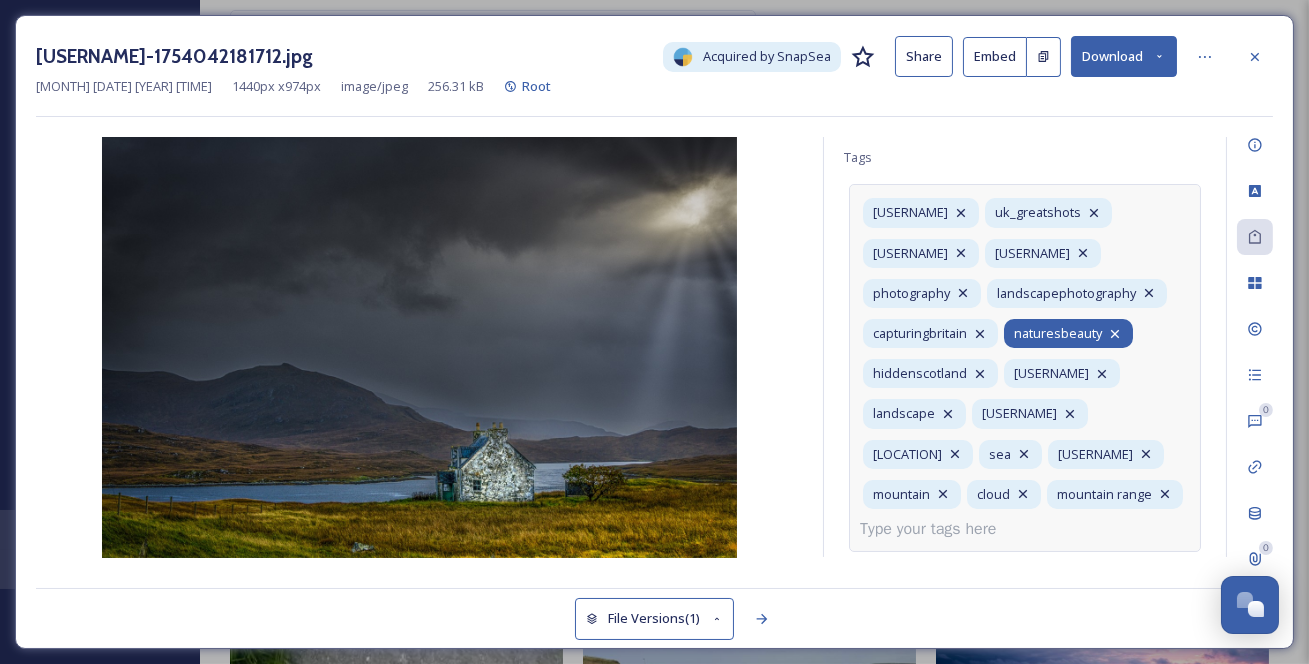 click 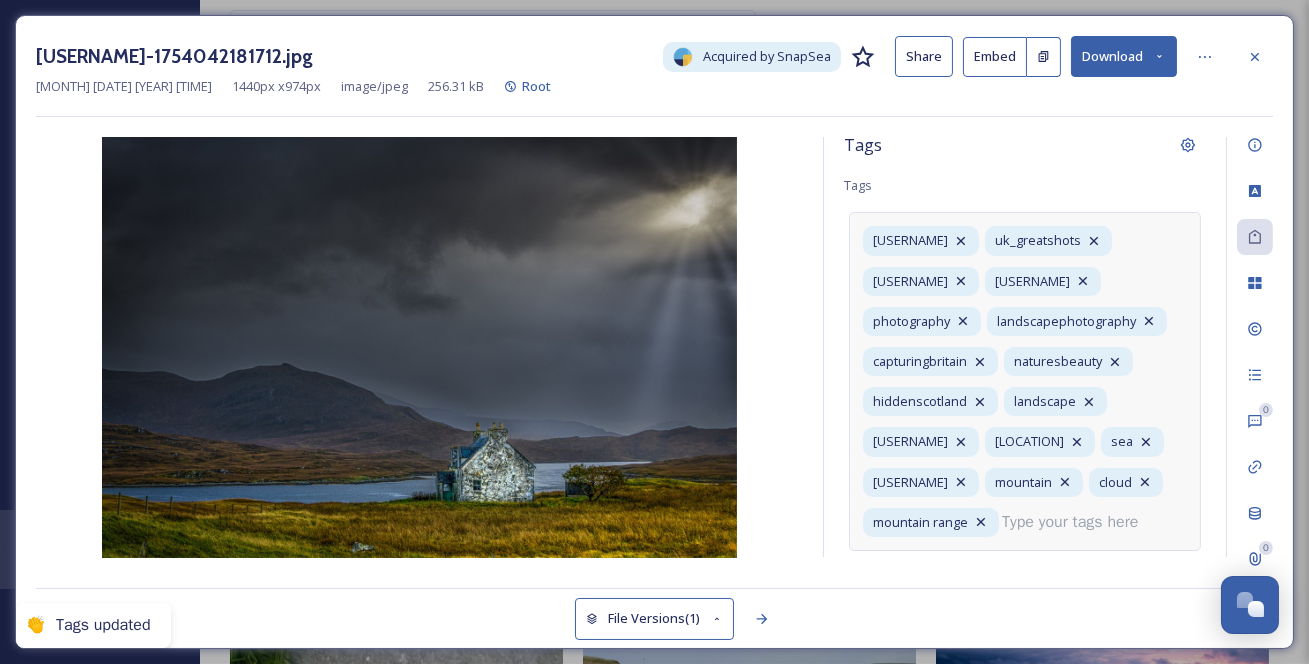 scroll, scrollTop: 212, scrollLeft: 0, axis: vertical 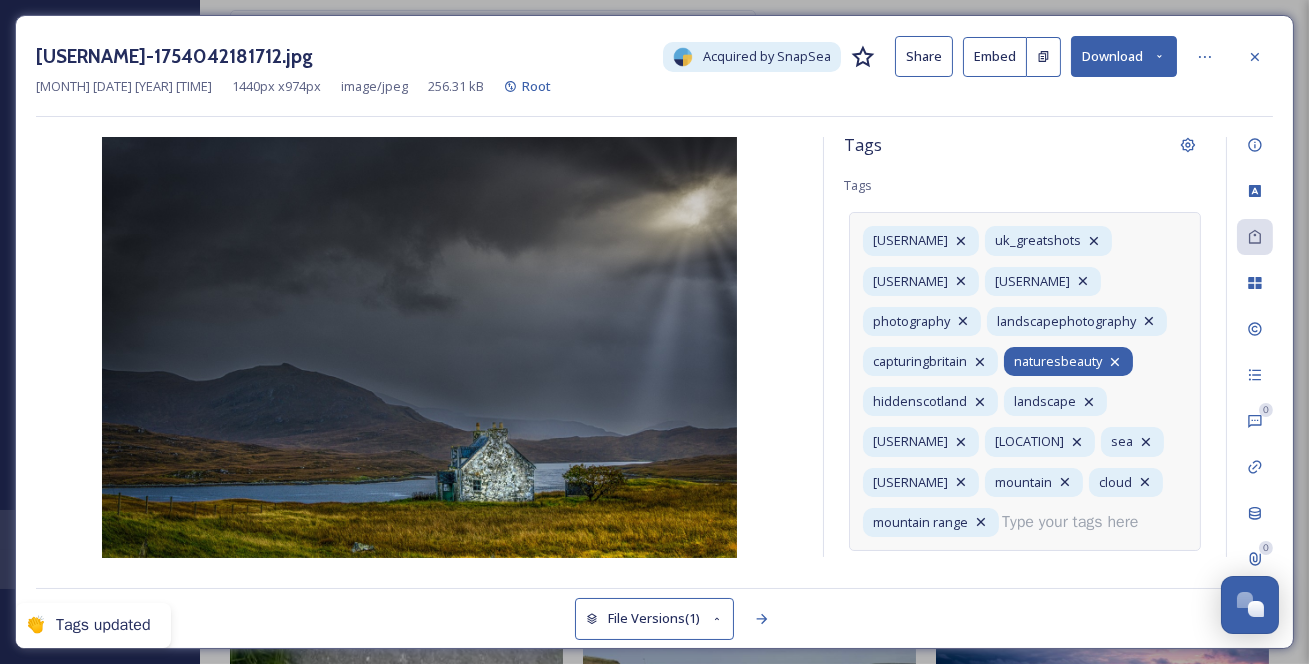 click 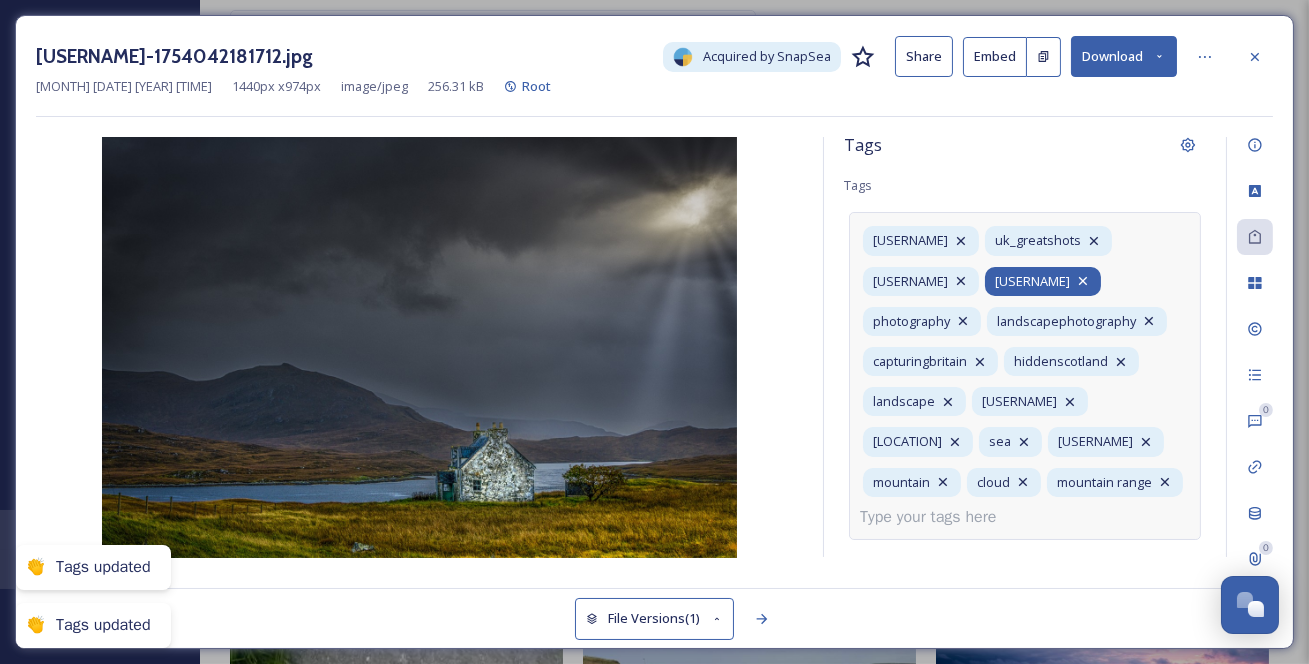 scroll, scrollTop: 76, scrollLeft: 0, axis: vertical 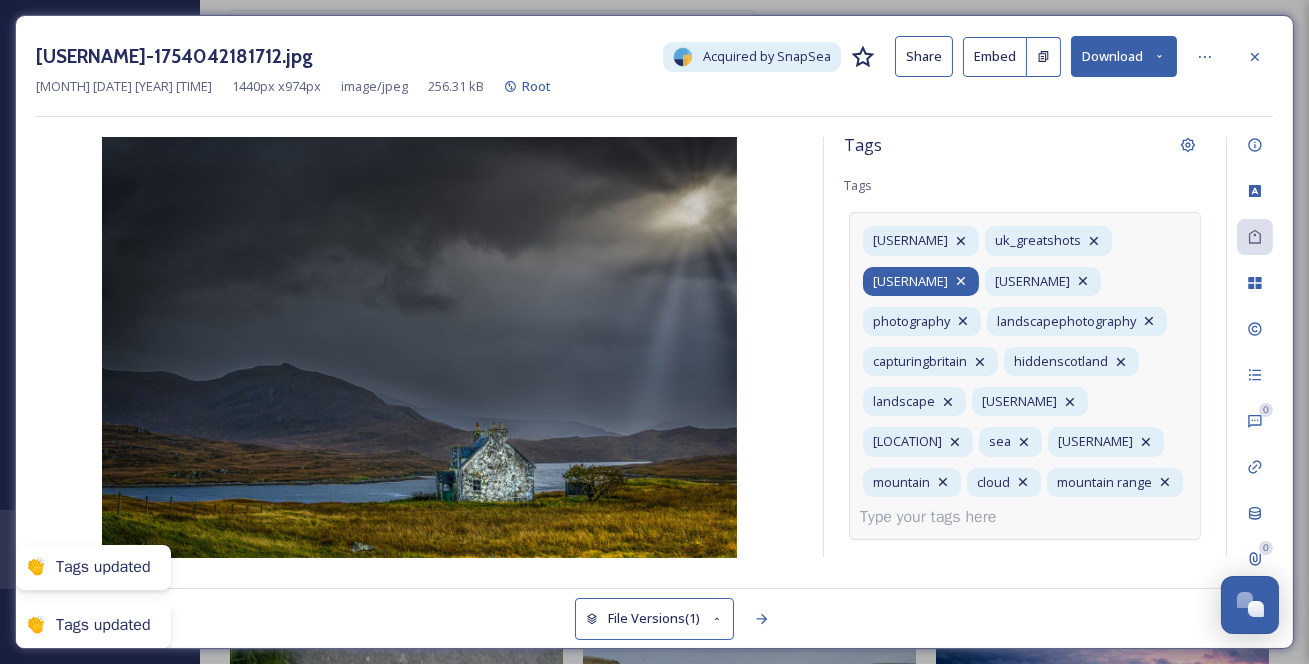 click 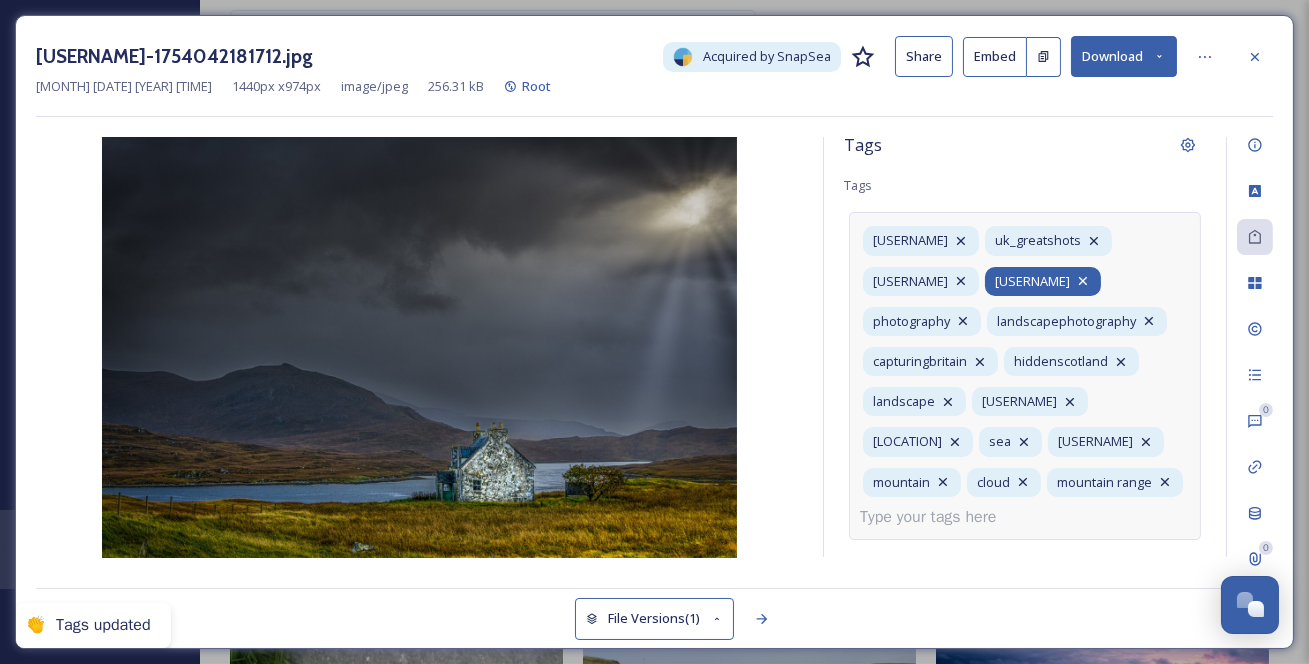 click 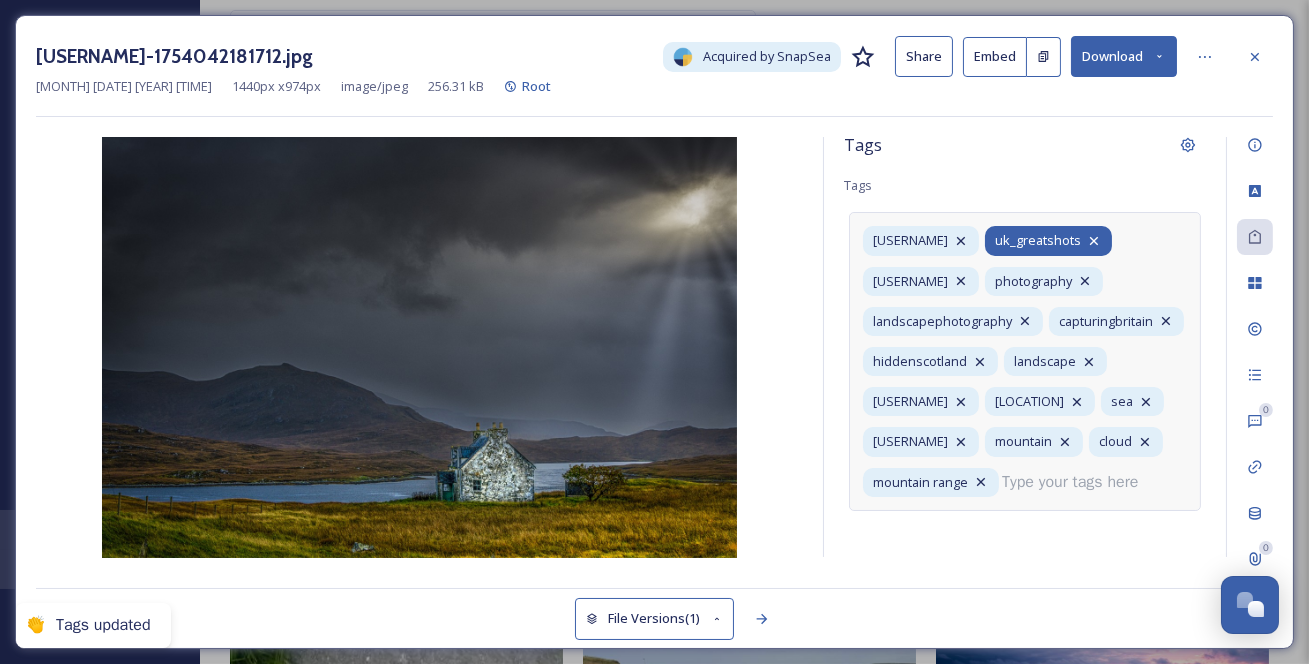 click 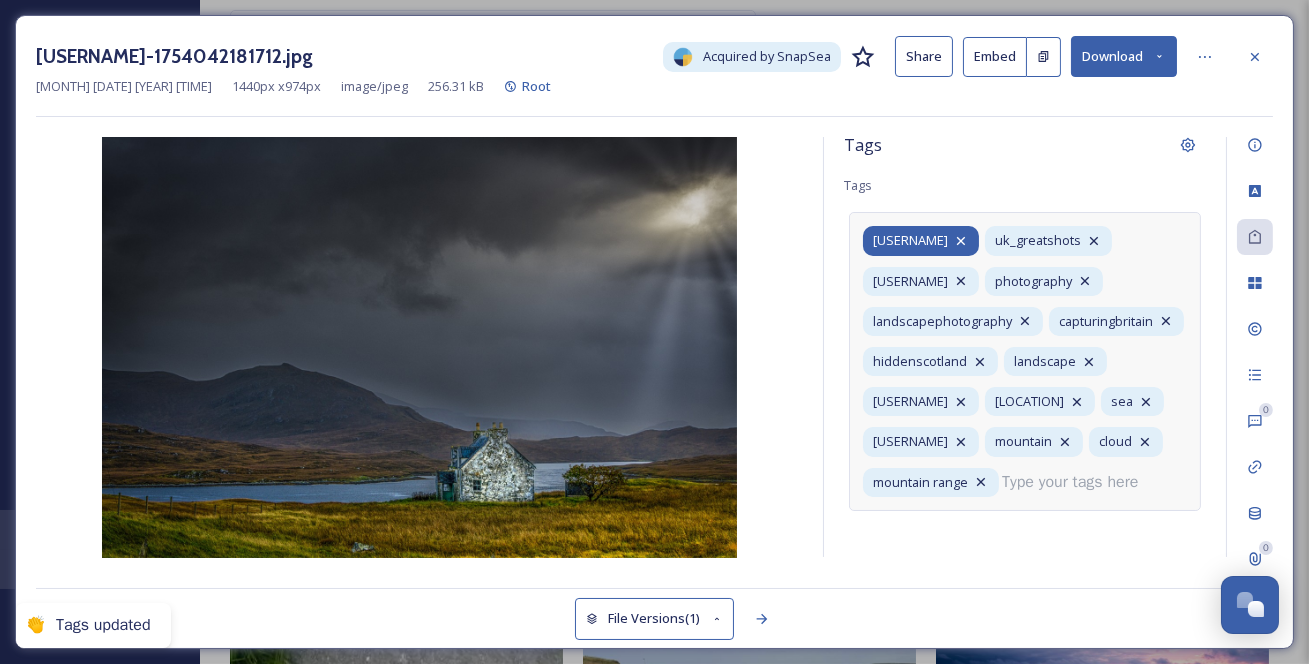 click 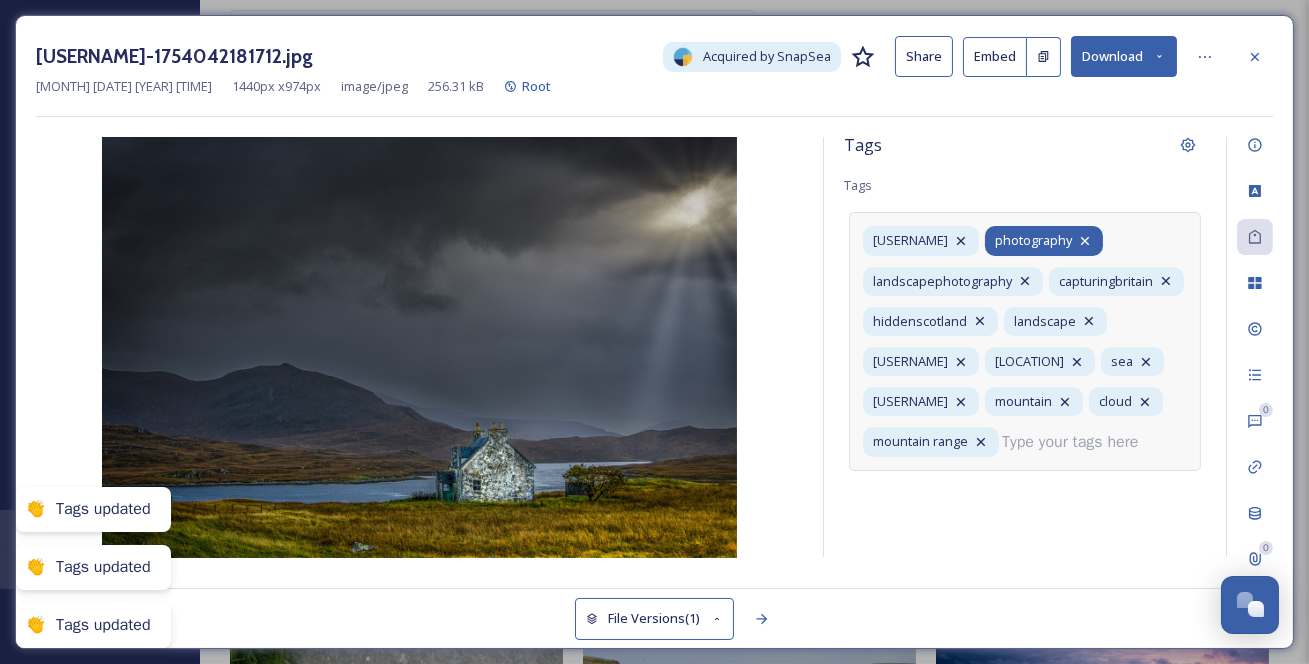 click 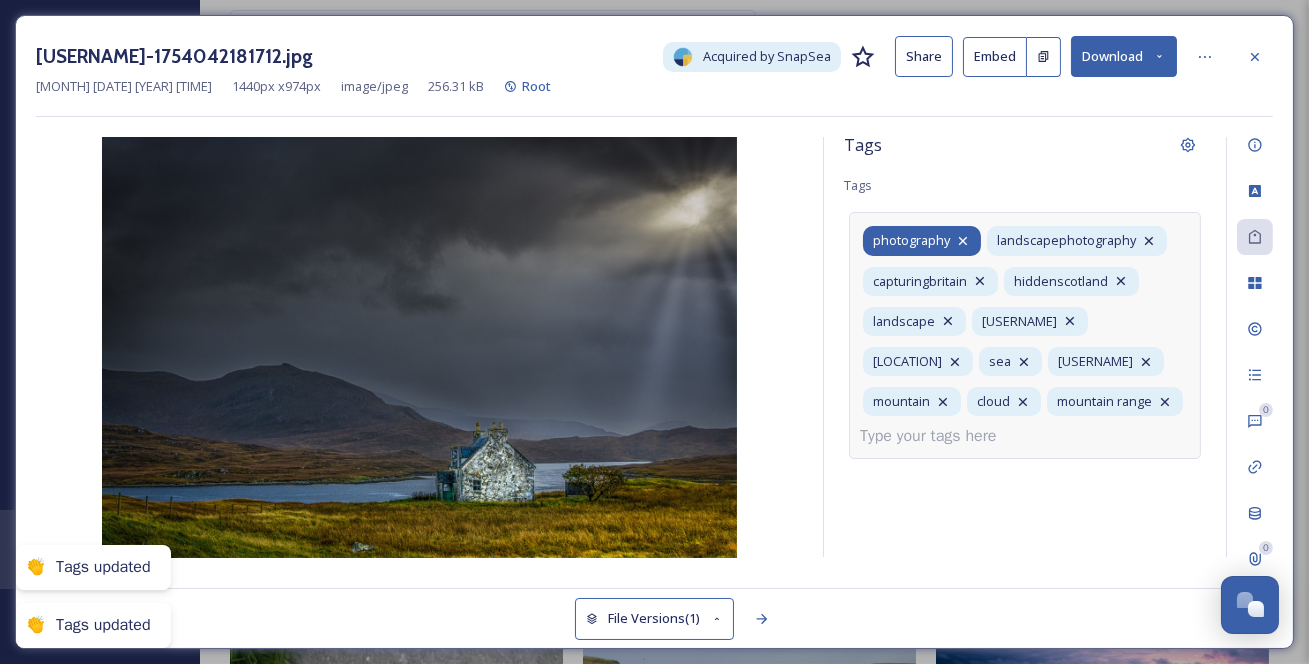 click on "photography" at bounding box center [922, 240] 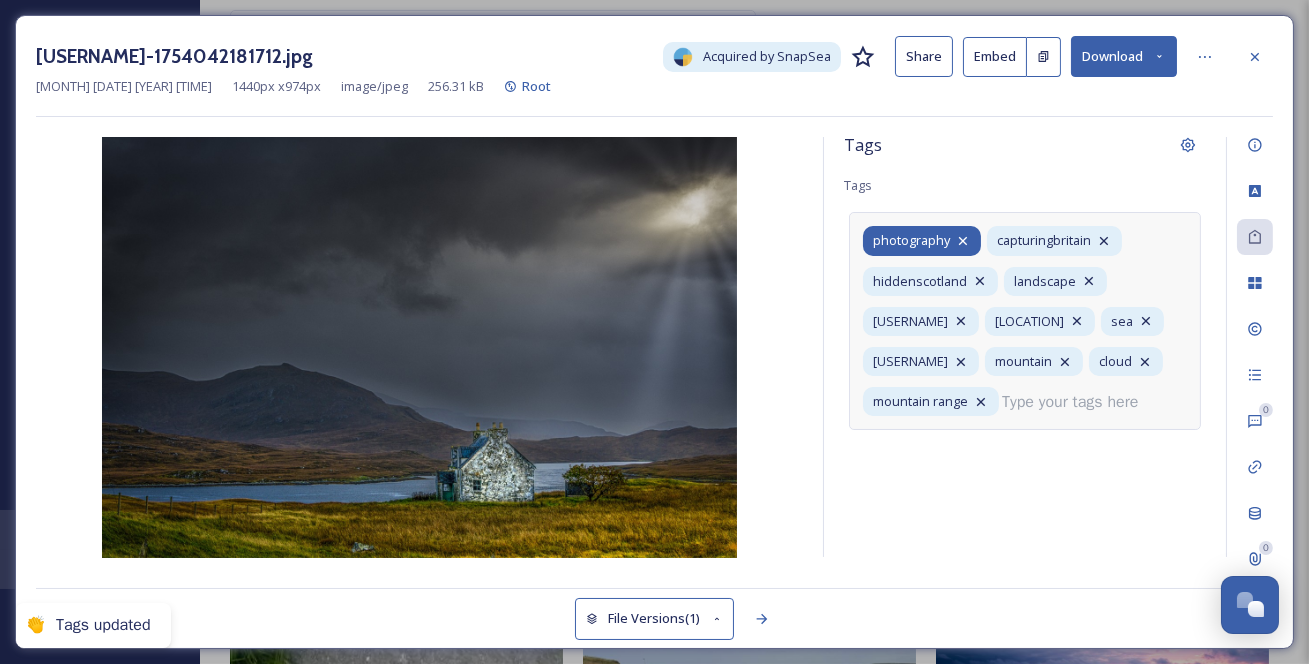 click 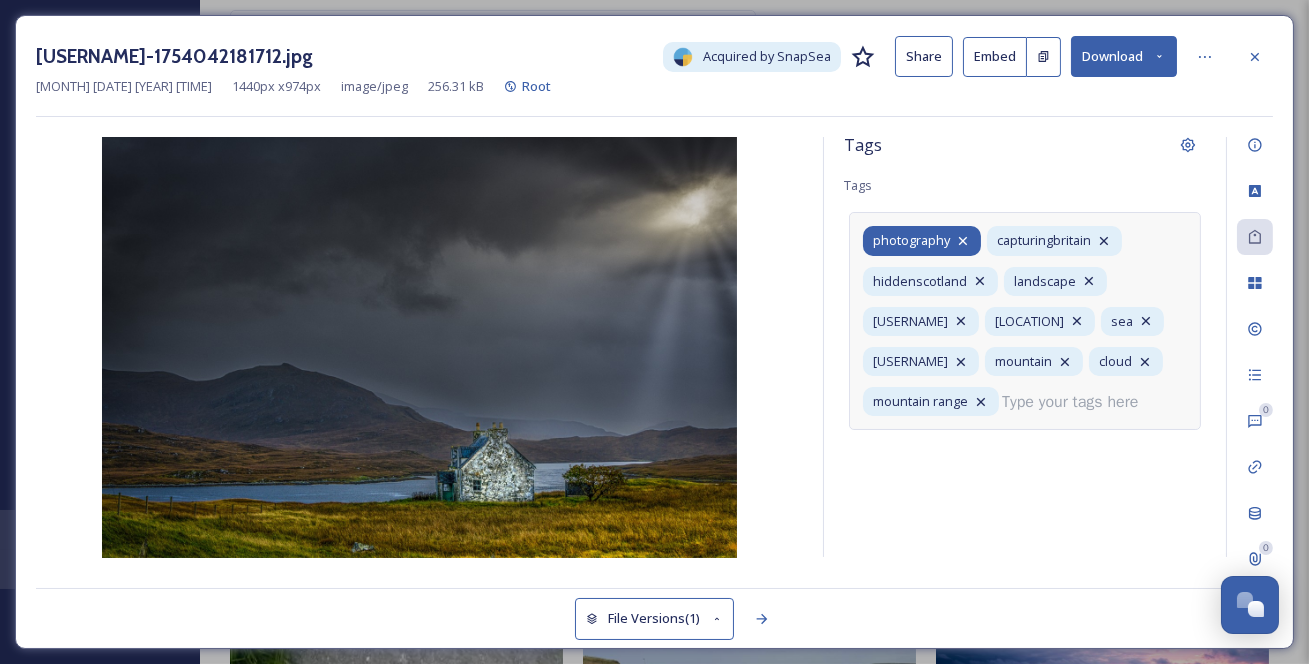 scroll, scrollTop: 0, scrollLeft: 0, axis: both 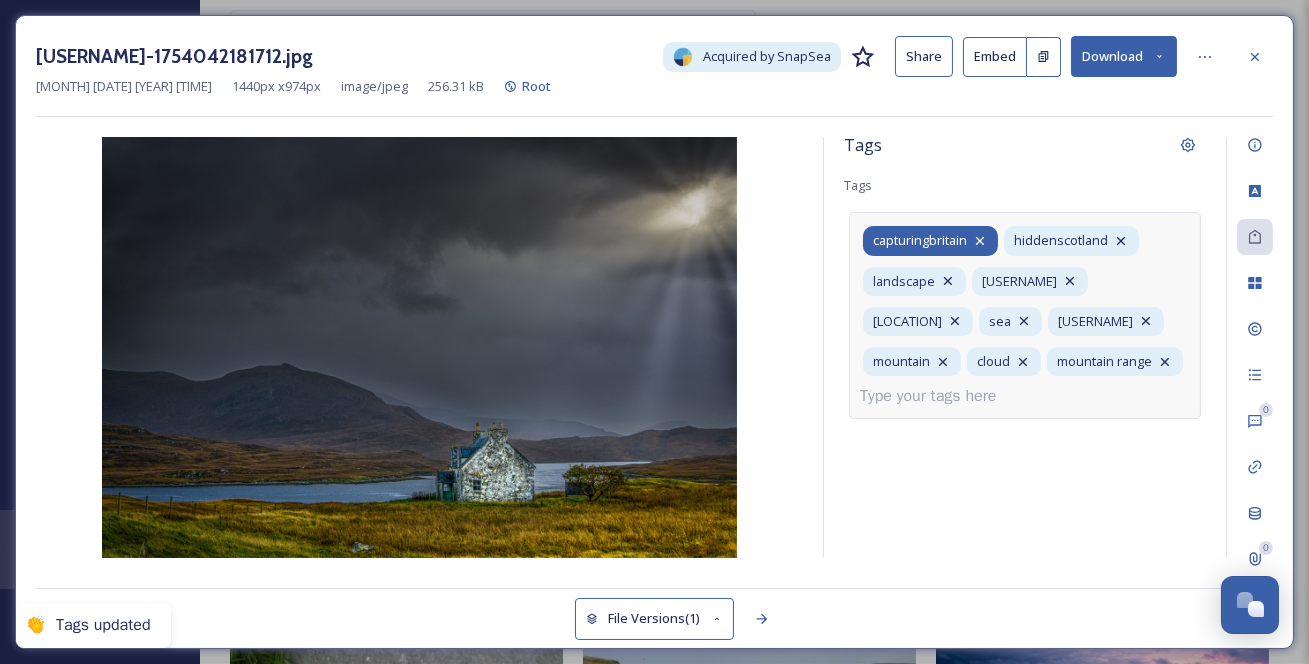 click 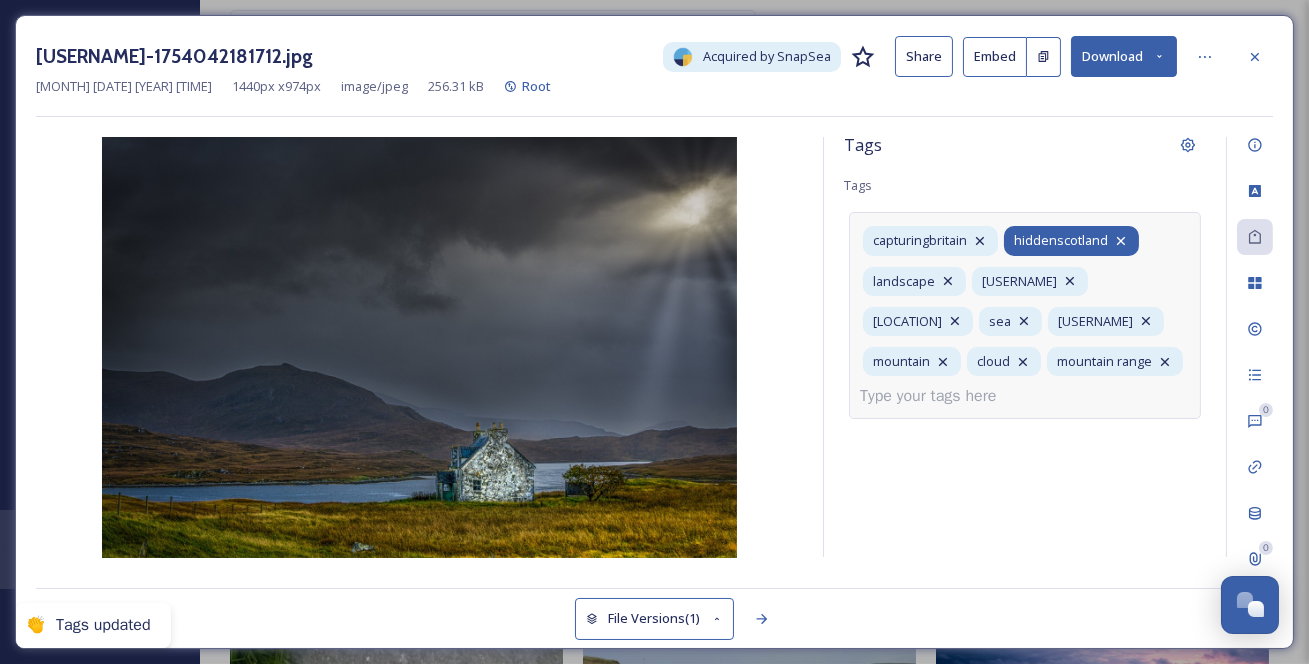 click 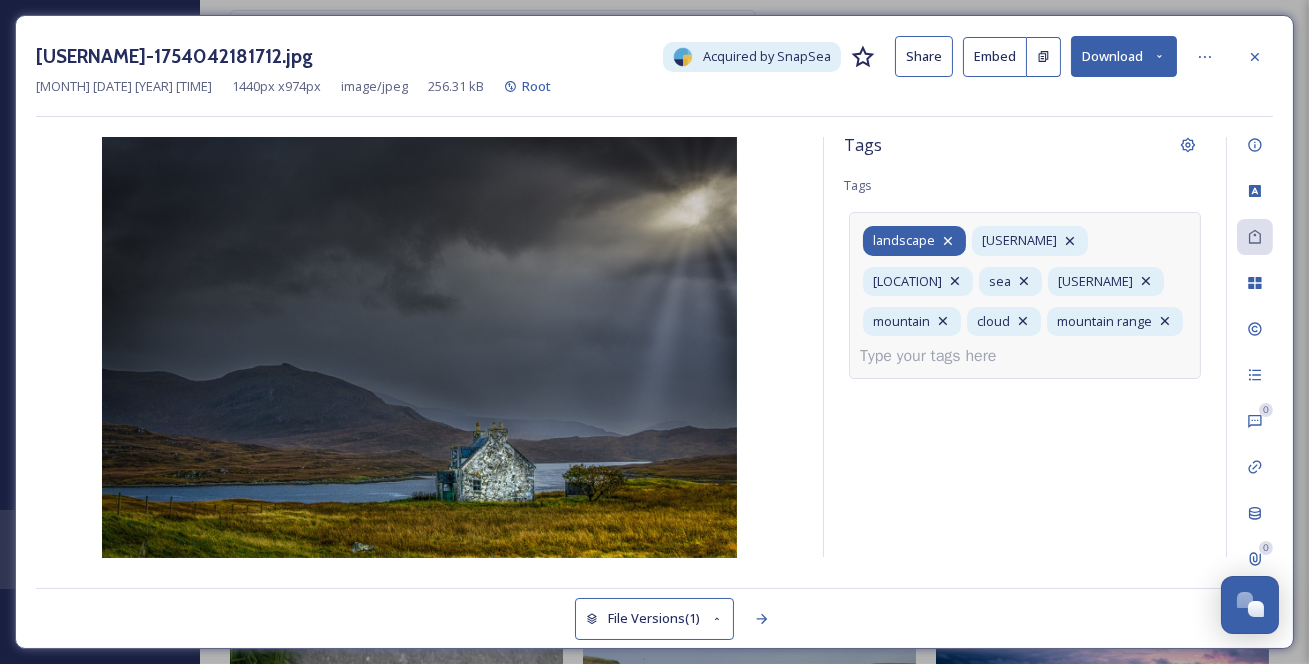 click 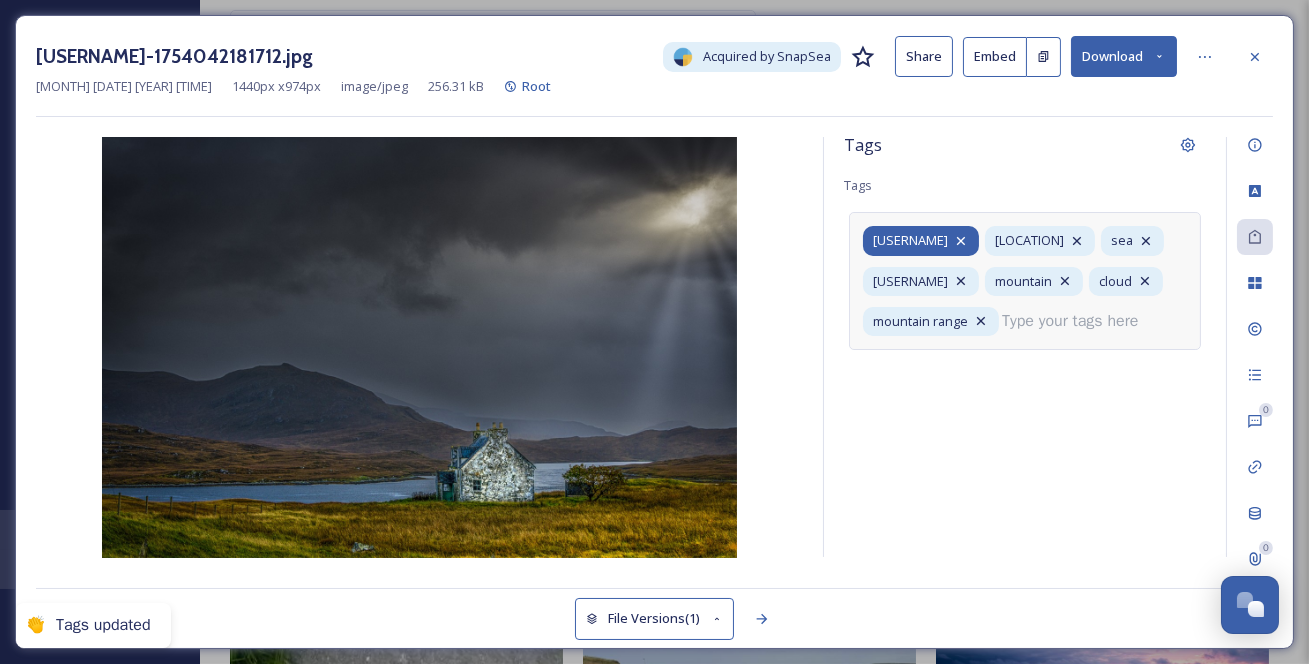 click 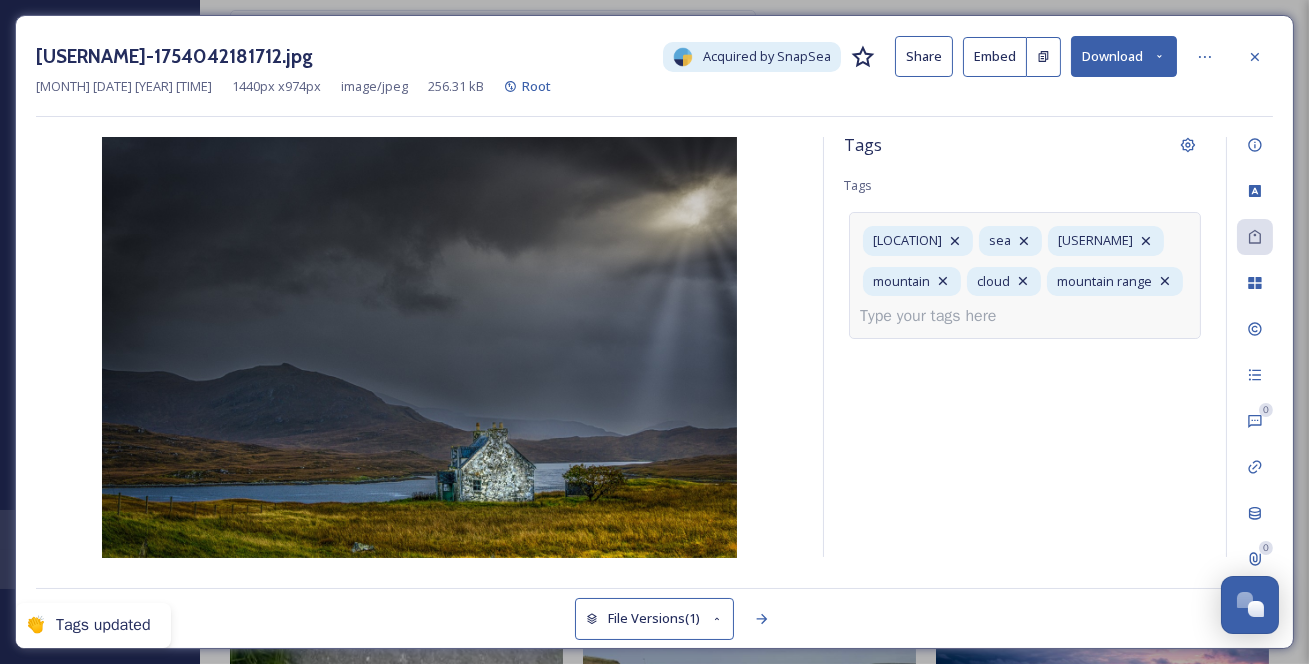 click at bounding box center (936, 316) 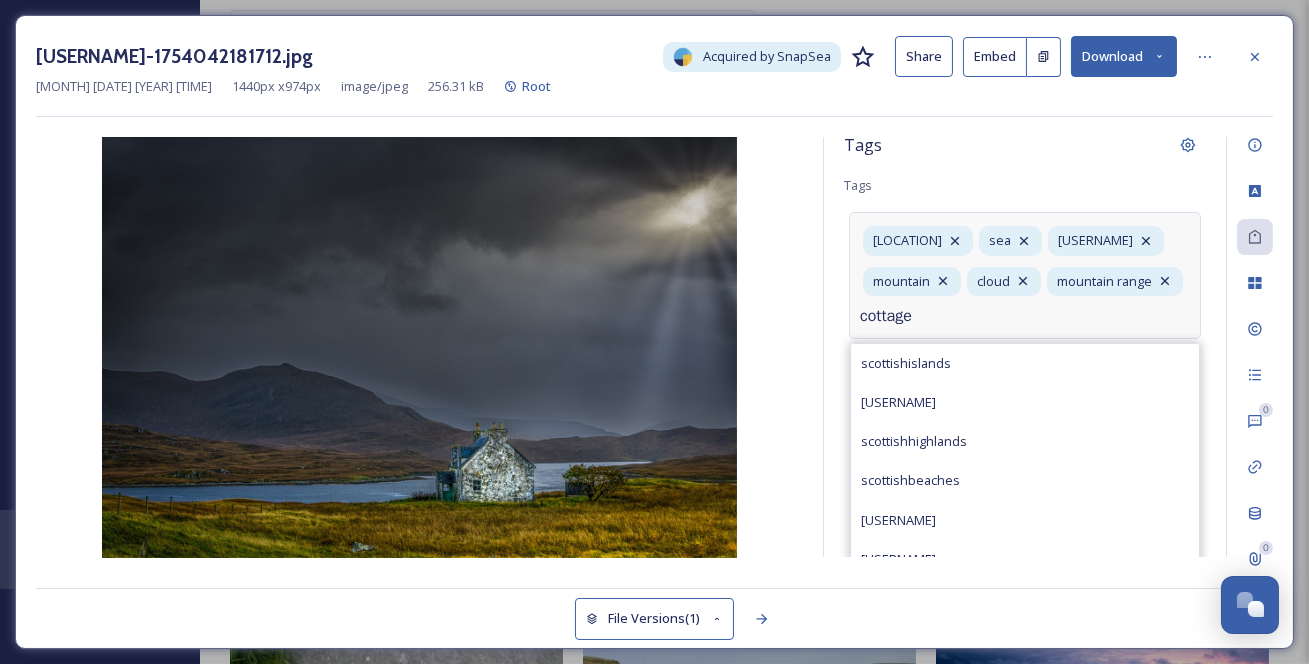 type on "cottage" 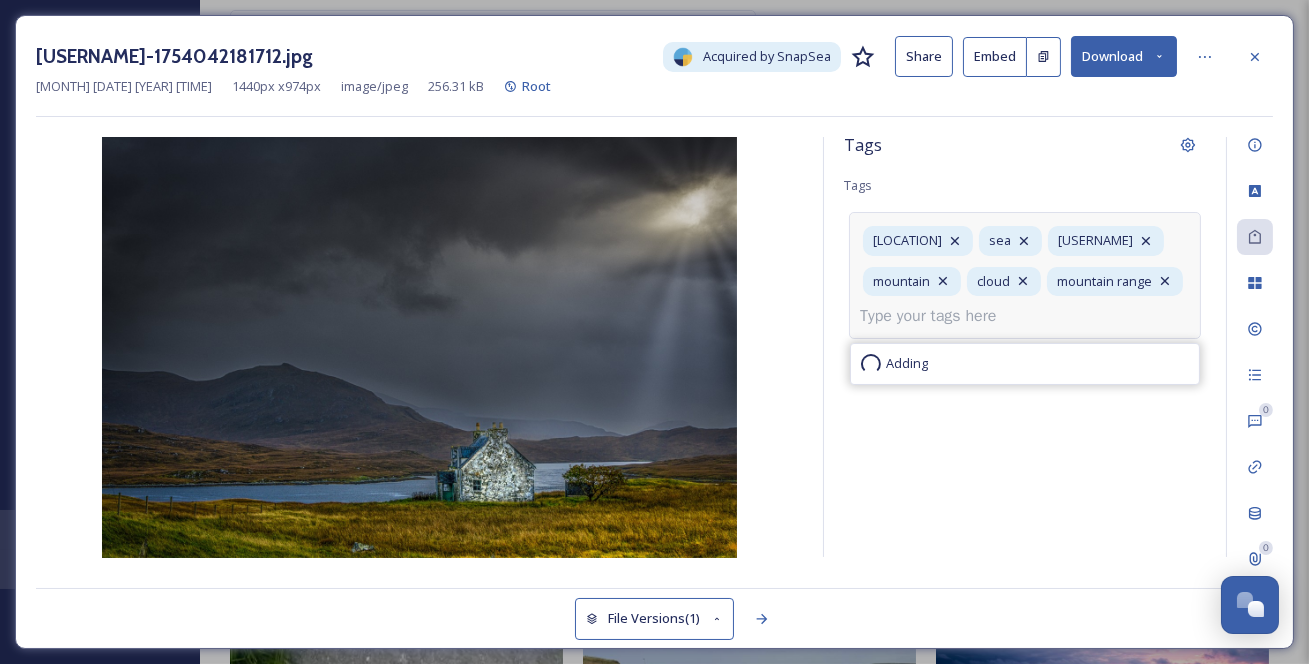scroll, scrollTop: 55, scrollLeft: 0, axis: vertical 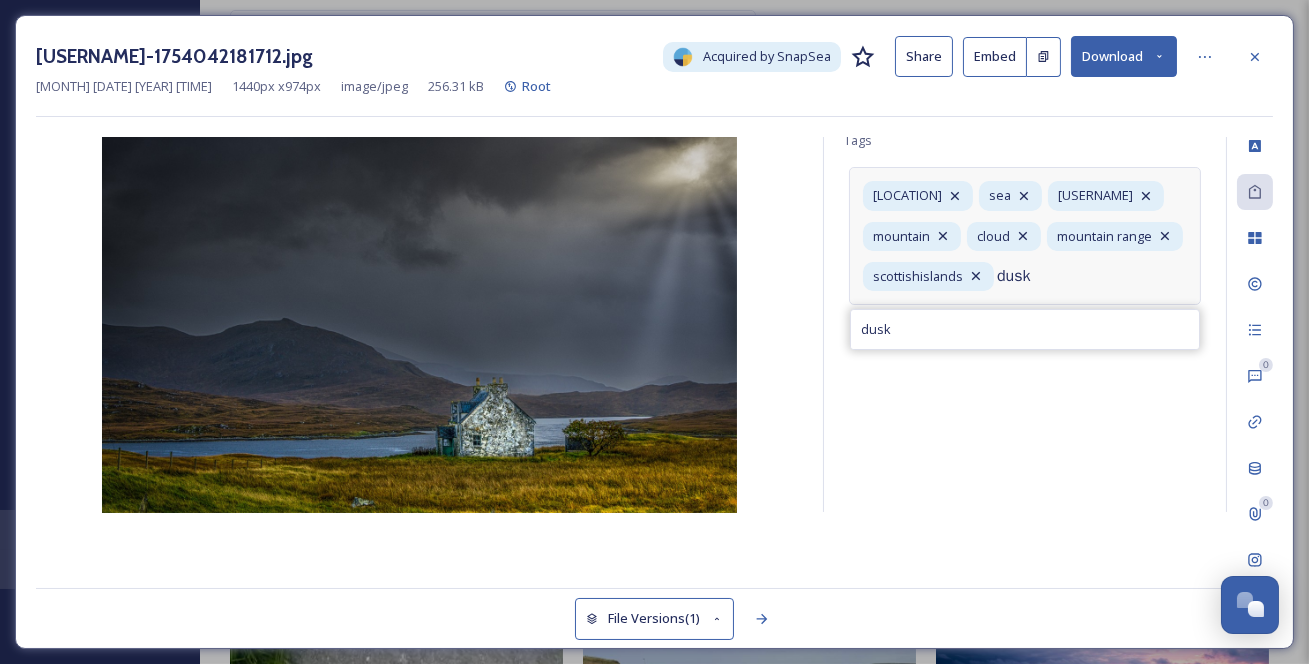 type on "dusk" 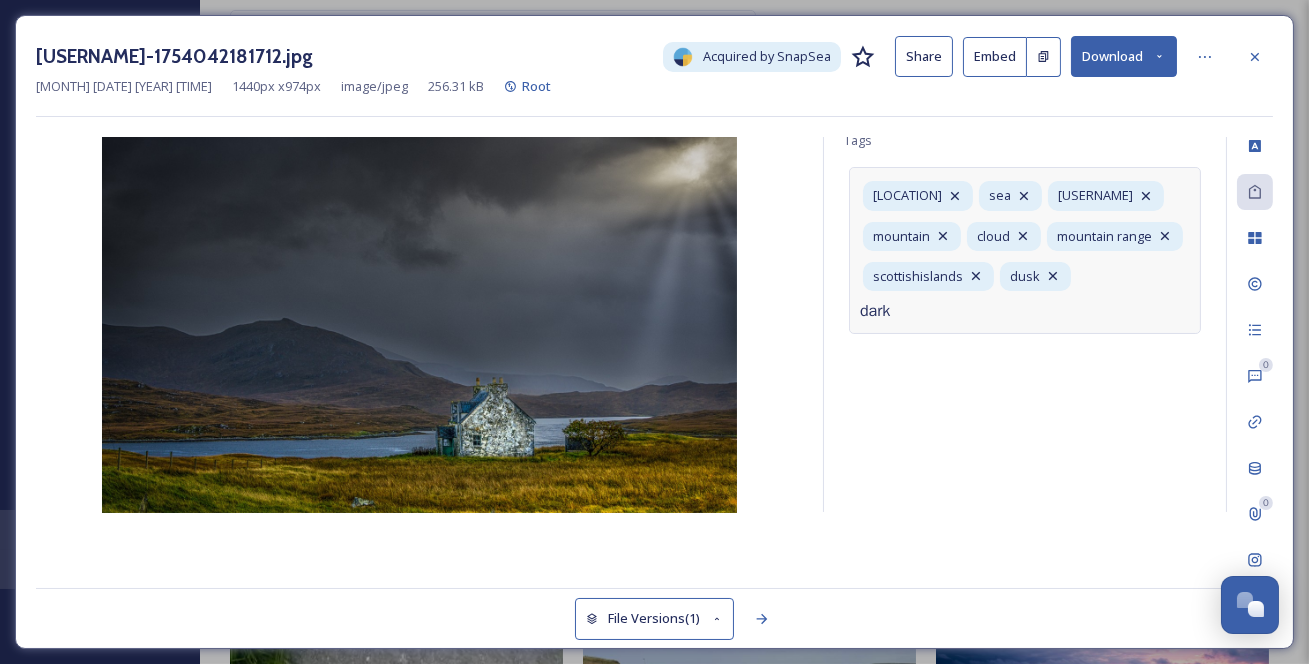 type on "dark" 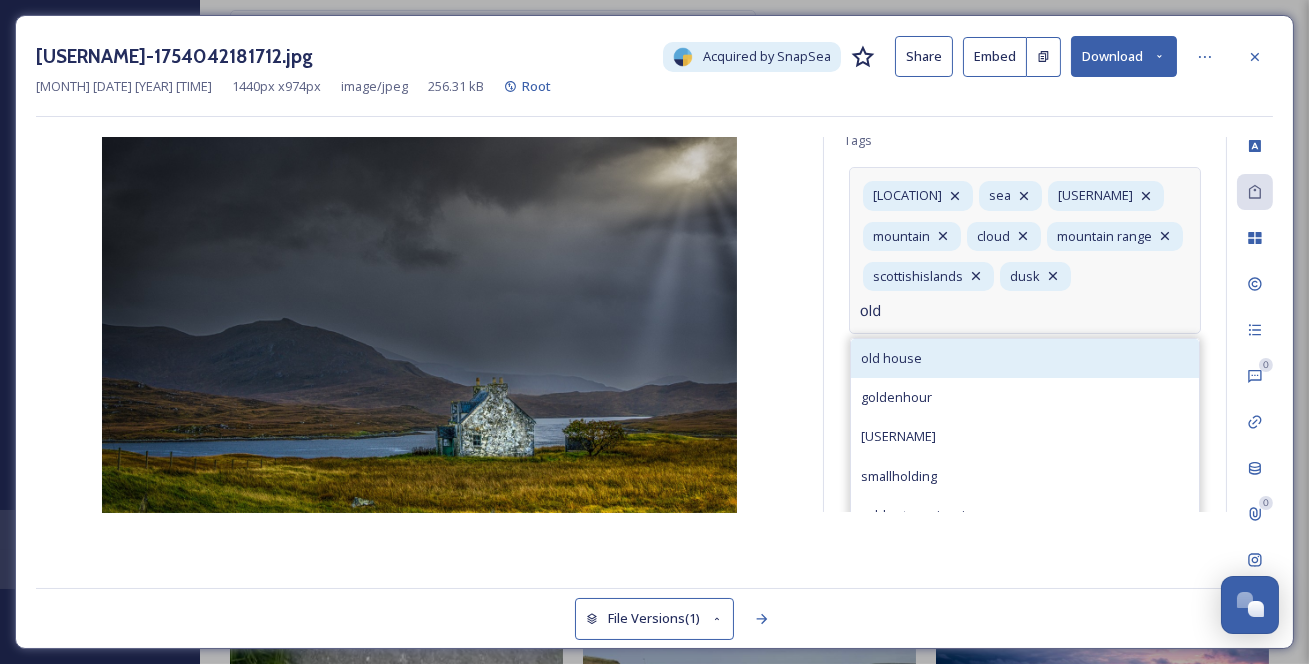 type on "old" 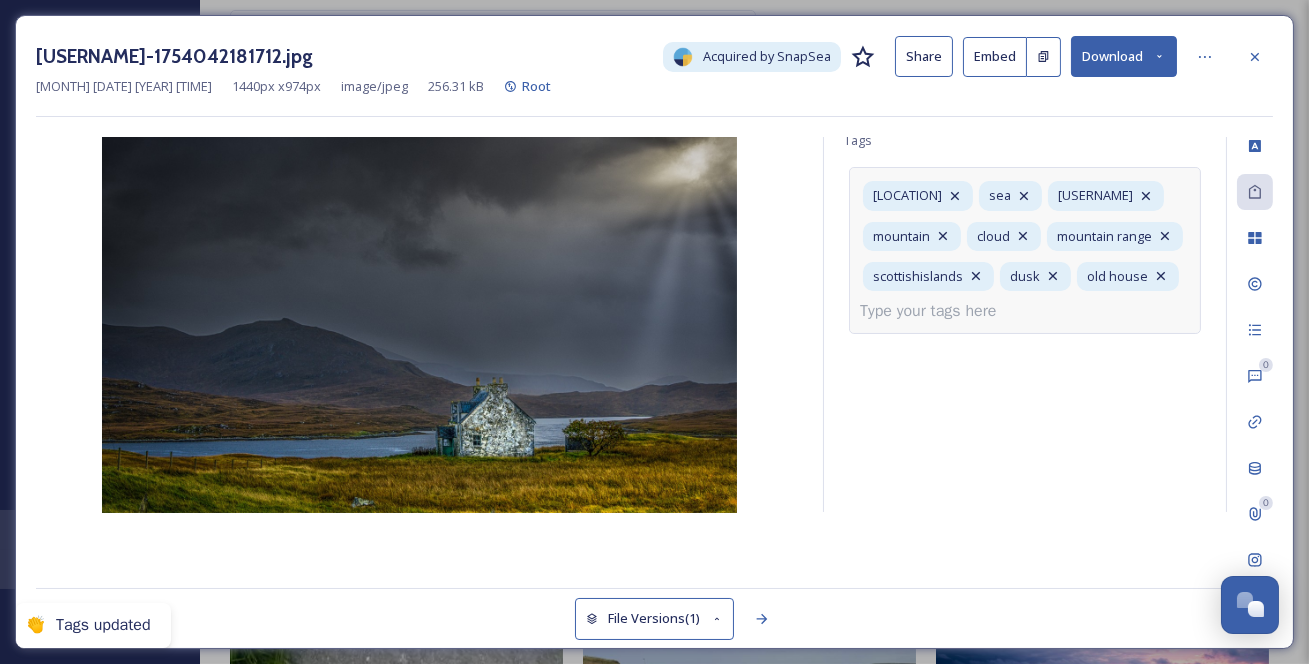 click at bounding box center (936, 311) 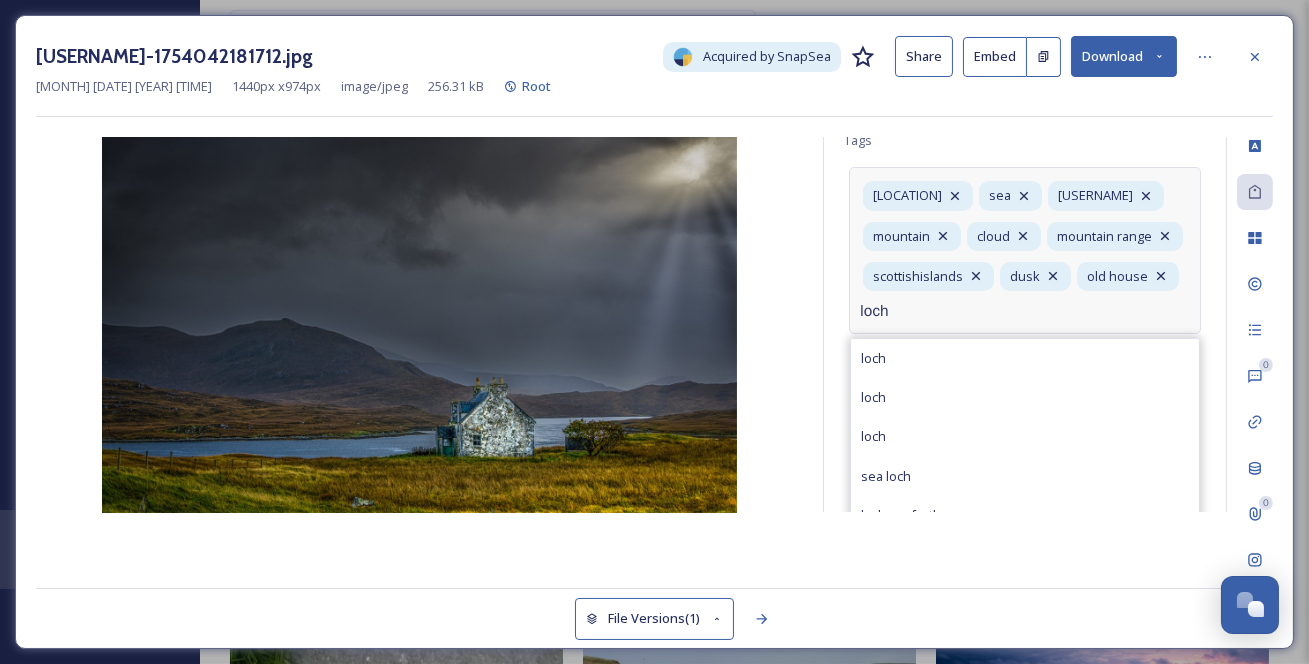 type on "loch" 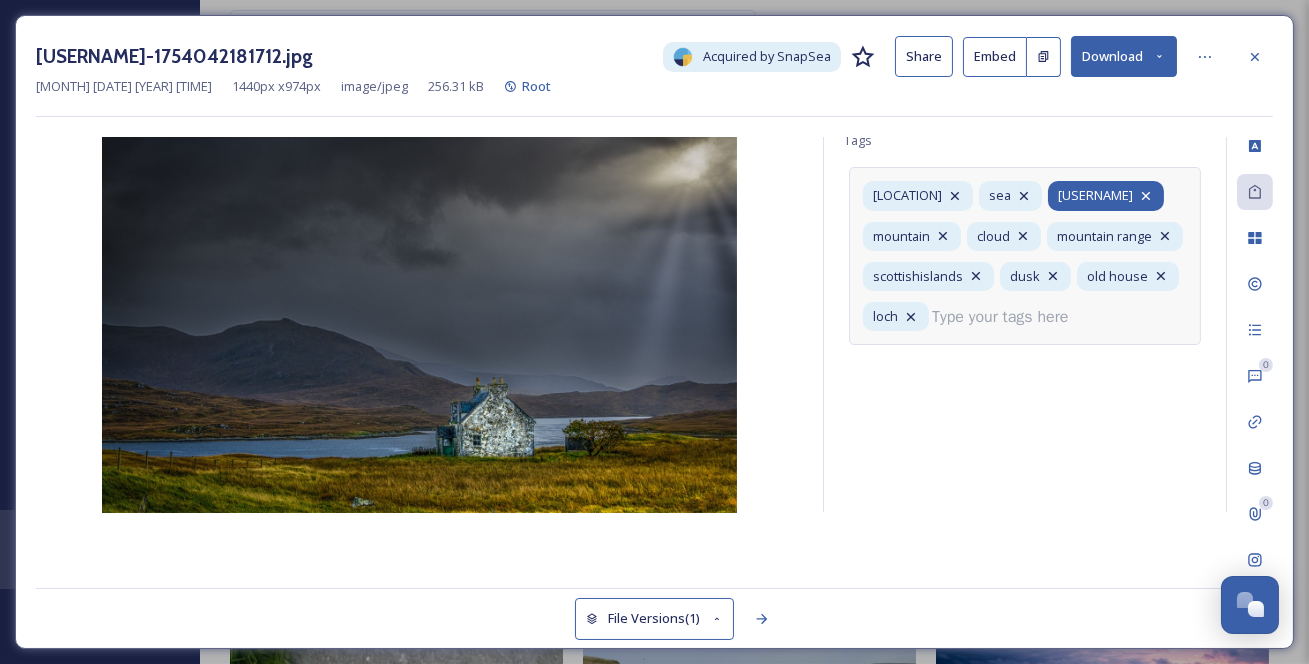 click 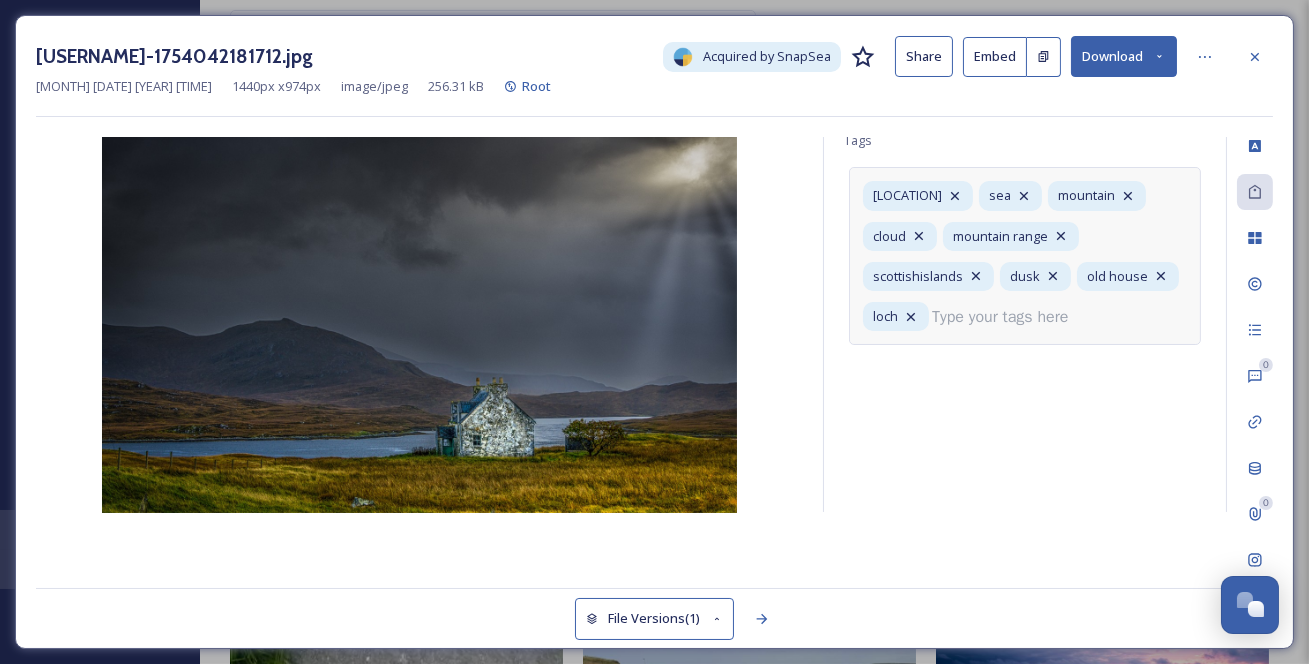 click at bounding box center [1008, 317] 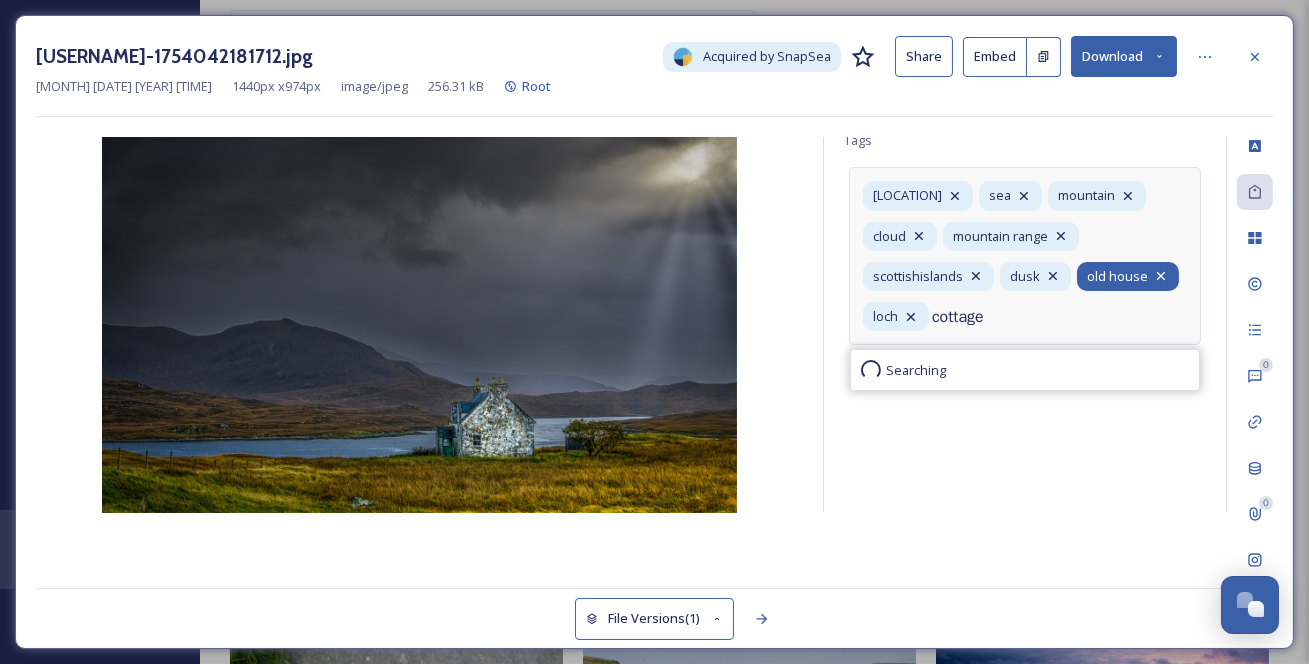 type on "cottage" 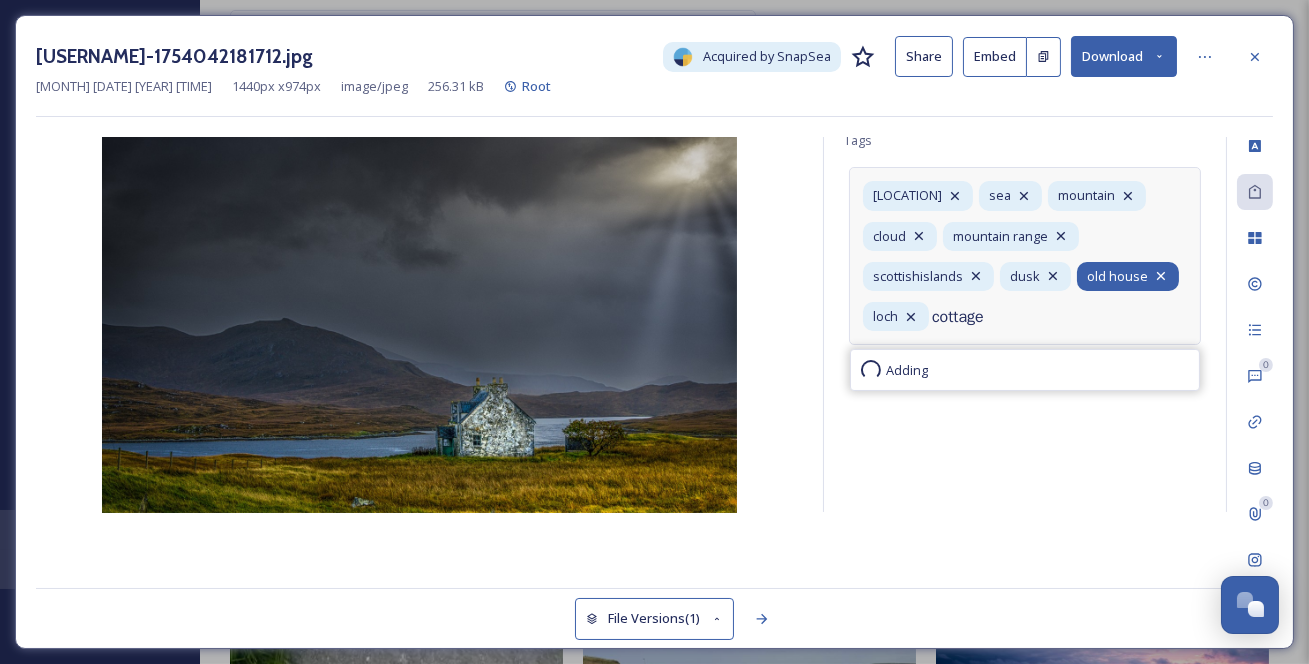 type 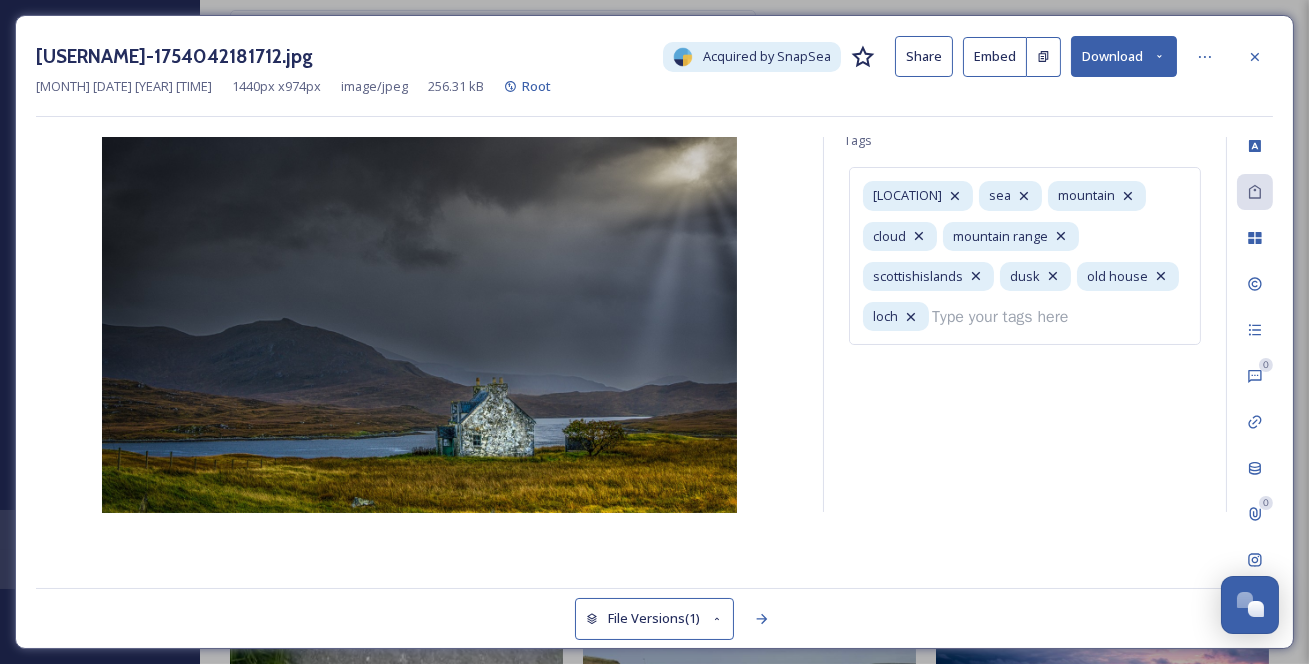 click on "Tags Tags outerhebrides sea mountain mountain range scottishislands dusk old house loch" at bounding box center [1025, 297] 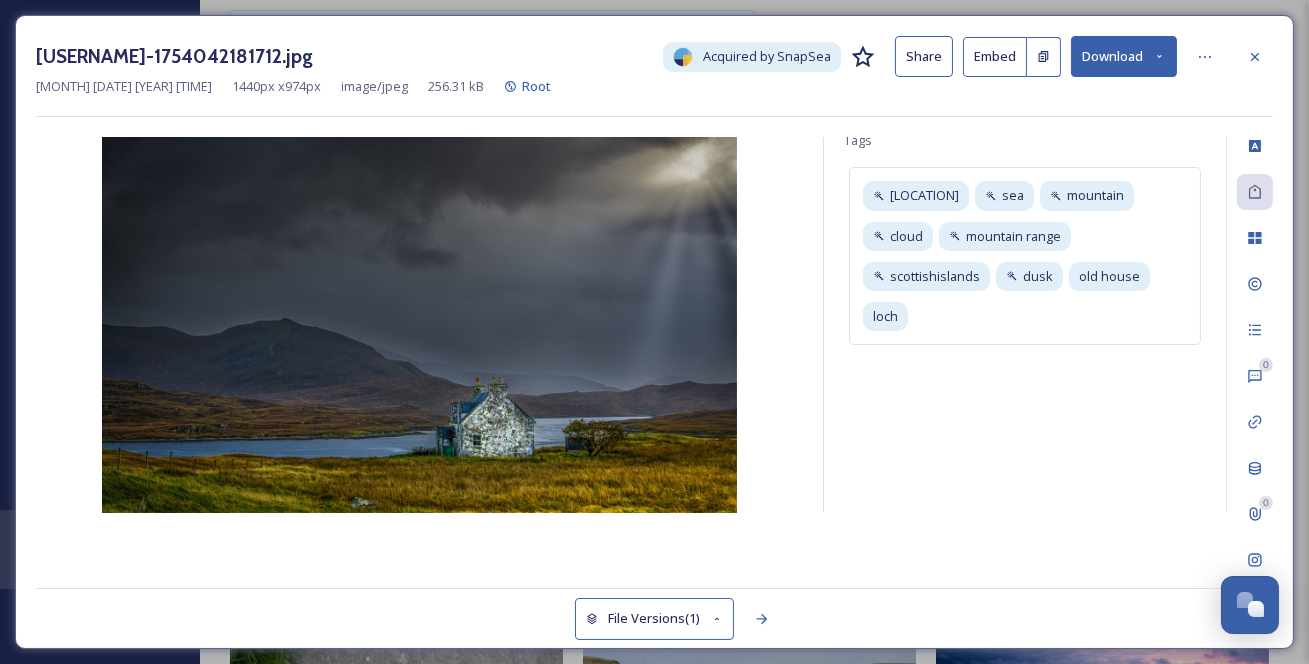click on "Tags Tags outerhebrides sea mountain mountain range scottishislands dusk old house loch" at bounding box center [1025, 297] 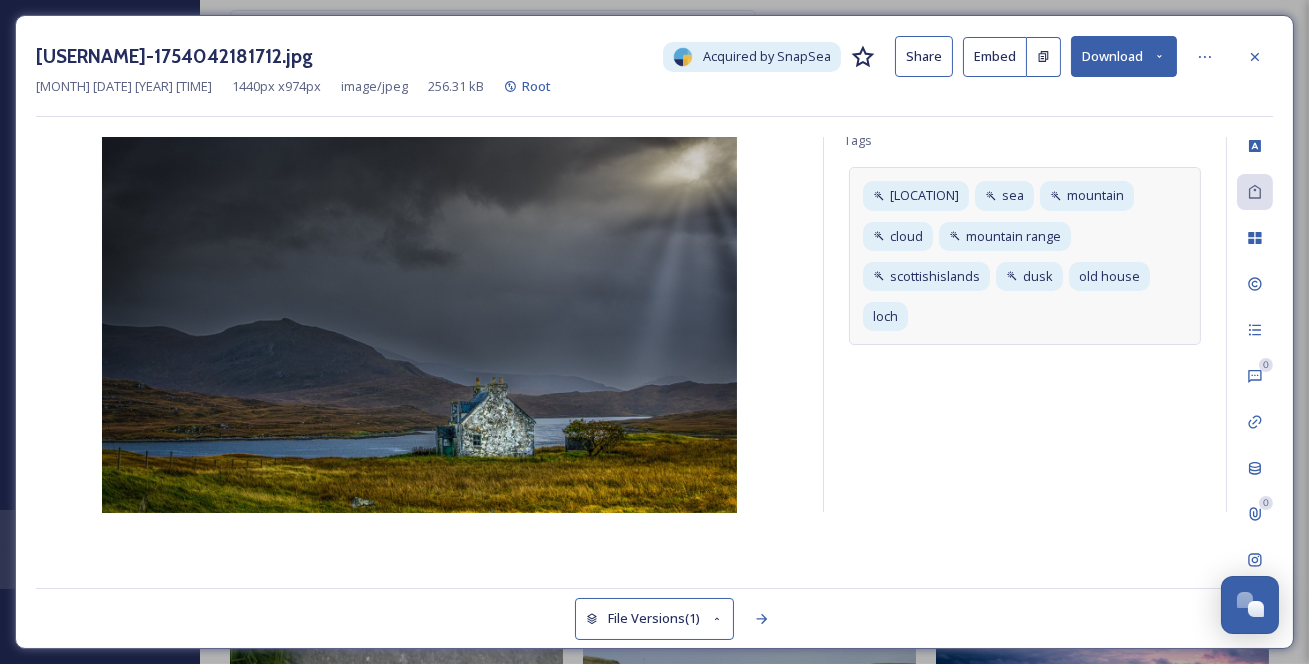 click on "outerhebrides sea mountain cloud mountain range scottishislands dusk old house loch" at bounding box center [1025, 256] 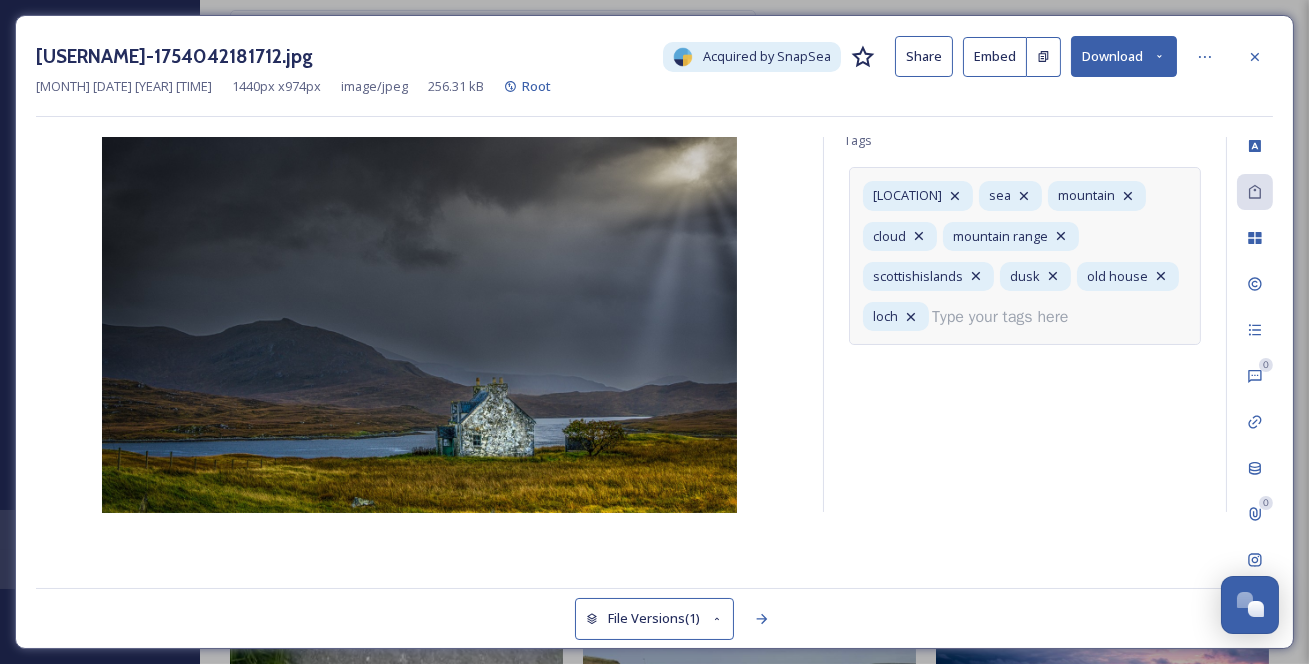 click at bounding box center (1008, 317) 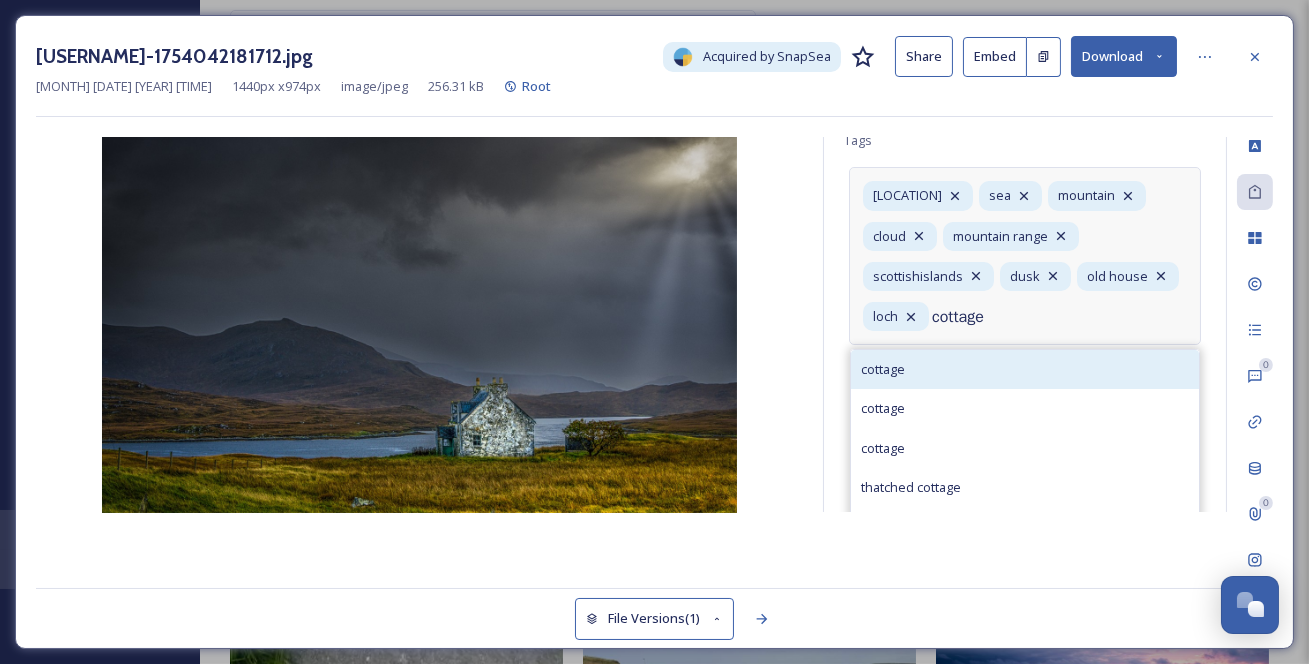 type on "cottage" 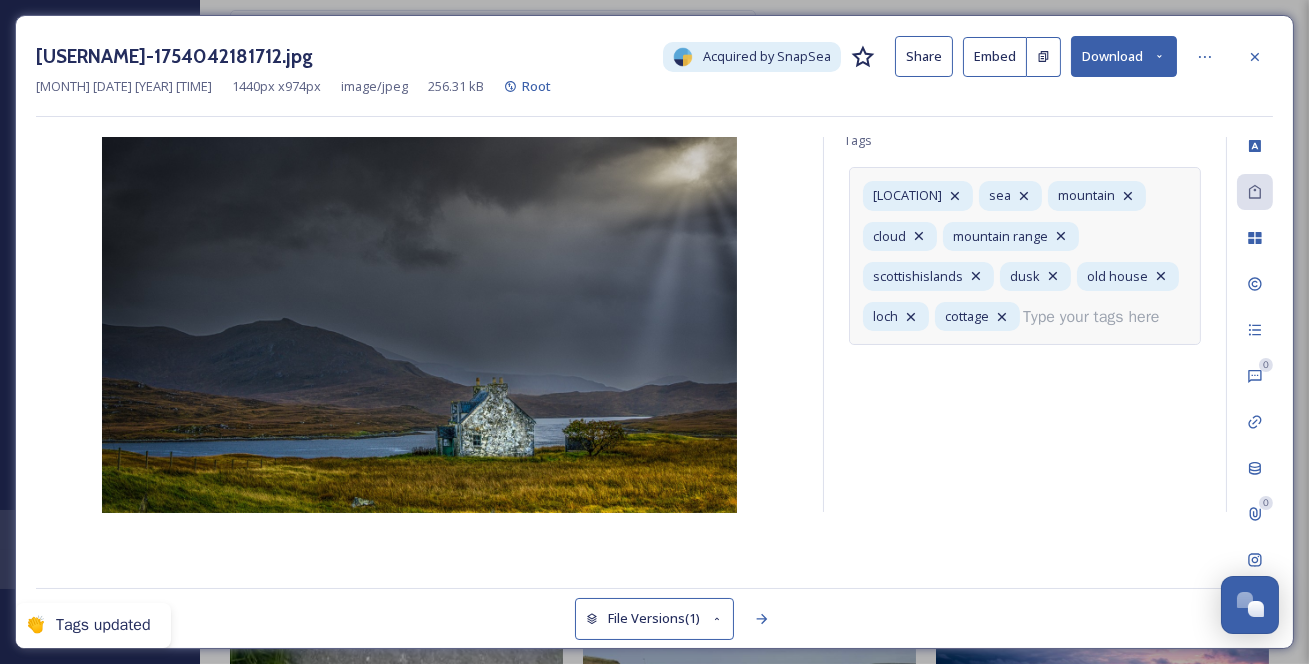 click at bounding box center [1099, 317] 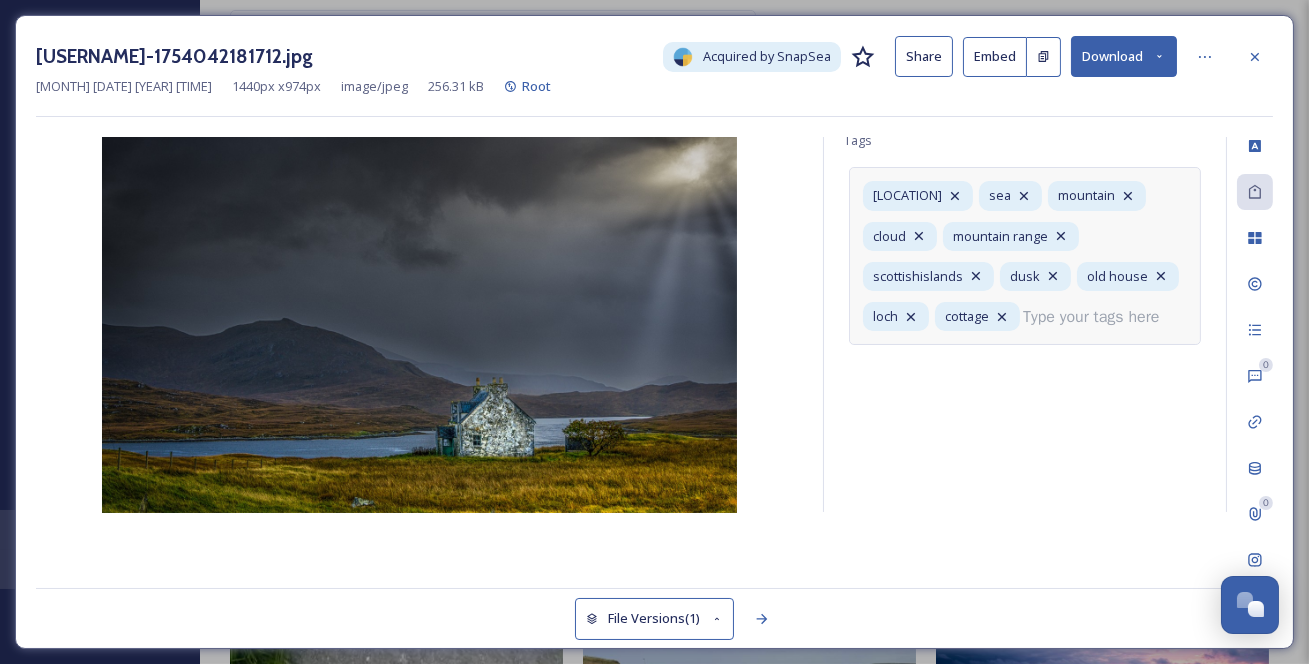 click at bounding box center [1099, 317] 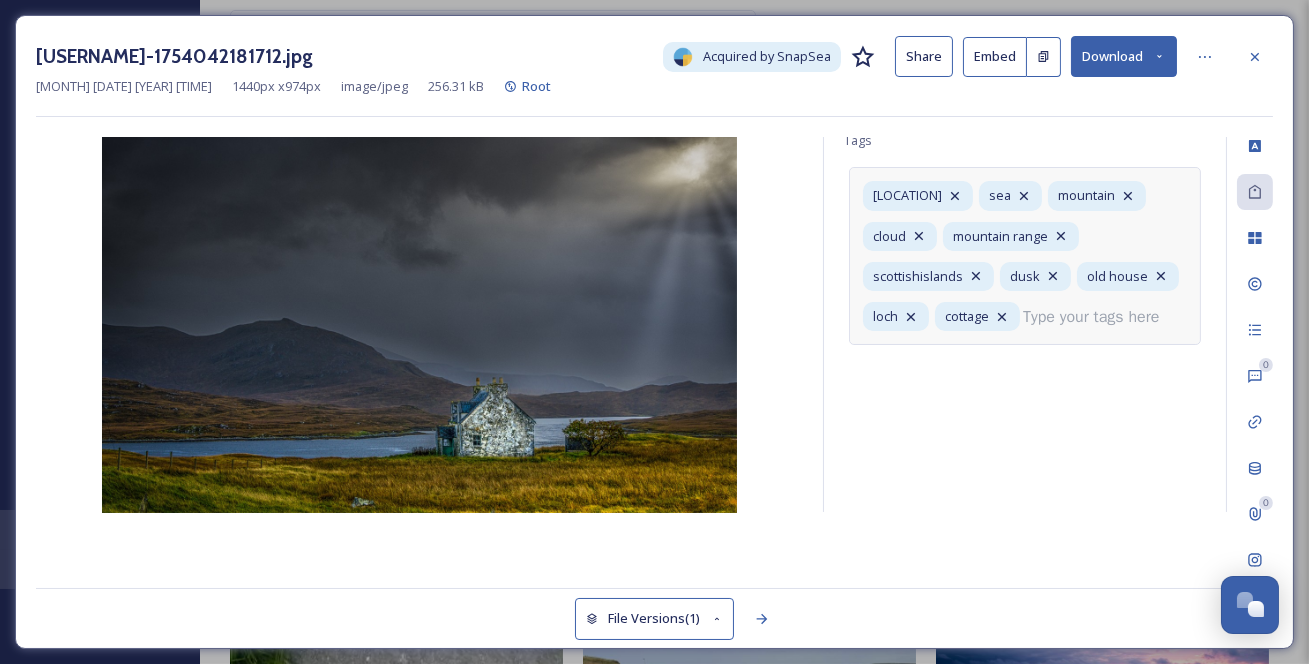 click at bounding box center (1099, 317) 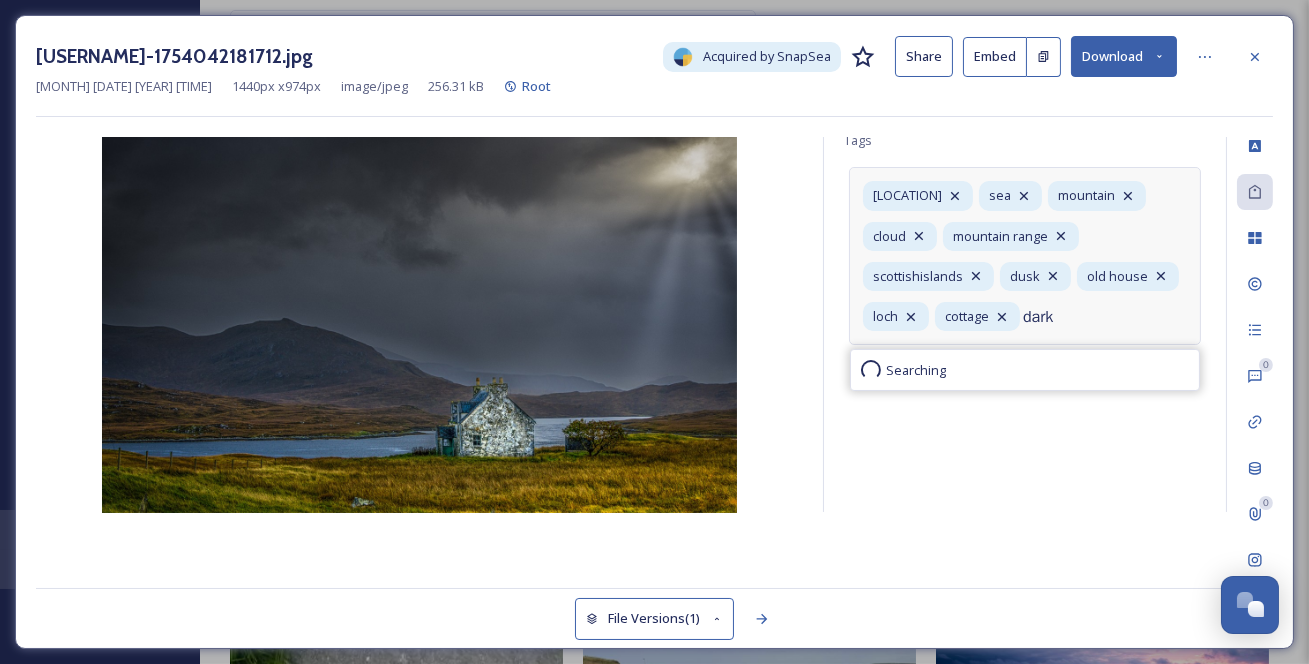 type on "dark" 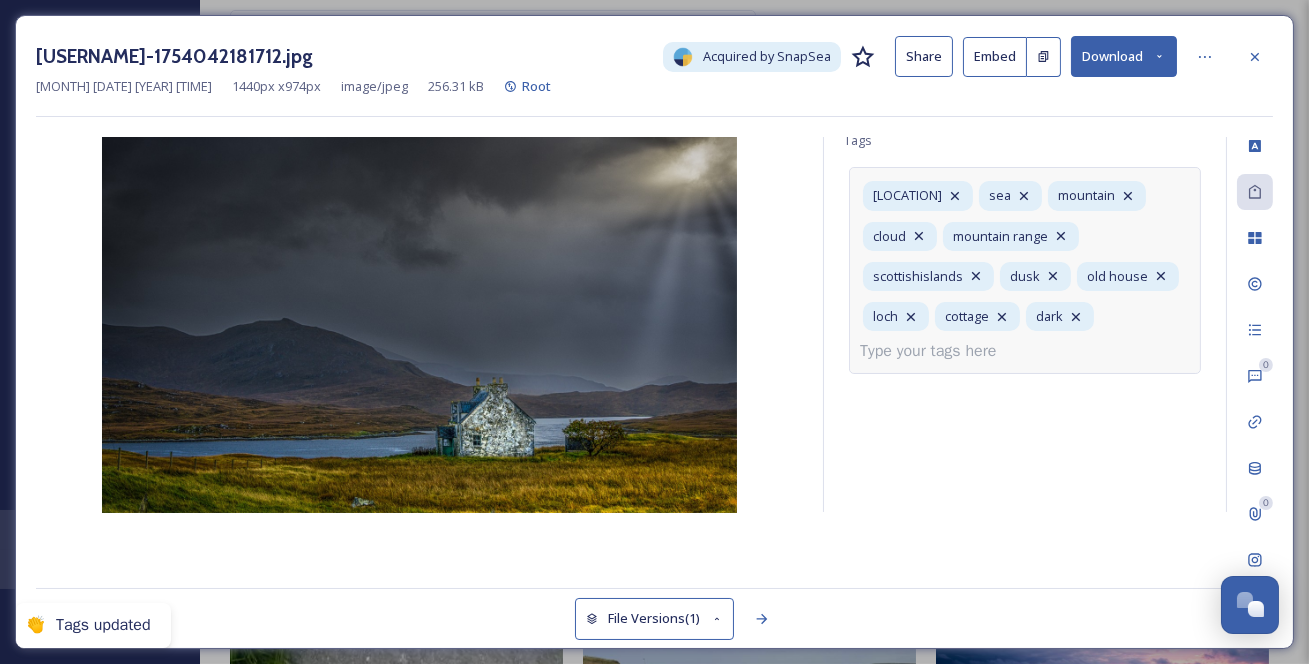 scroll, scrollTop: 60, scrollLeft: 0, axis: vertical 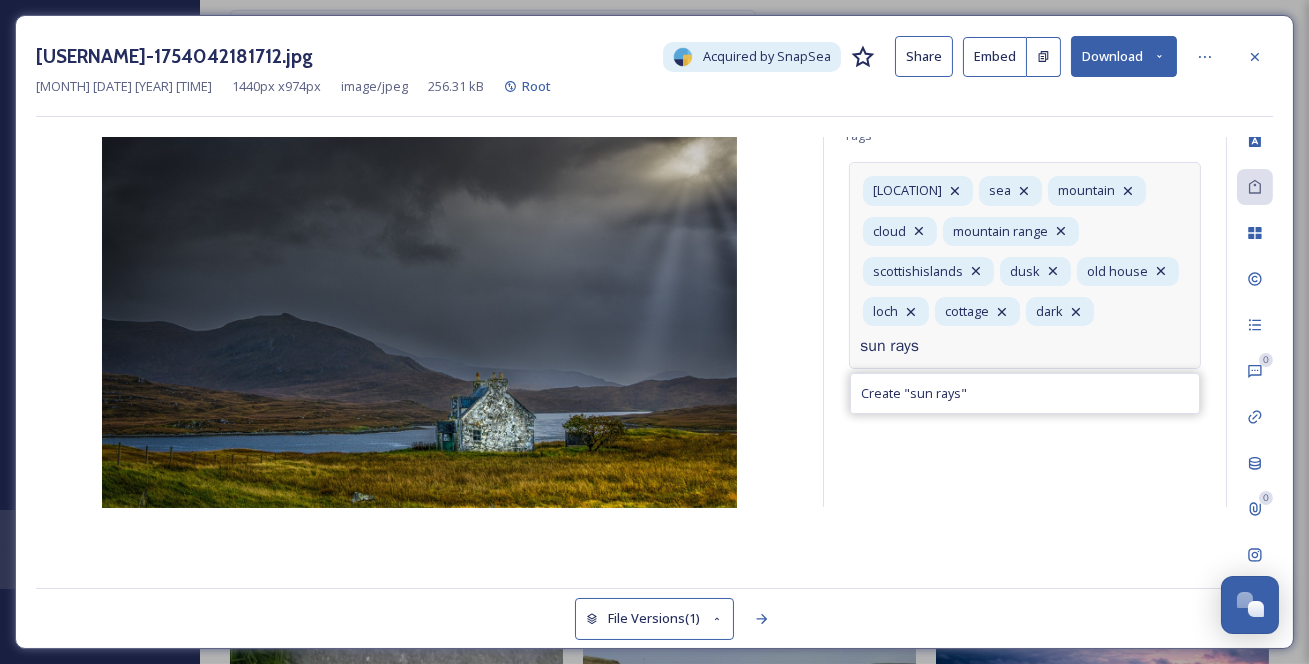 type on "sun rays" 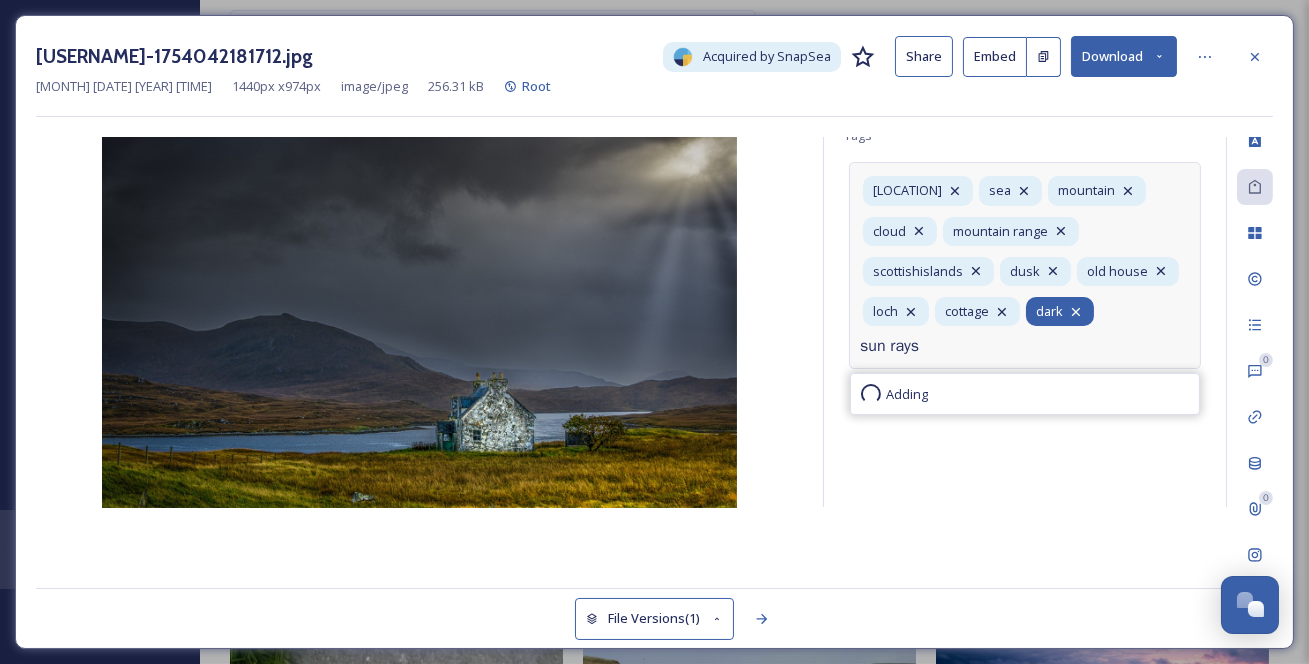 type 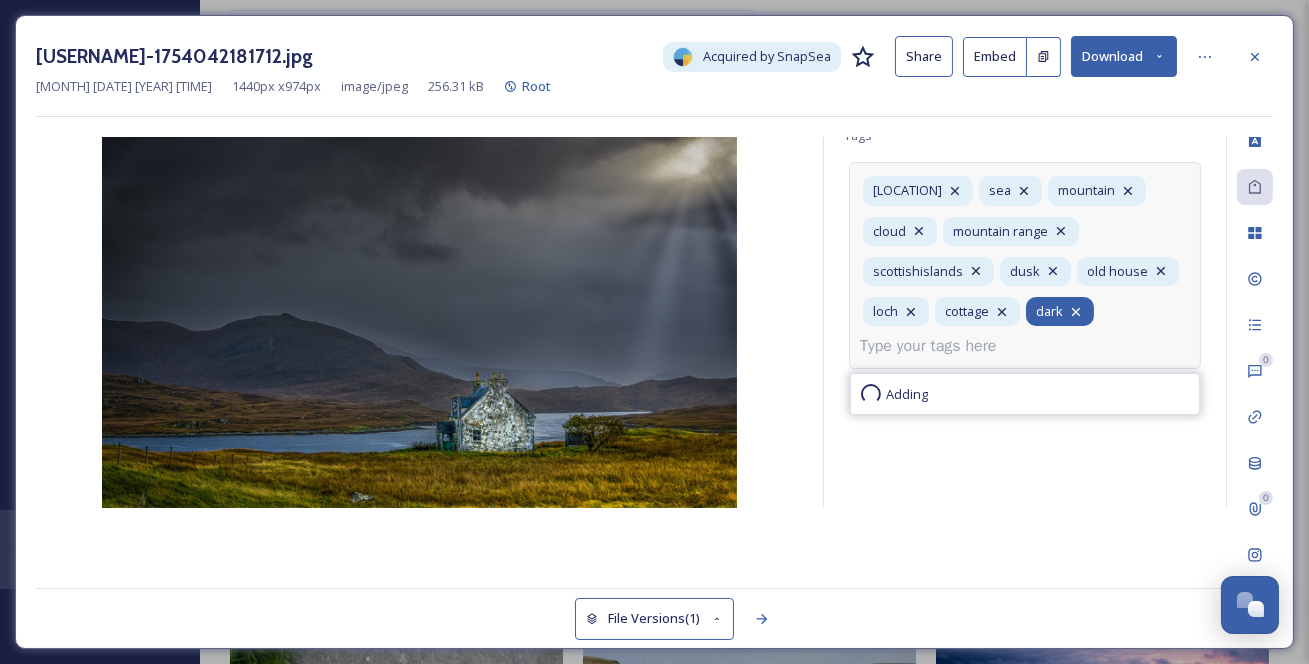 scroll, scrollTop: 92, scrollLeft: 0, axis: vertical 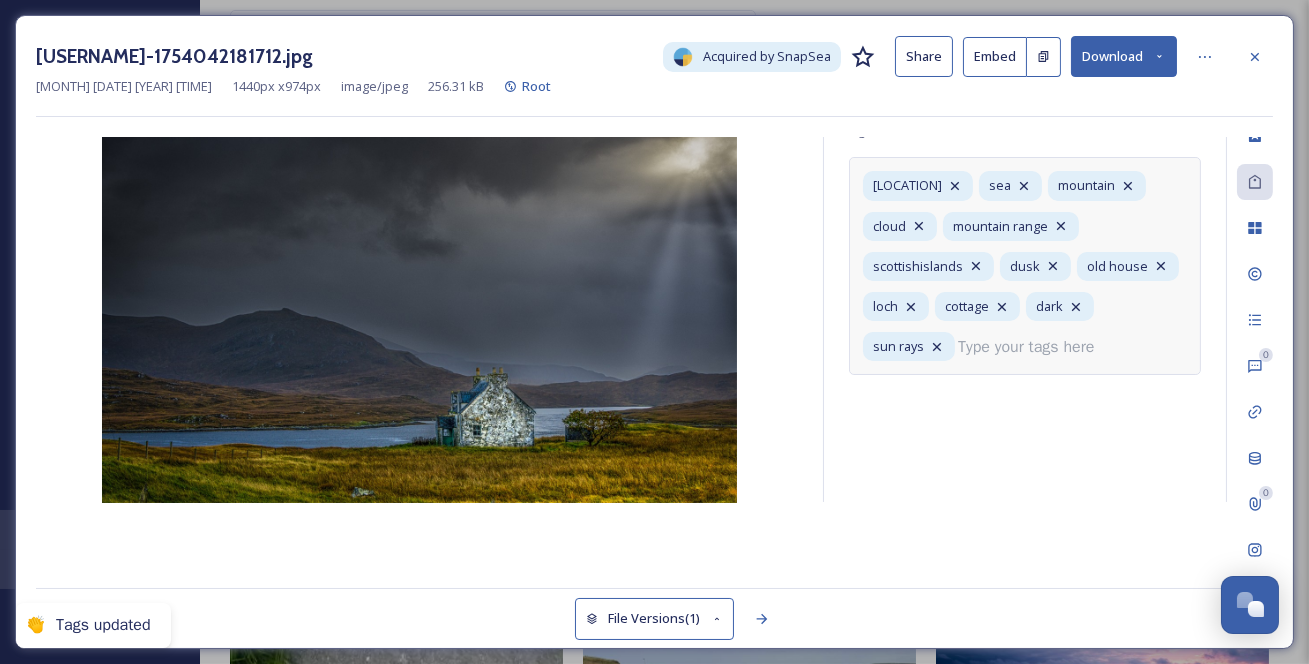 click at bounding box center [1034, 347] 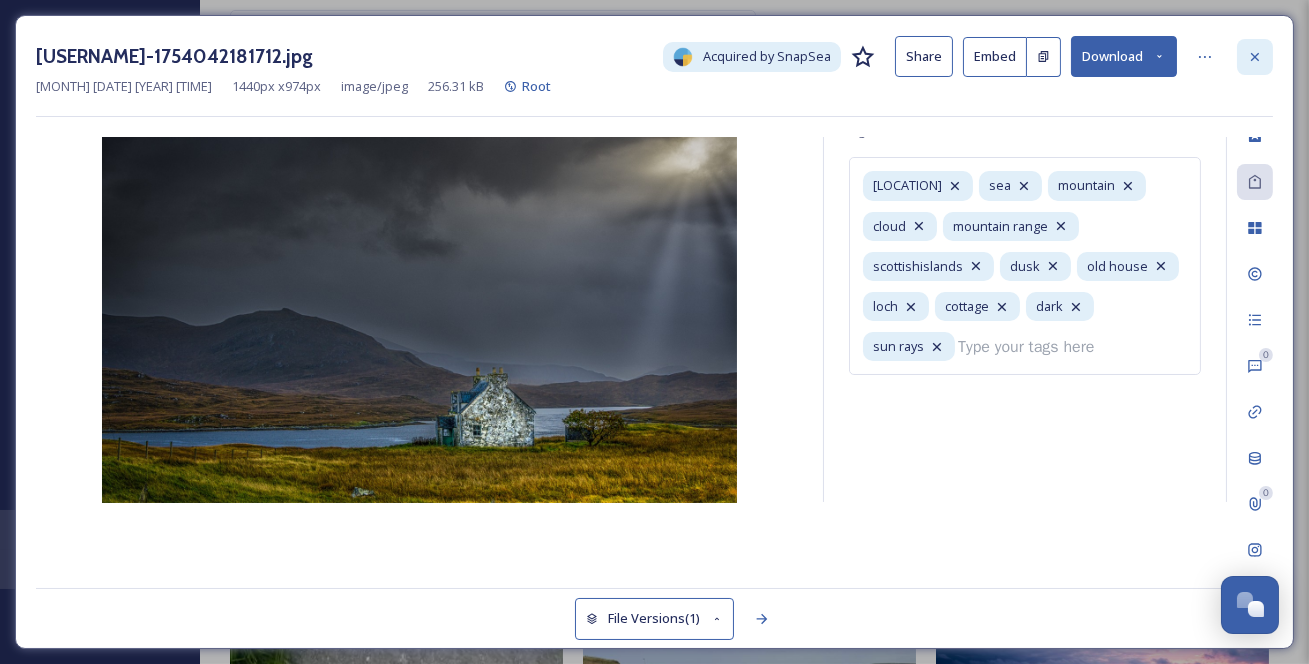 click 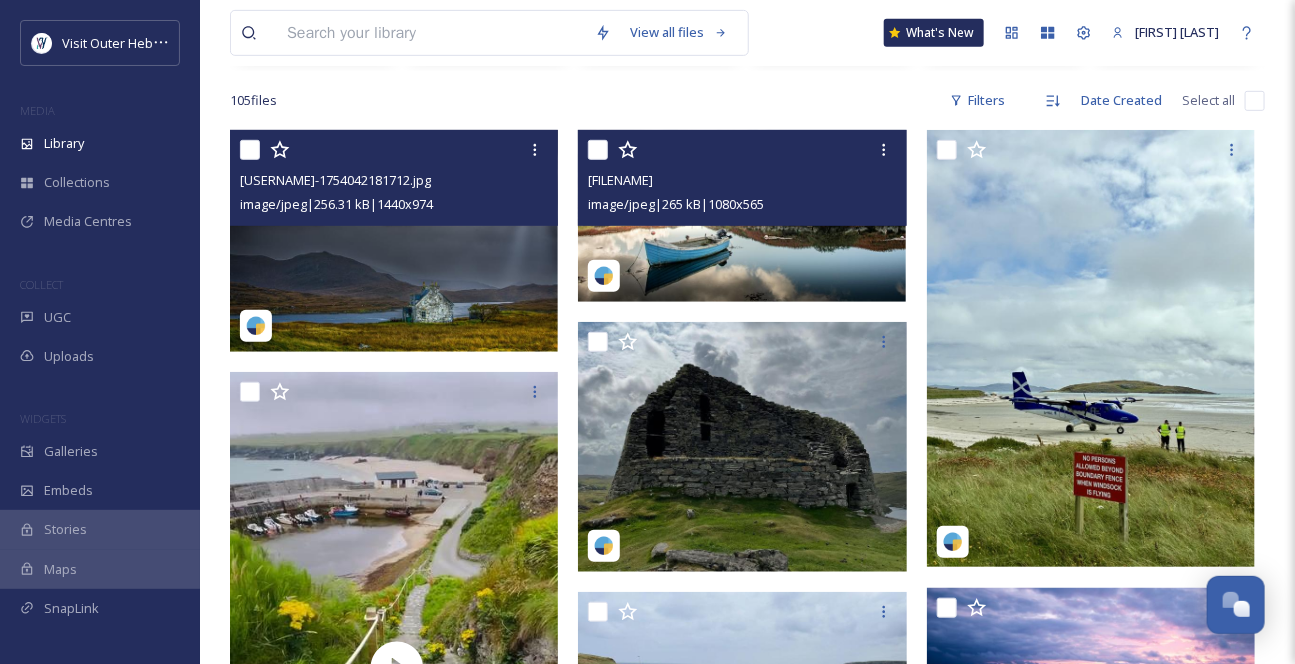 click at bounding box center [742, 215] 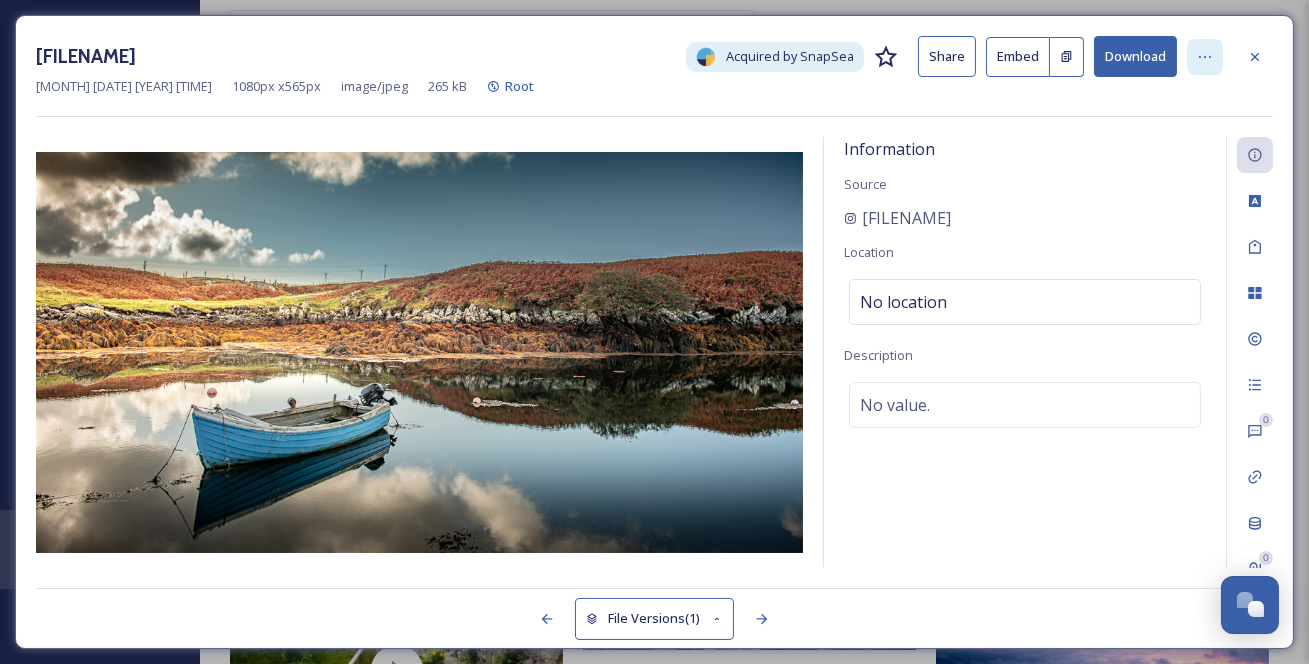 click 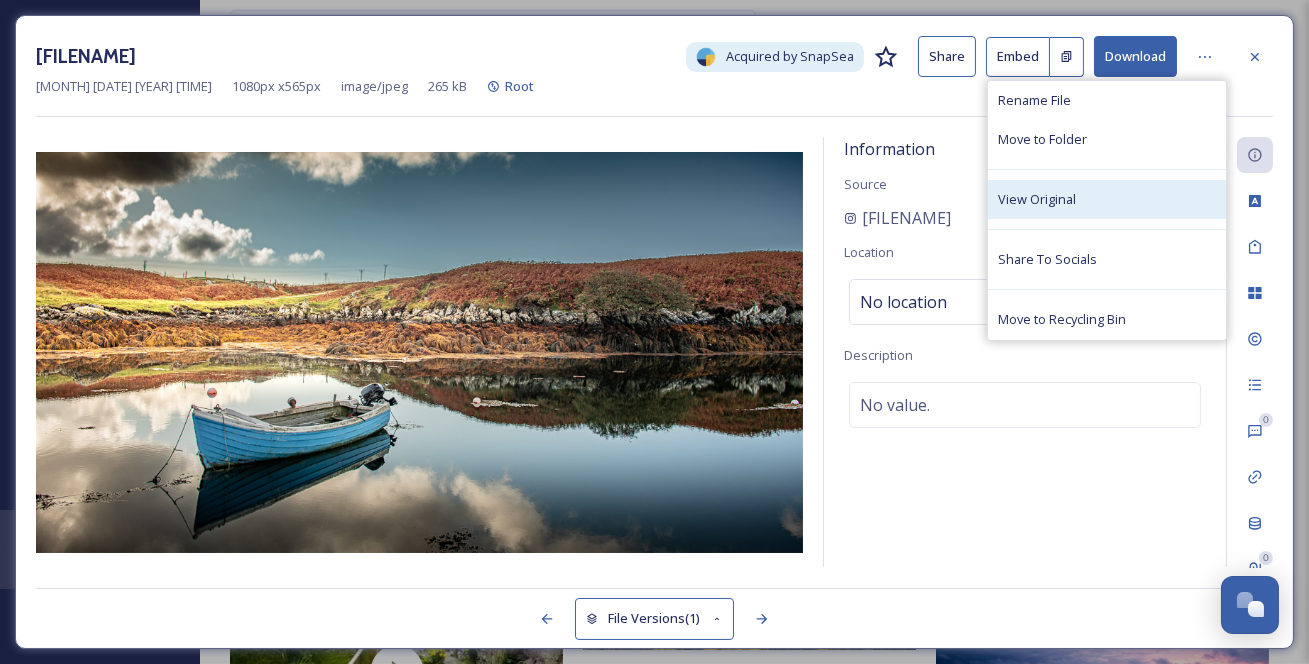 click on "View Original" at bounding box center (1037, 199) 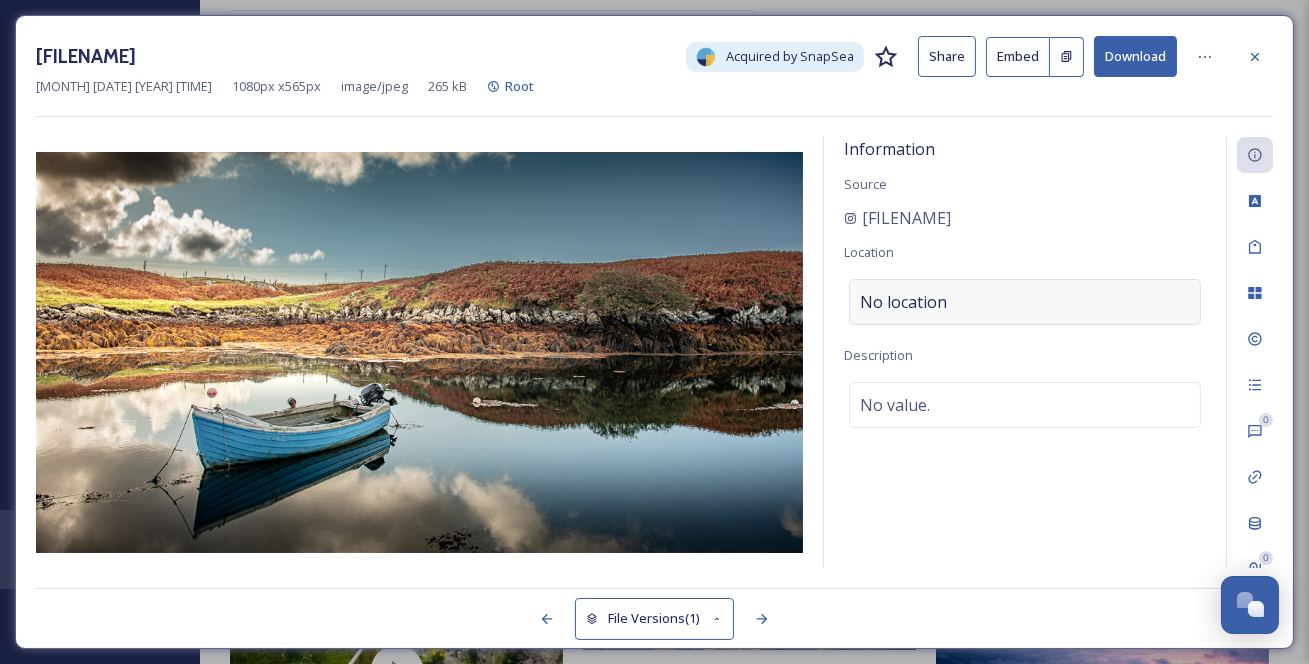click on "No location" at bounding box center [903, 302] 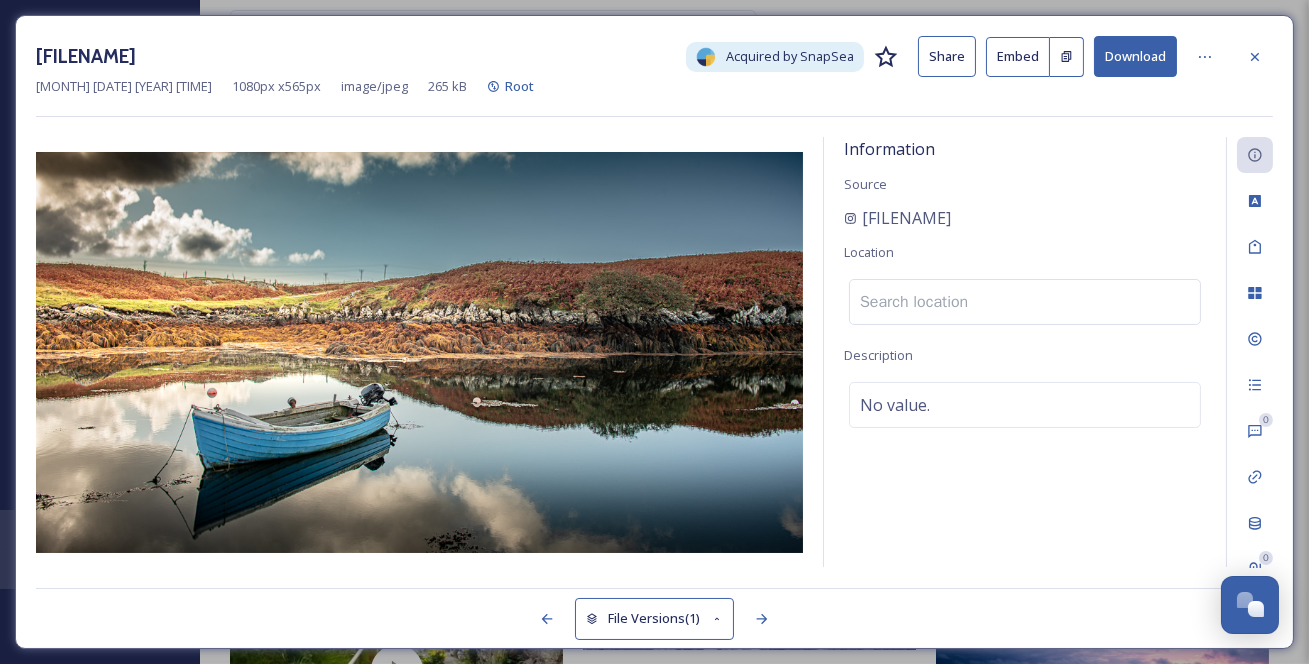 click at bounding box center [1025, 302] 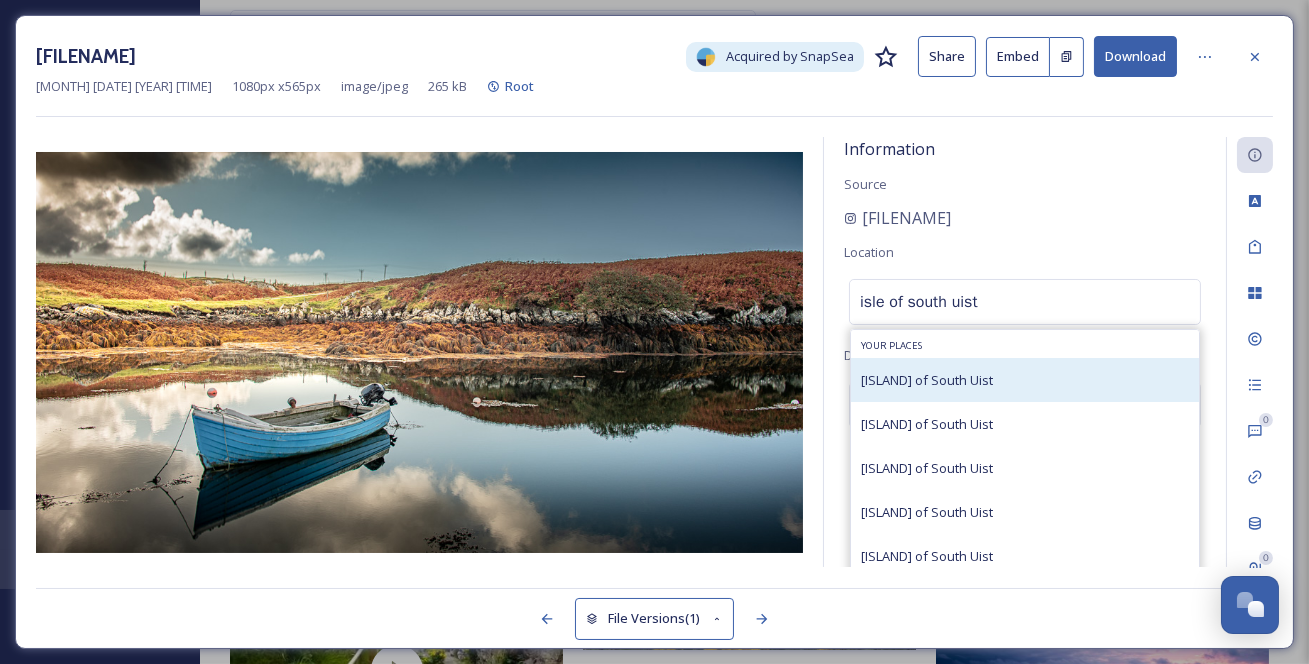 type on "isle of south uist" 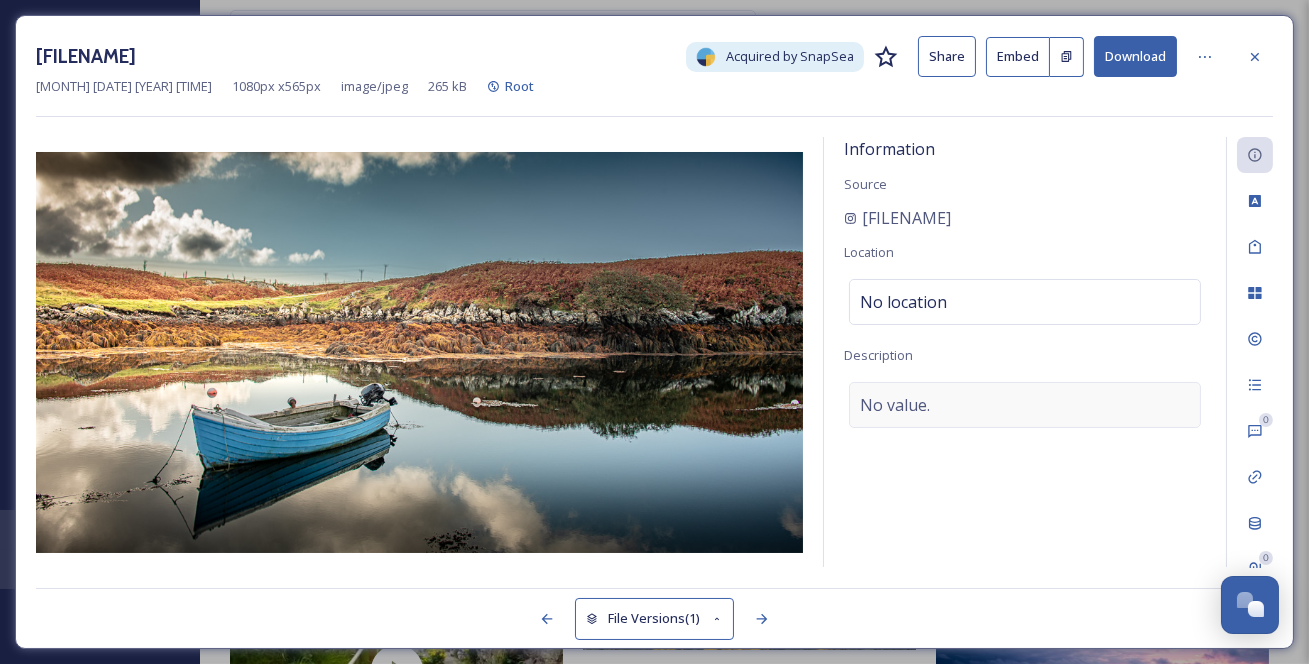 click on "No value." at bounding box center (895, 405) 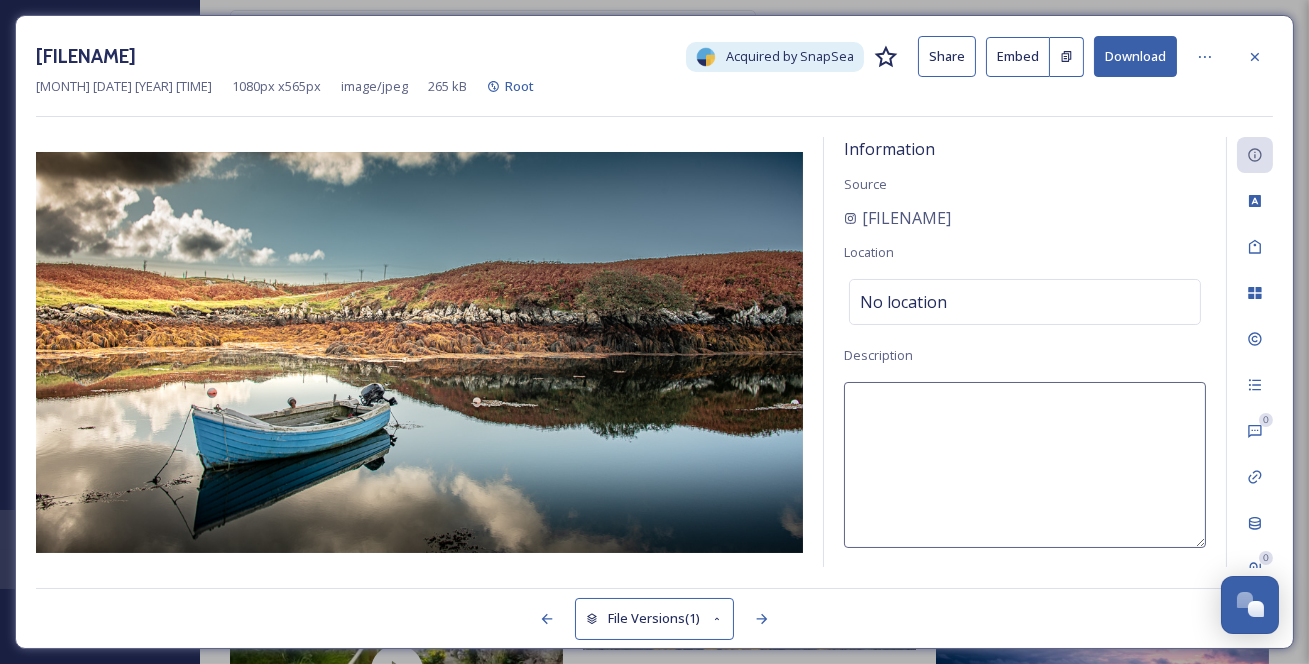 click at bounding box center [1025, 465] 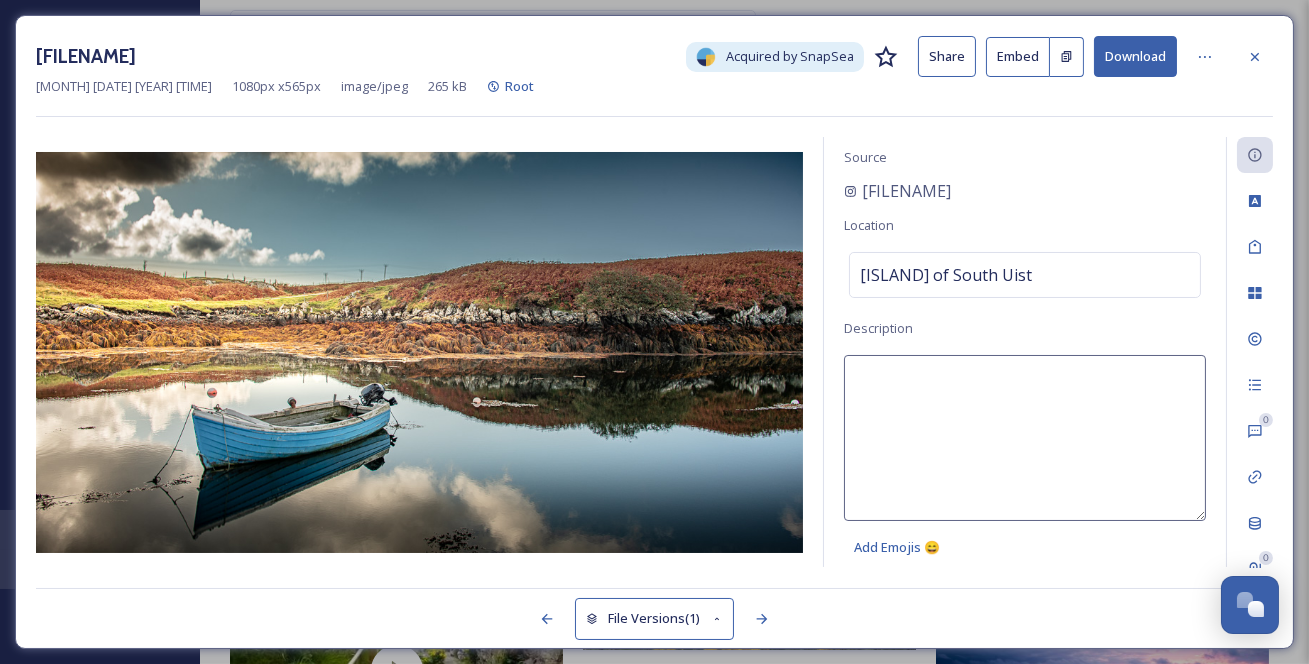 scroll, scrollTop: 10, scrollLeft: 0, axis: vertical 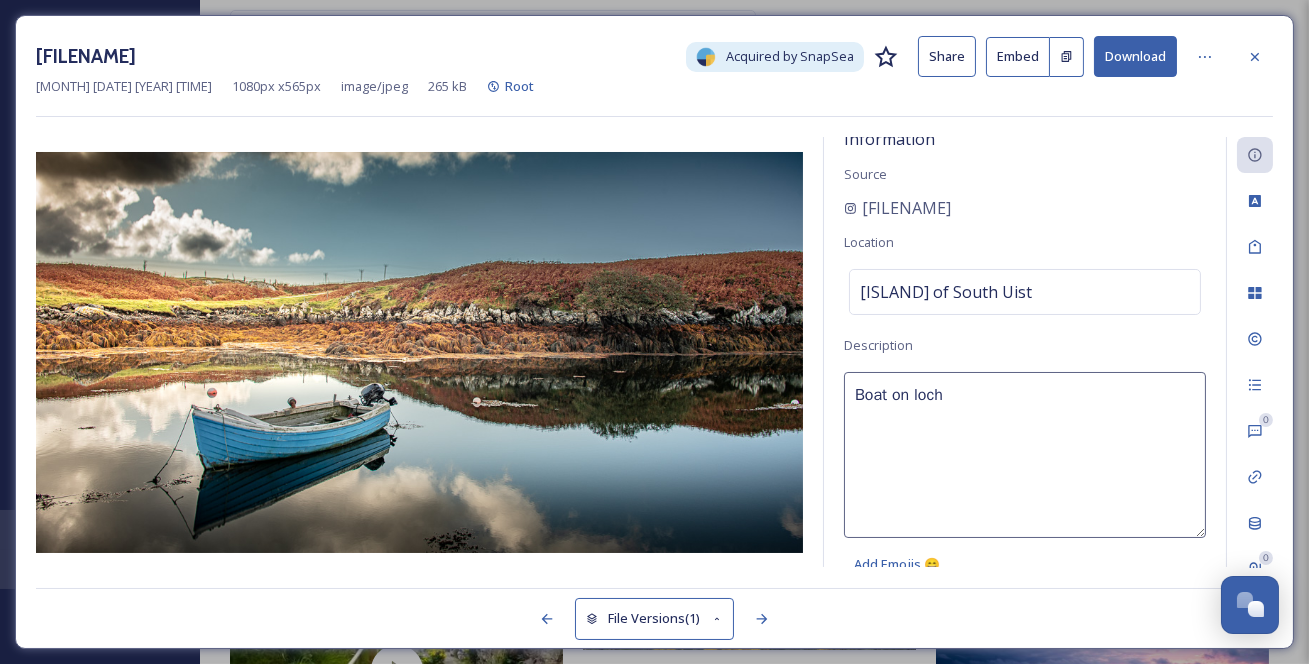 type on "Boat on loch" 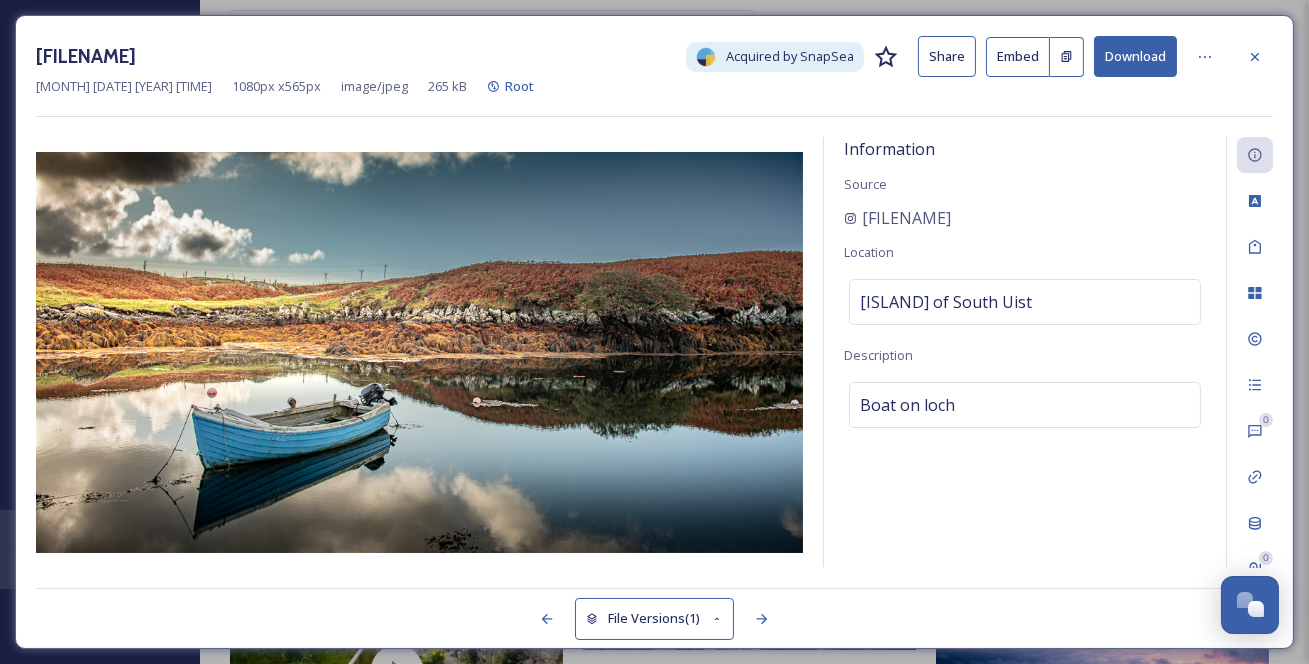 click on "Information Source [NAME] Location Isle of South Uist Description Boat on loch" at bounding box center (1025, 352) 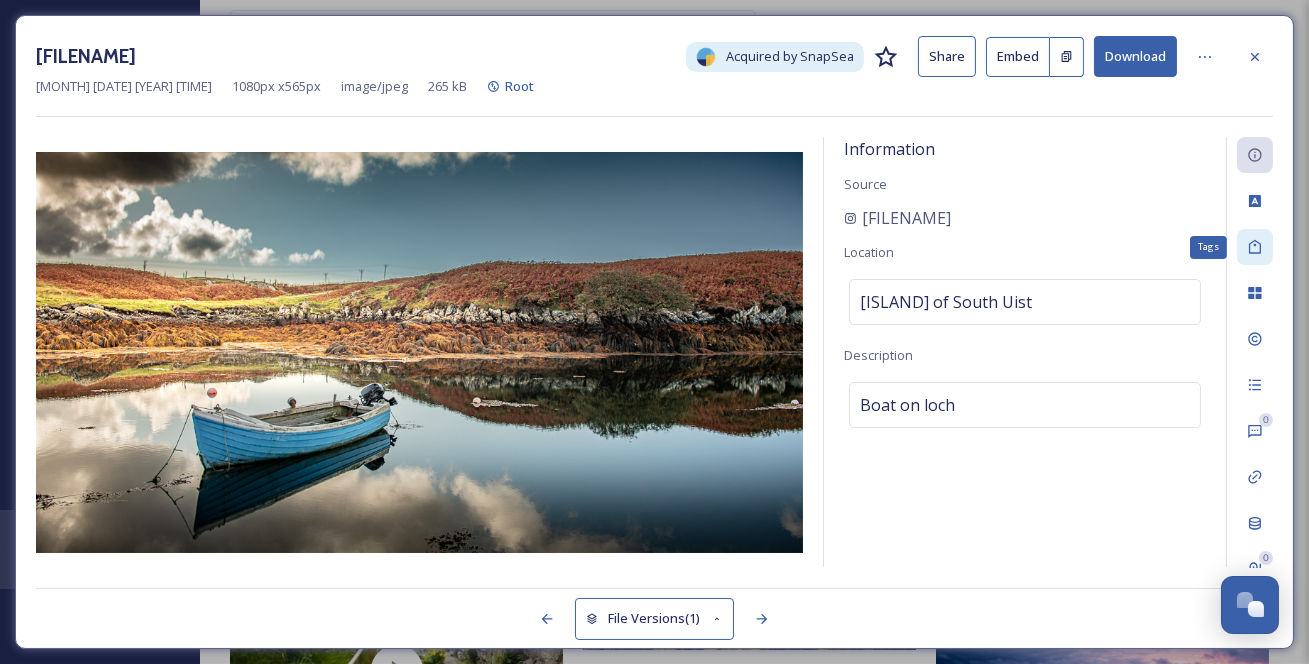 click on "Tags" at bounding box center (1255, 247) 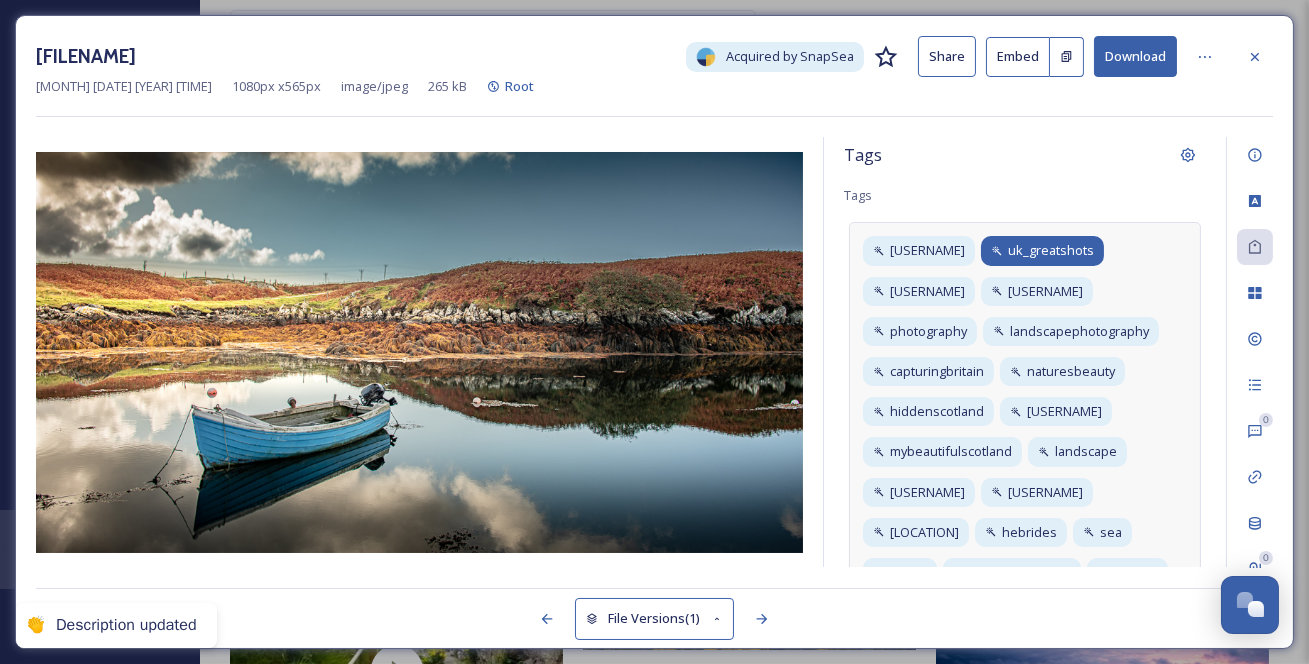 click on "uk_greatshots" at bounding box center (1051, 250) 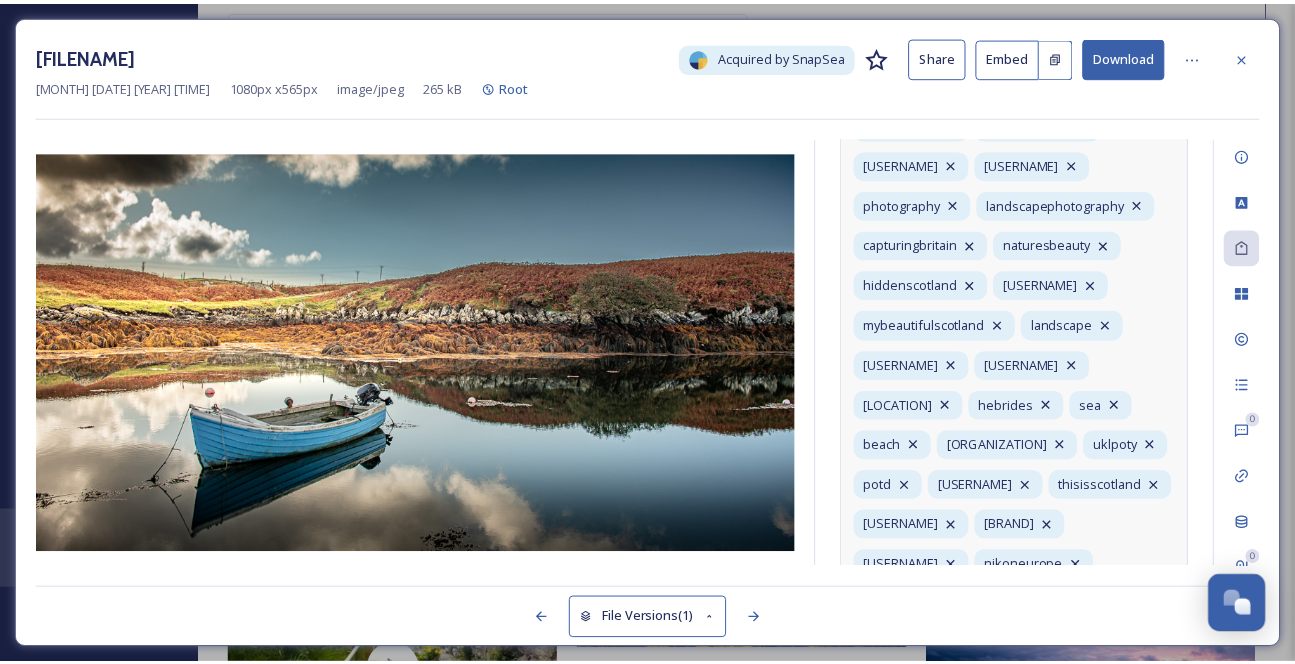 scroll, scrollTop: 0, scrollLeft: 0, axis: both 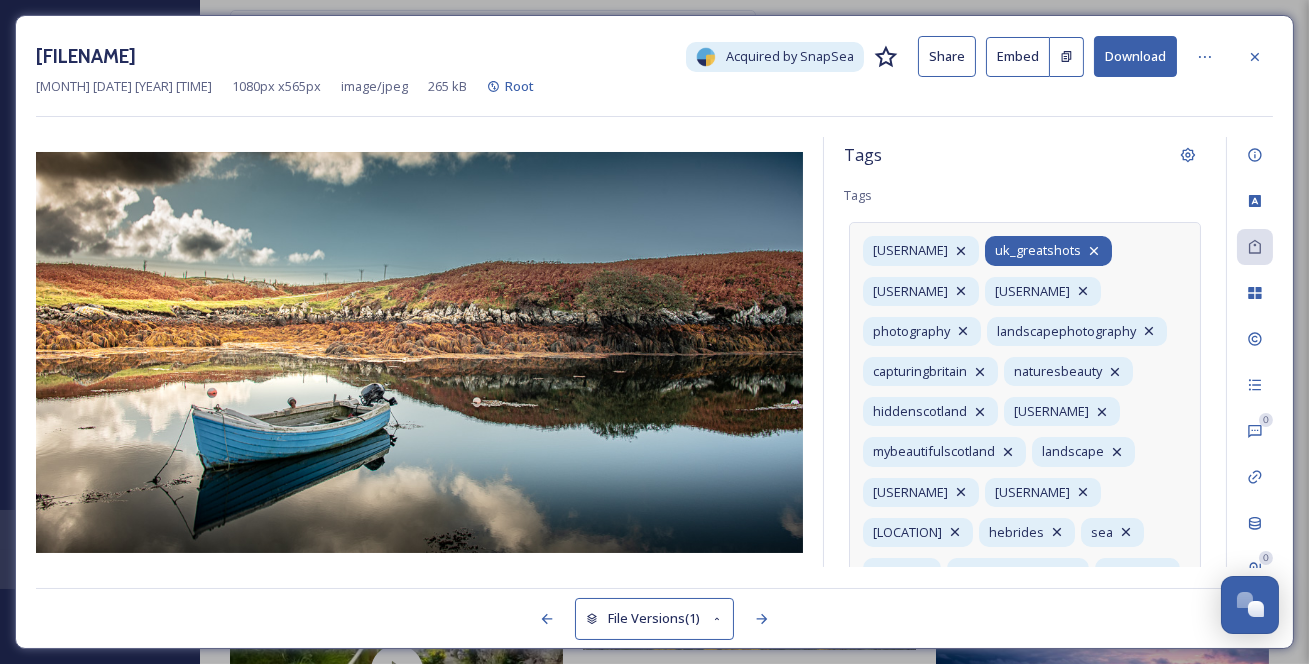click 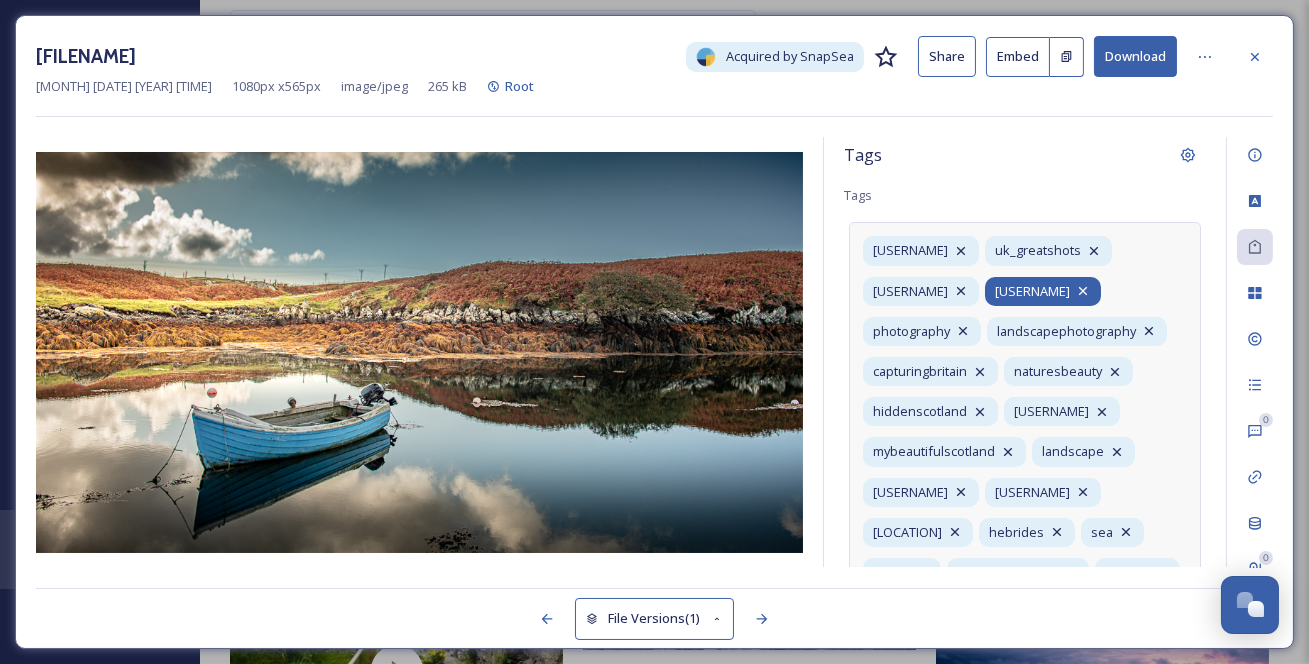 click 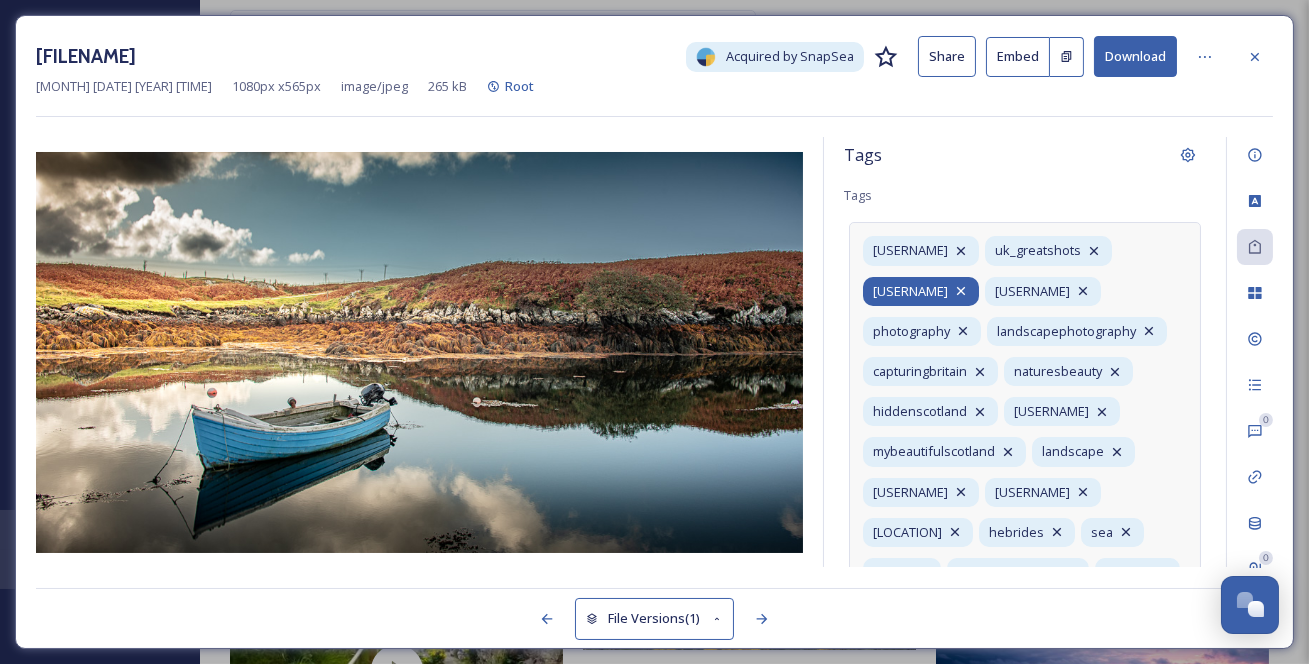 click 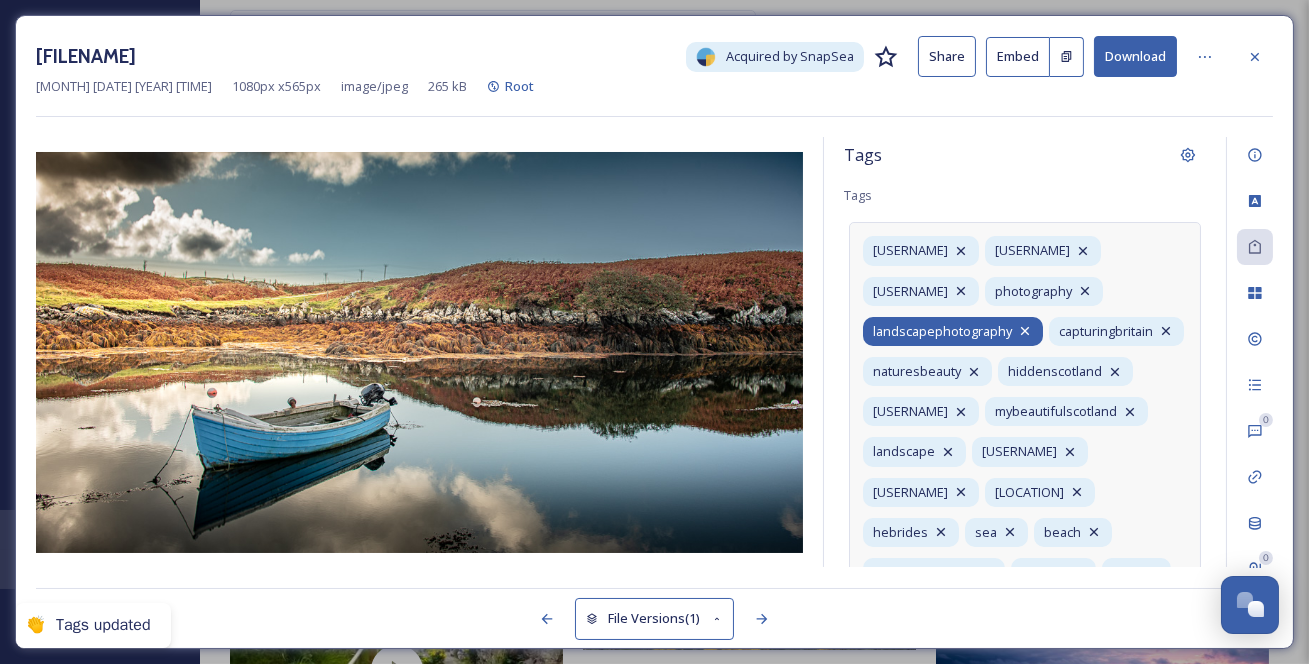 click on "landscapephotography" at bounding box center (942, 331) 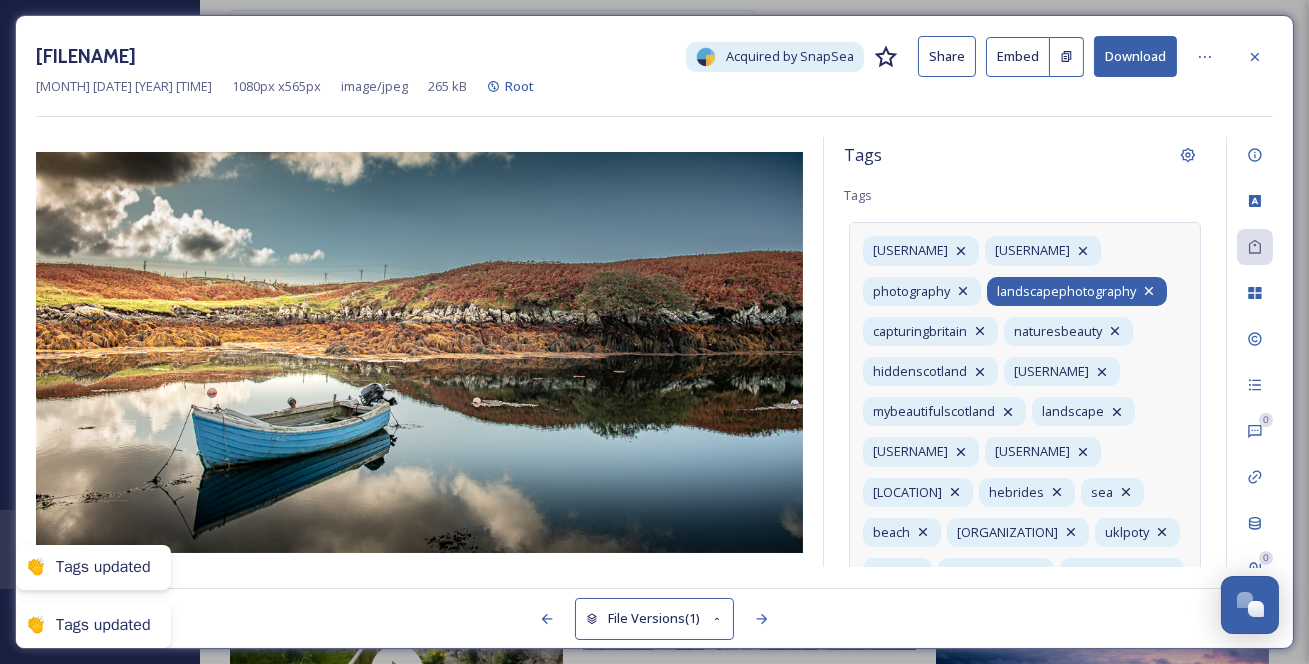 click 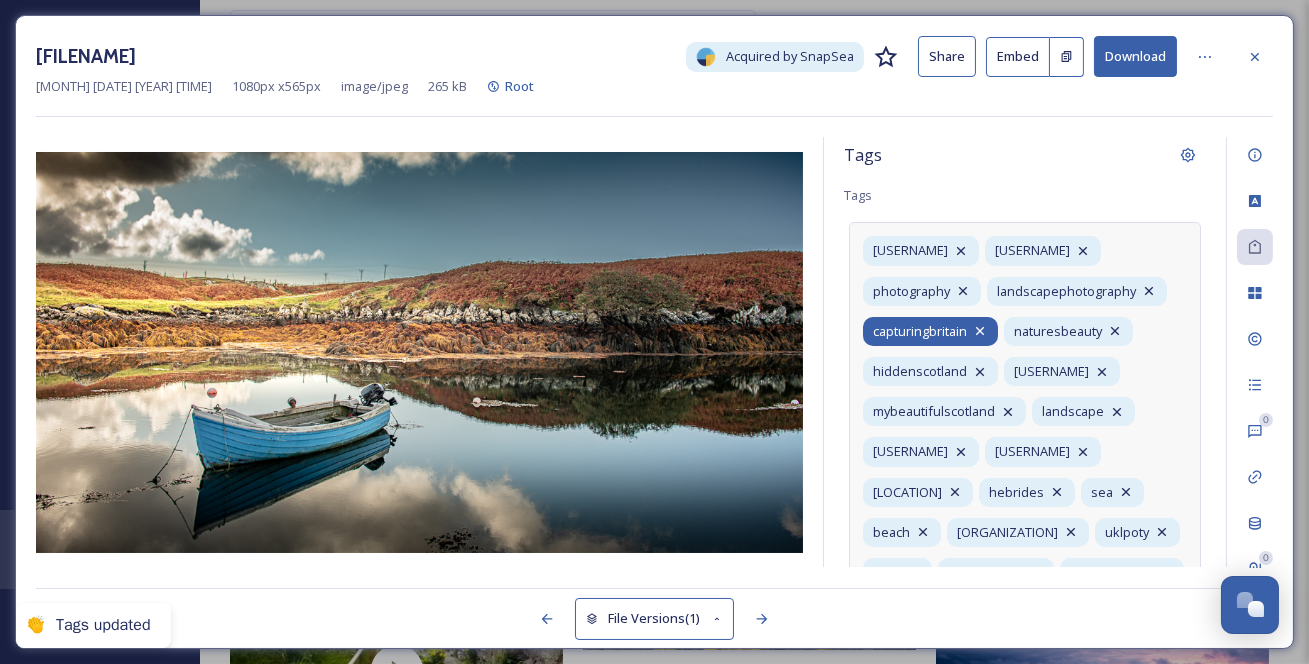click 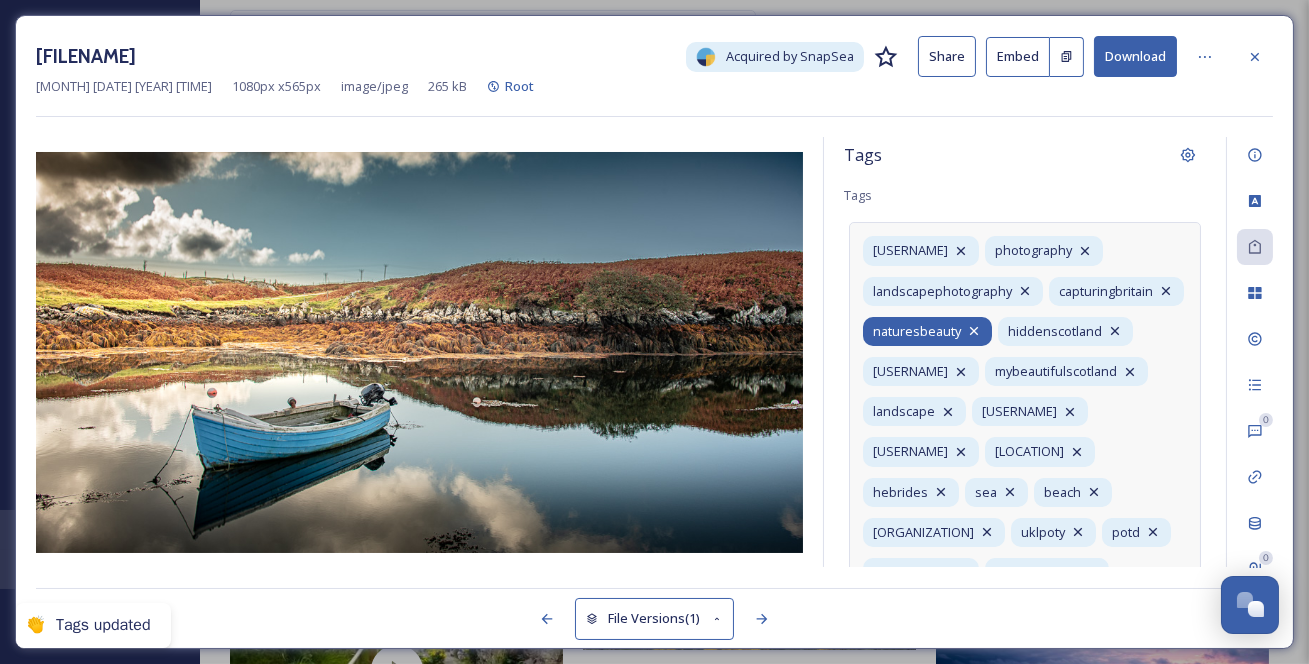 click 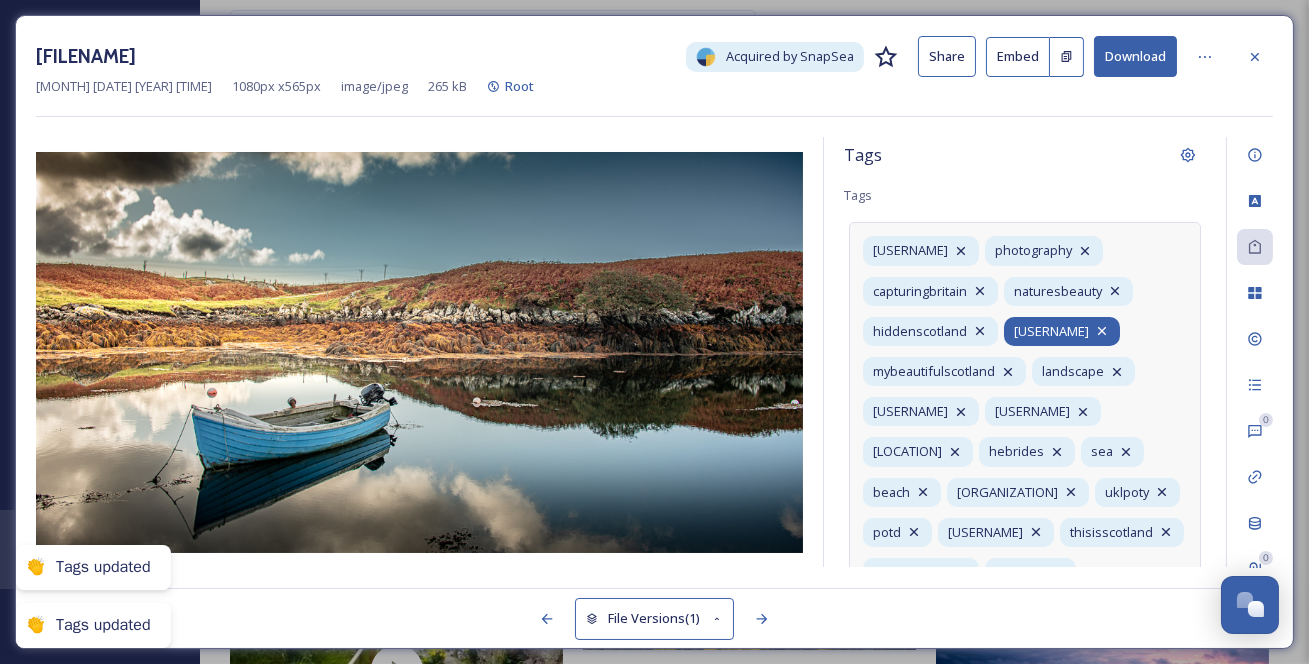 click on "[USERNAME]" at bounding box center [1051, 331] 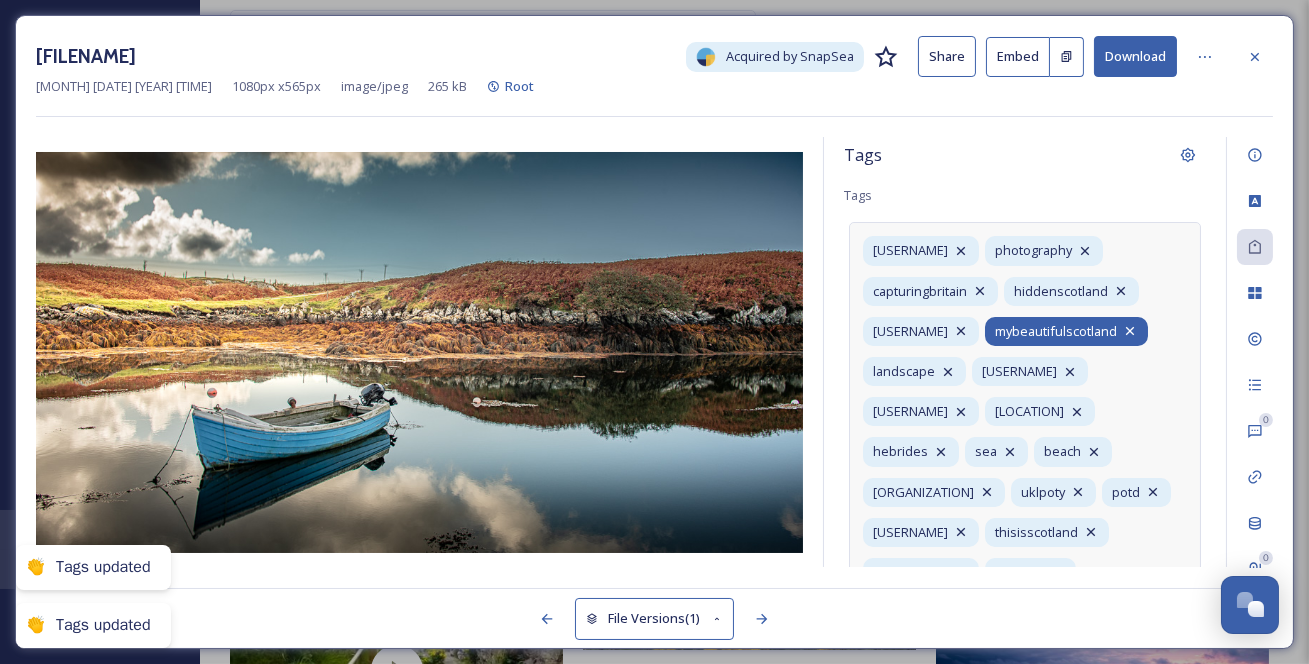click 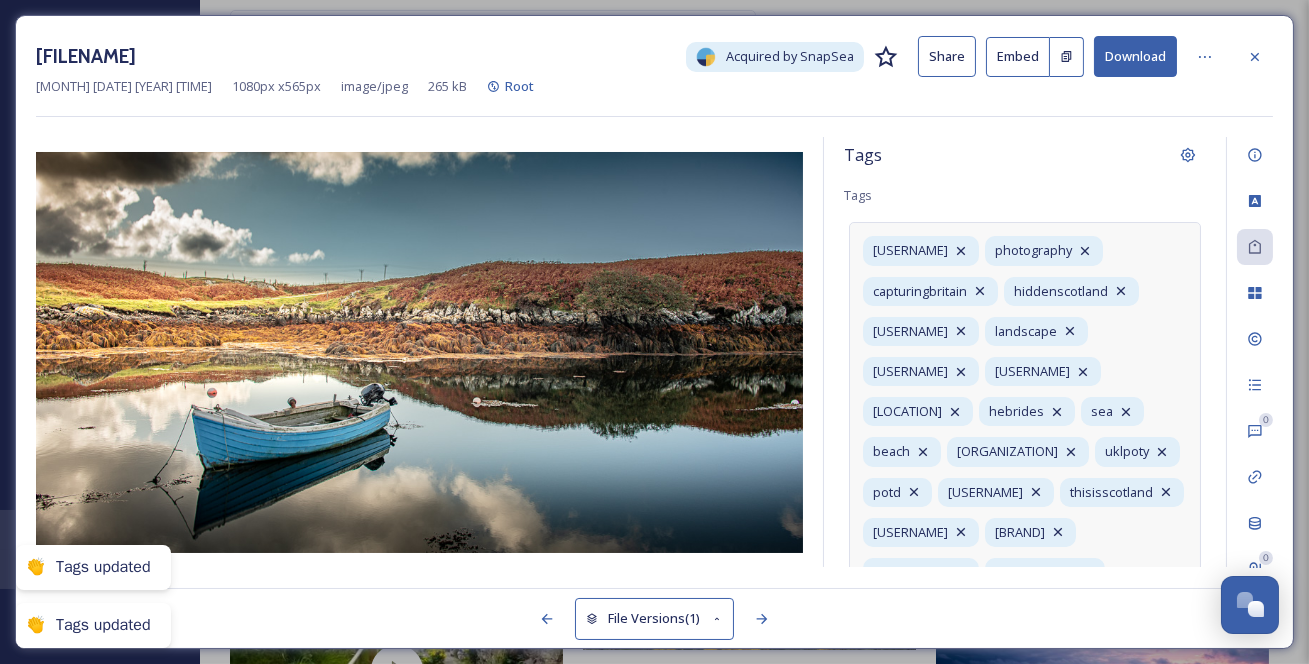 click on "ukpotd photography capturingbritain hiddenscotland scotland_greatshots landscape outerhebridescollective scotland_insta outerhebrides hebrides sea beach visitscotland uklpoty potd photosofbritain thisisscotland yourhebrides britains_talent scotspirit nikoneurope scotland blue water boat body of water nature watercraft natural landscape reflection bank" at bounding box center [1025, 506] 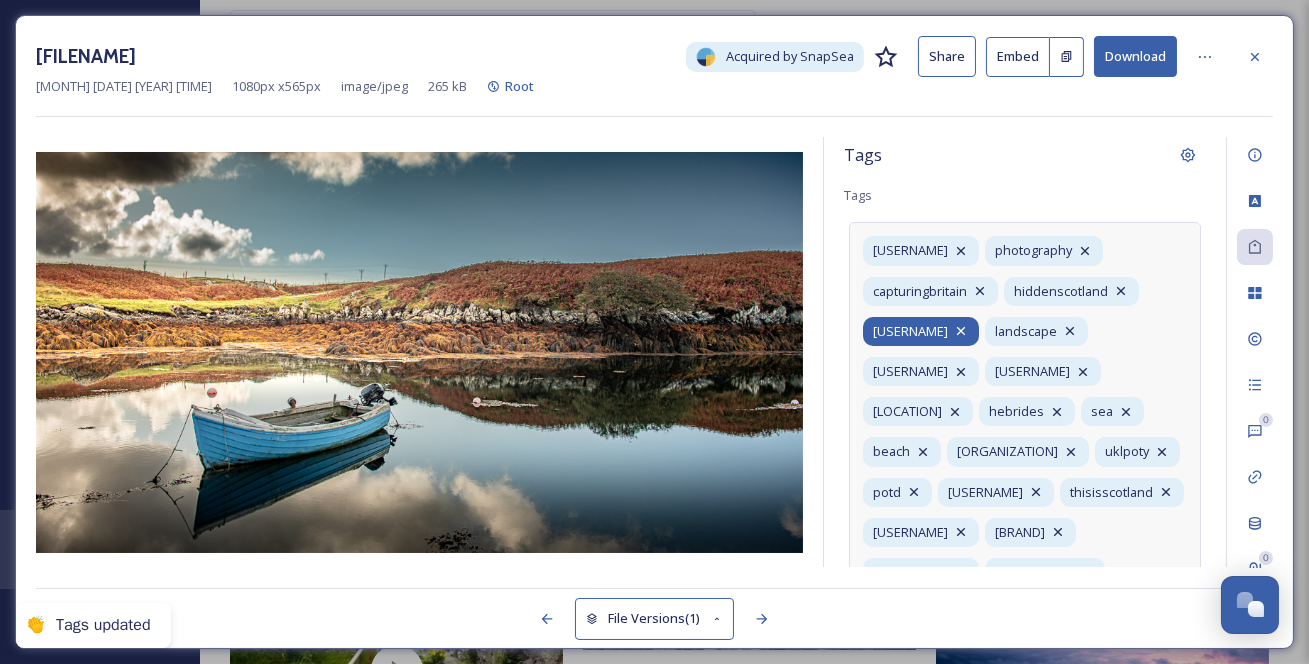 click 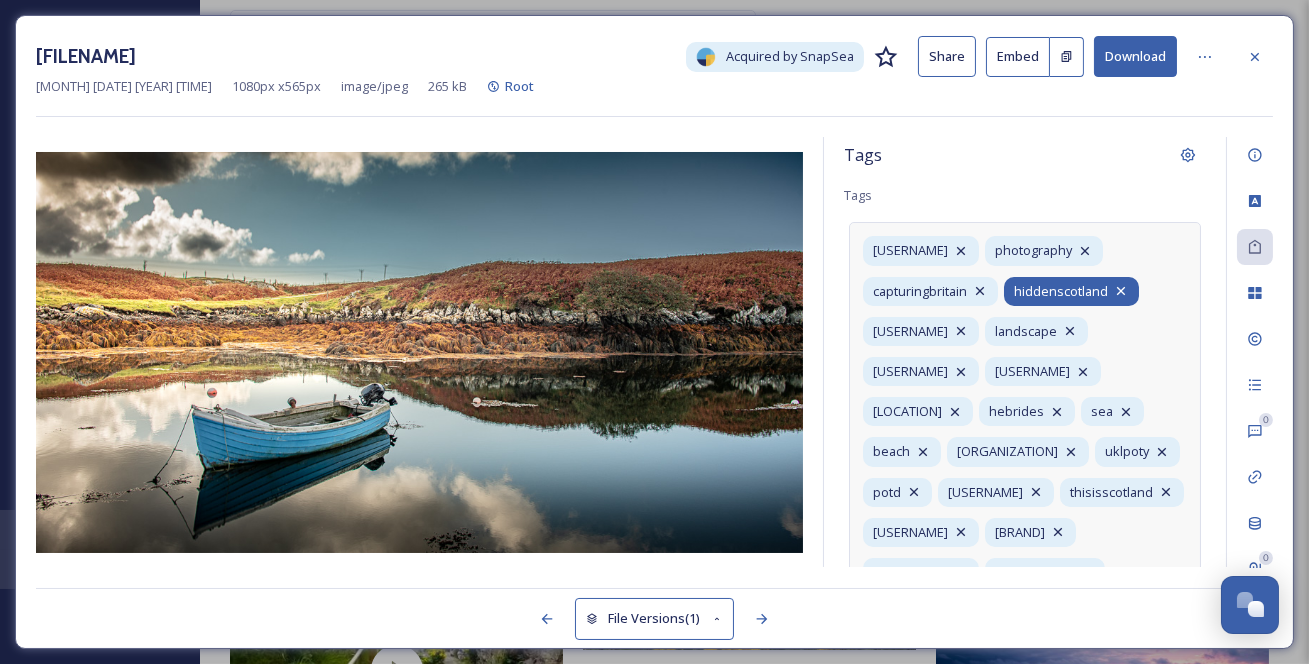 click 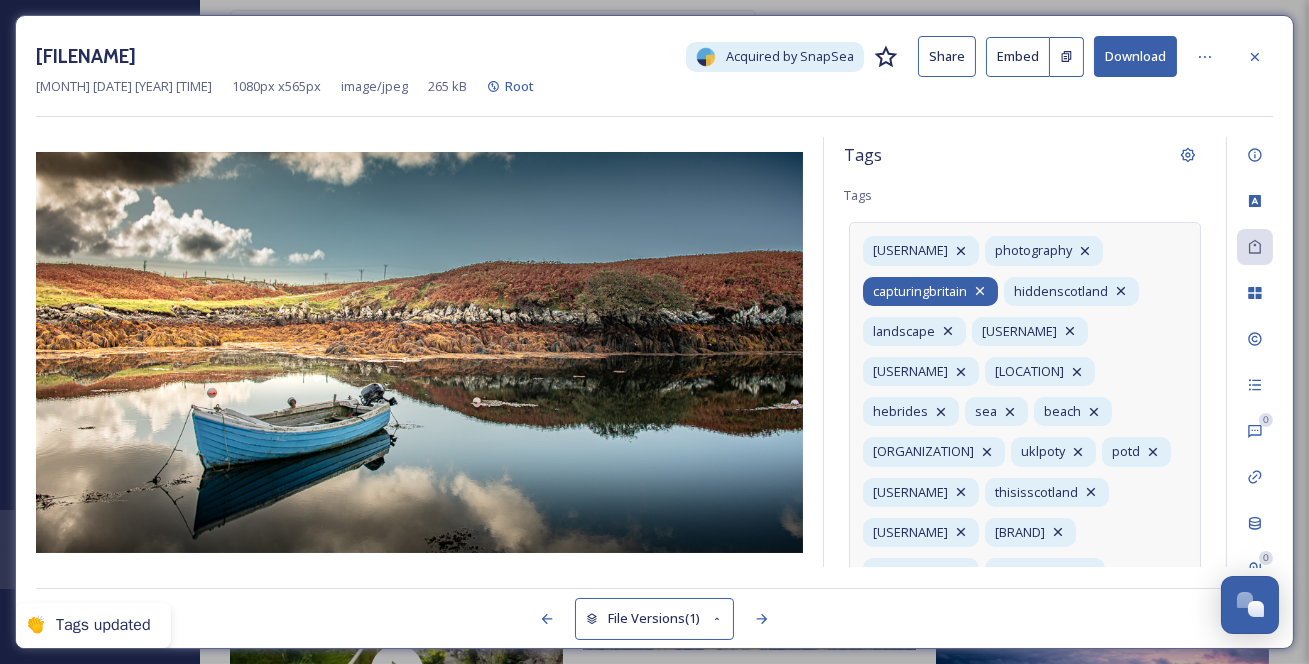 click 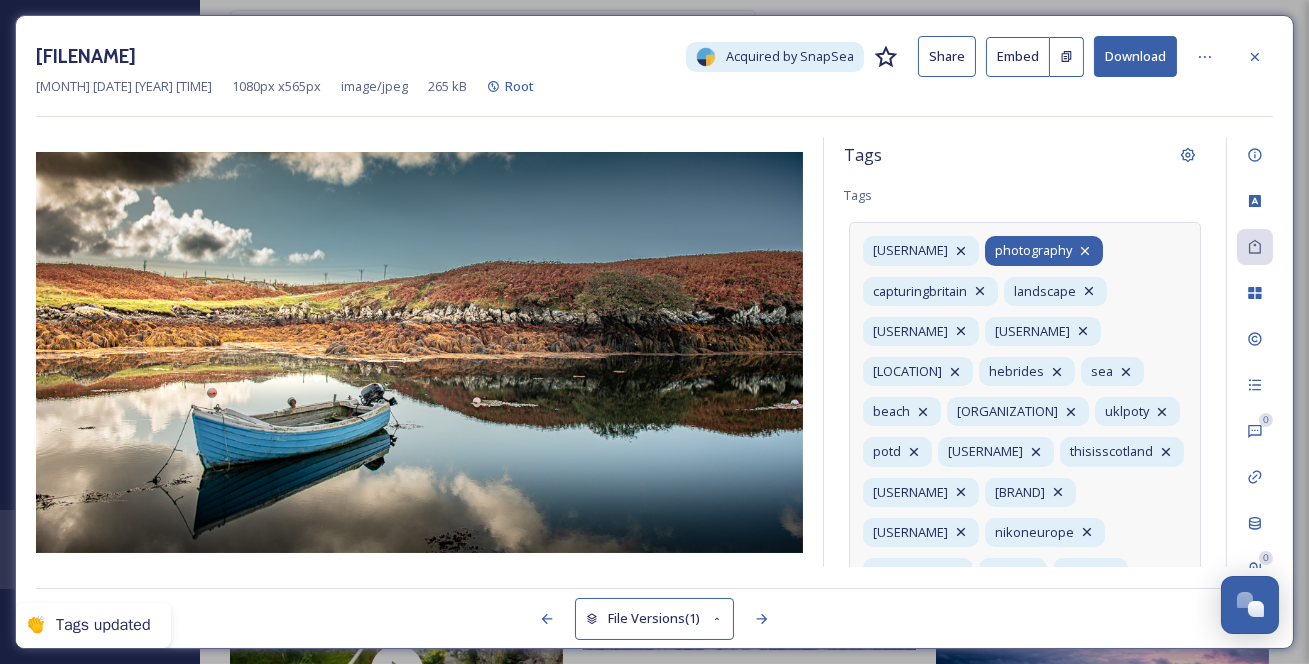 click 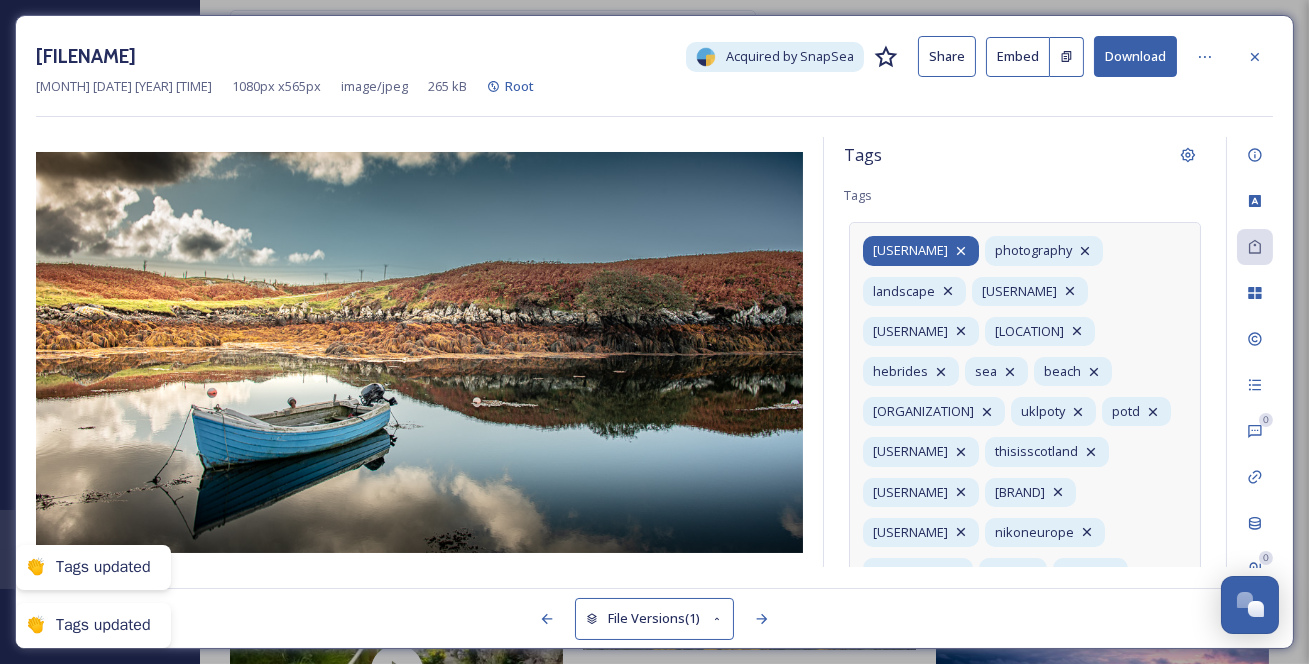 click 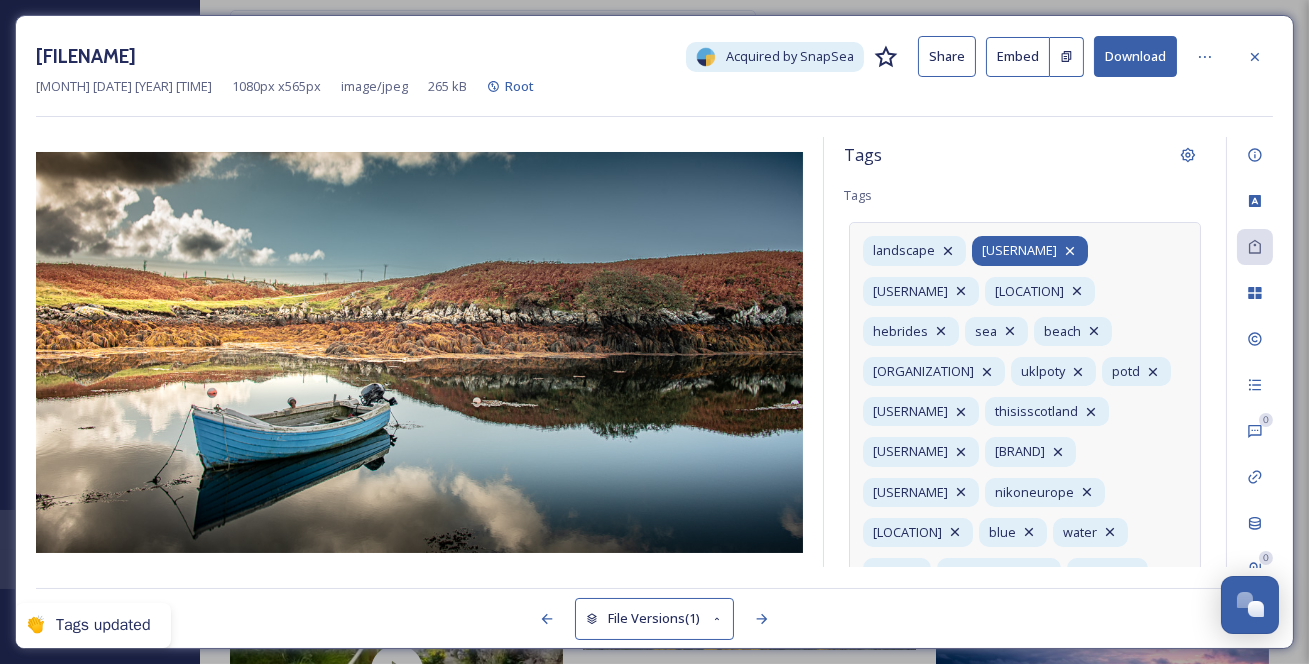 click 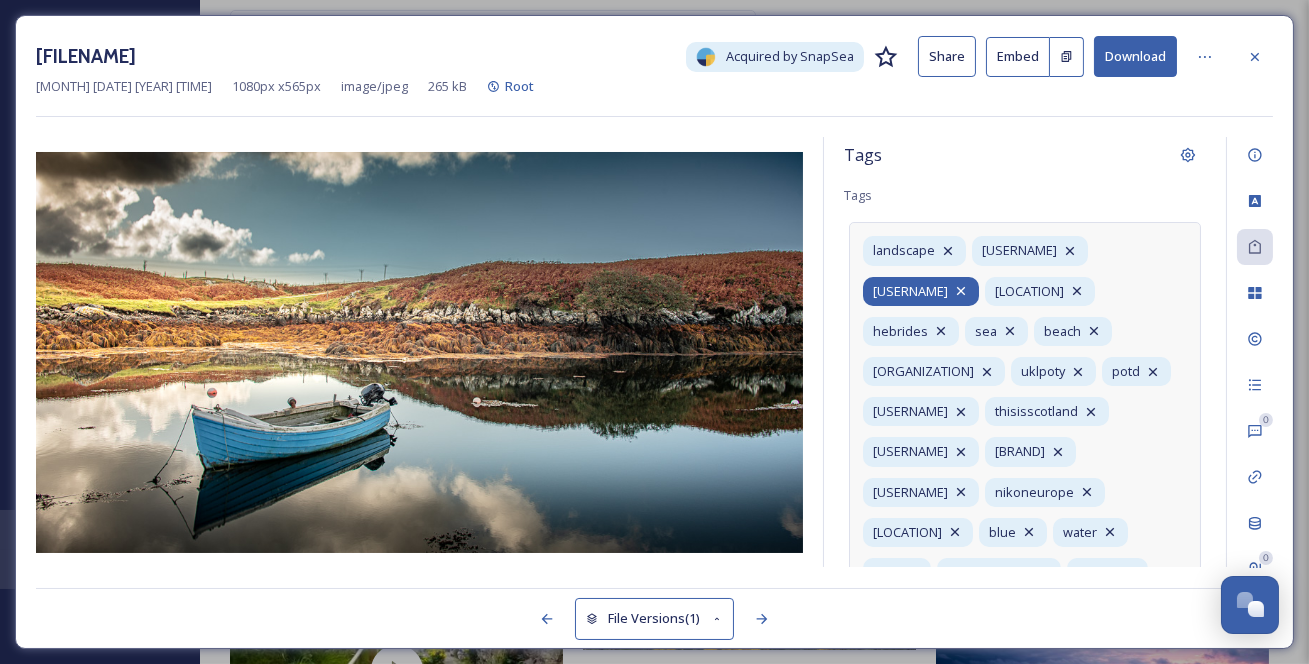 click 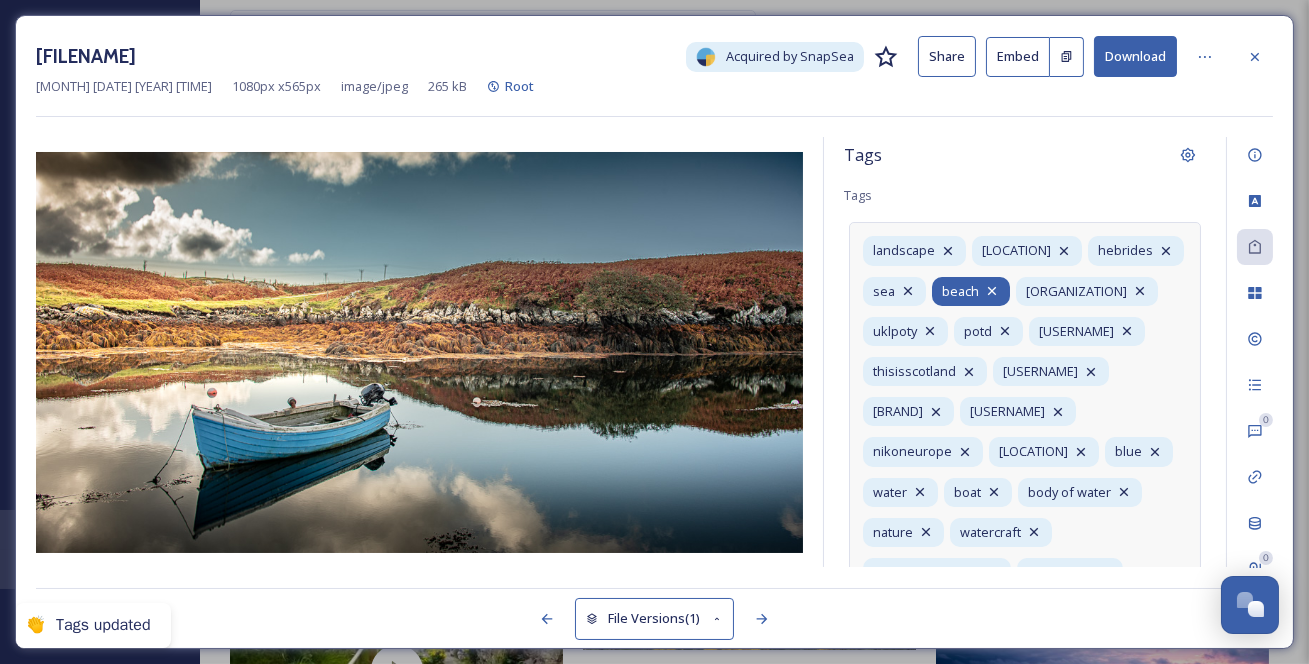 click 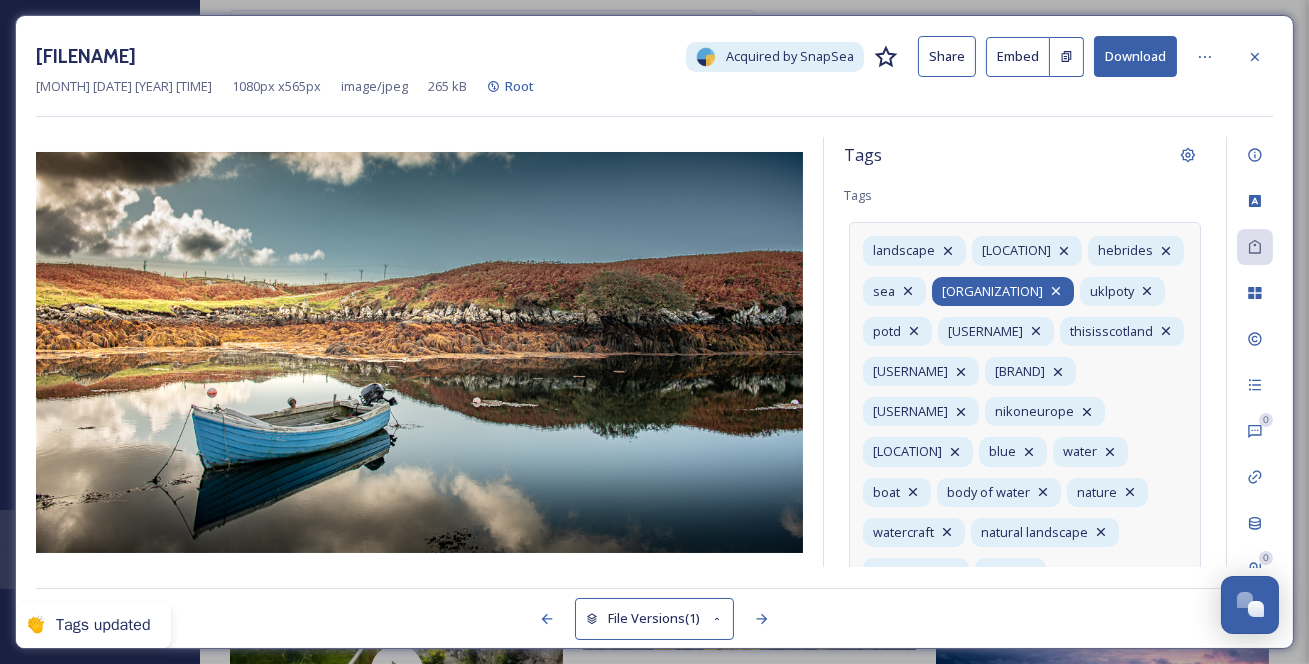 click 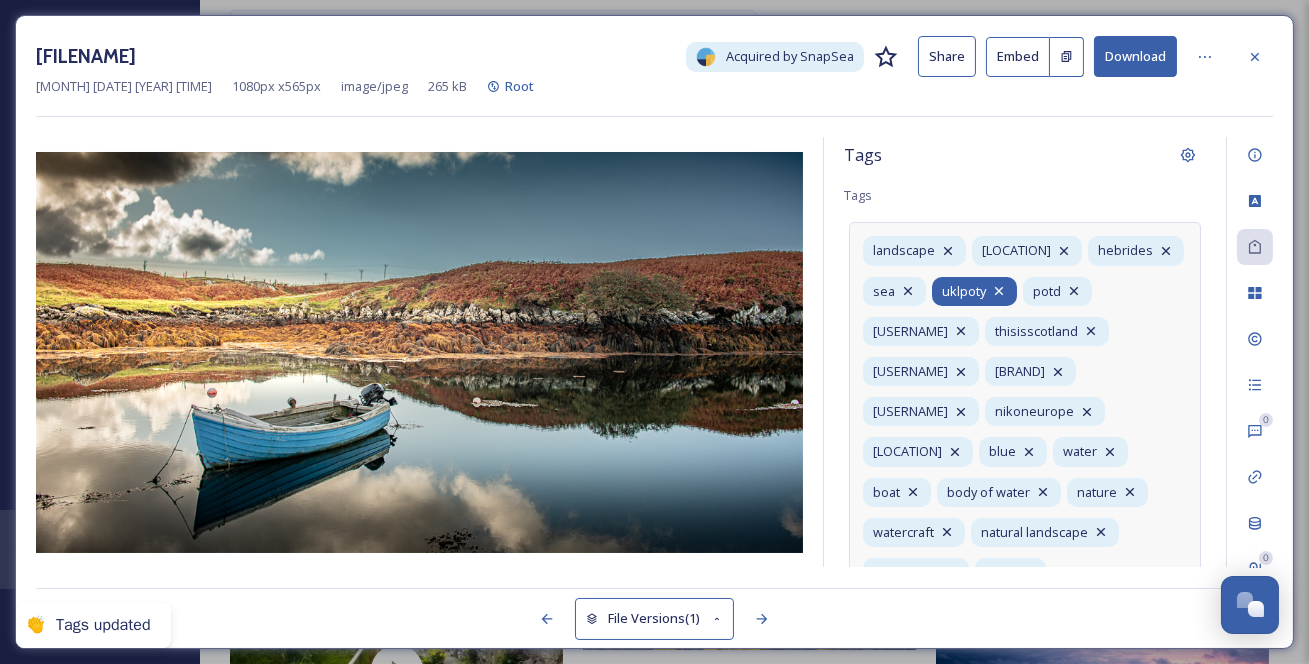 click 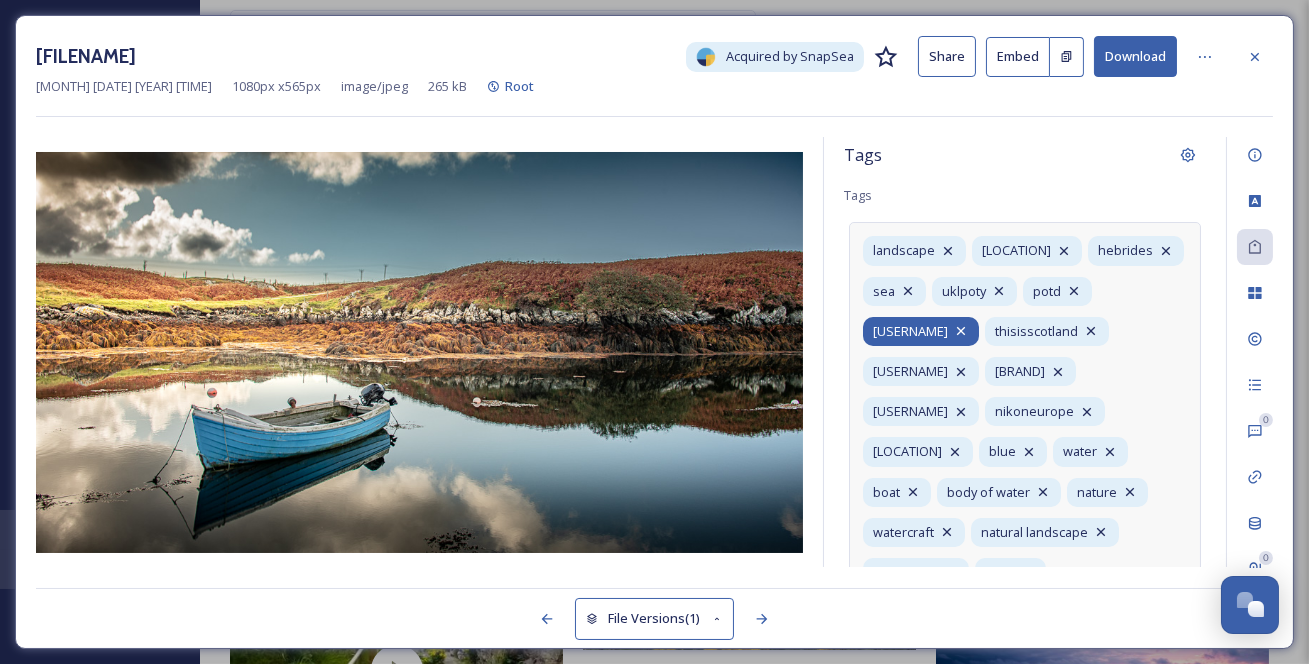 click 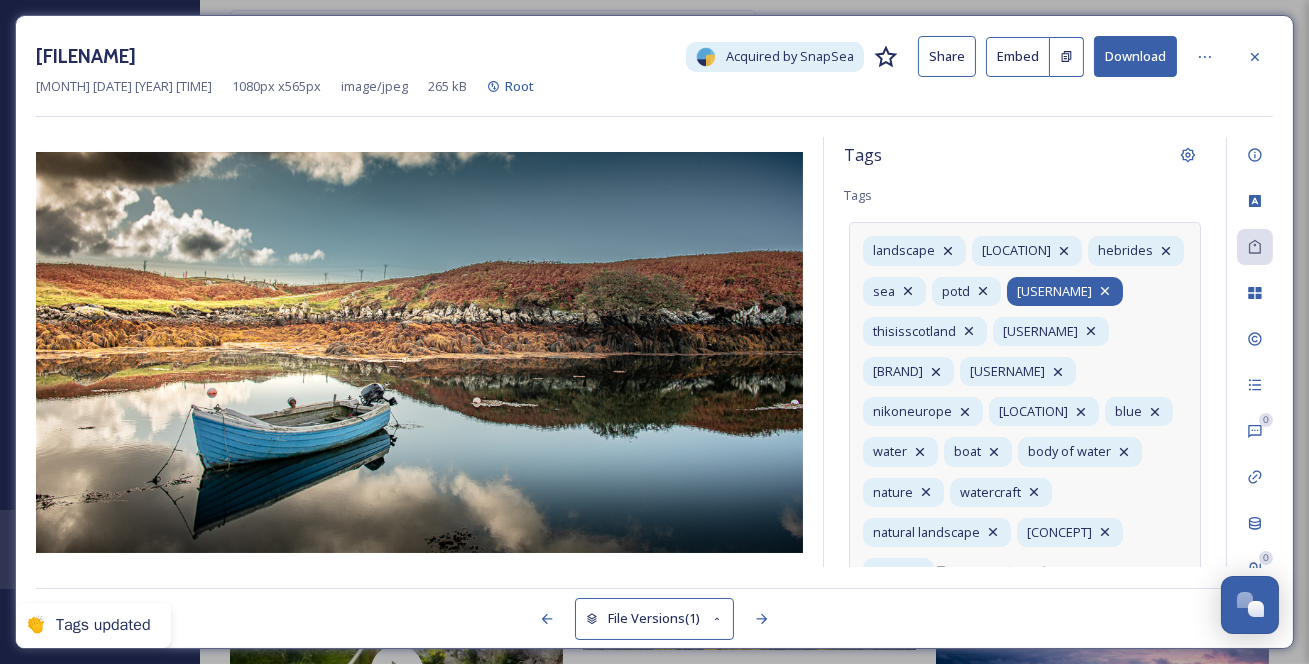 click on "[USERNAME]" at bounding box center [1054, 291] 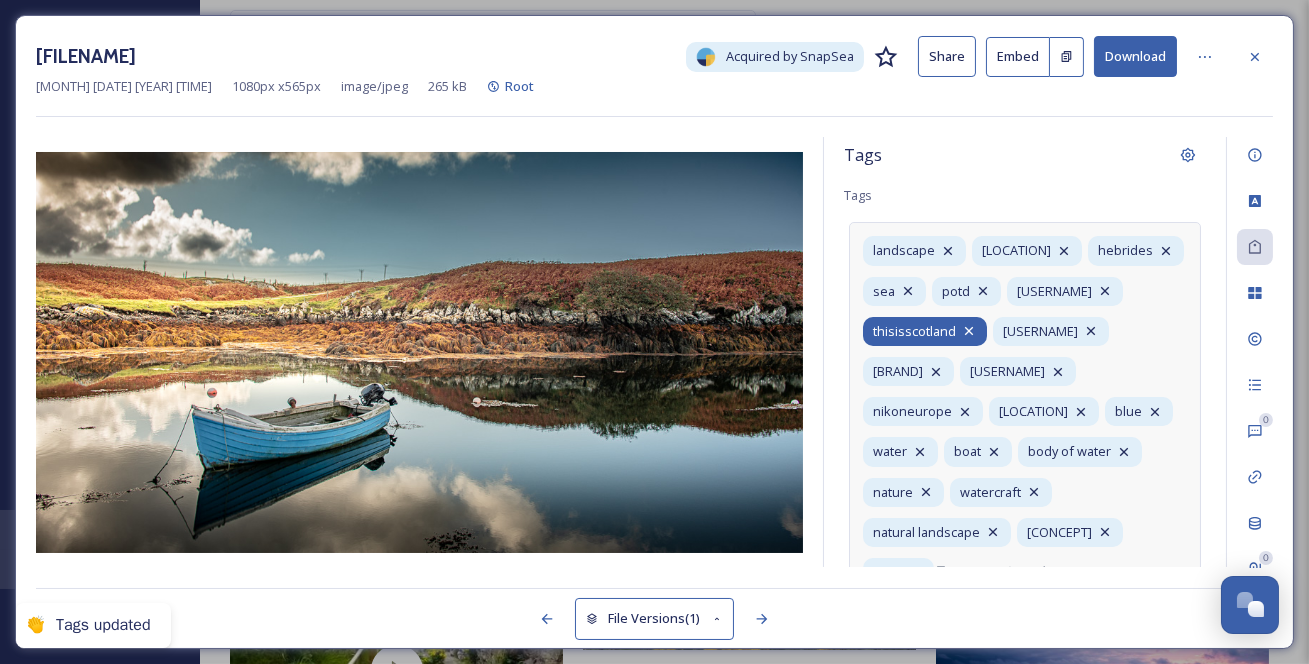 click 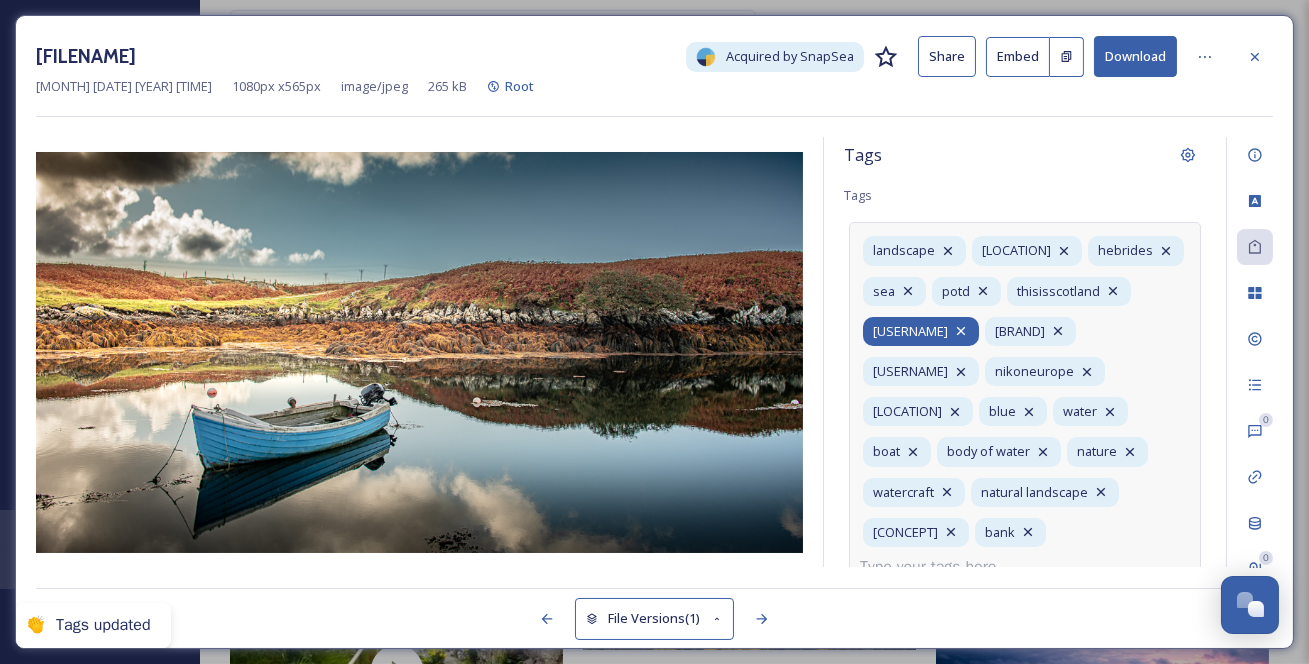 click 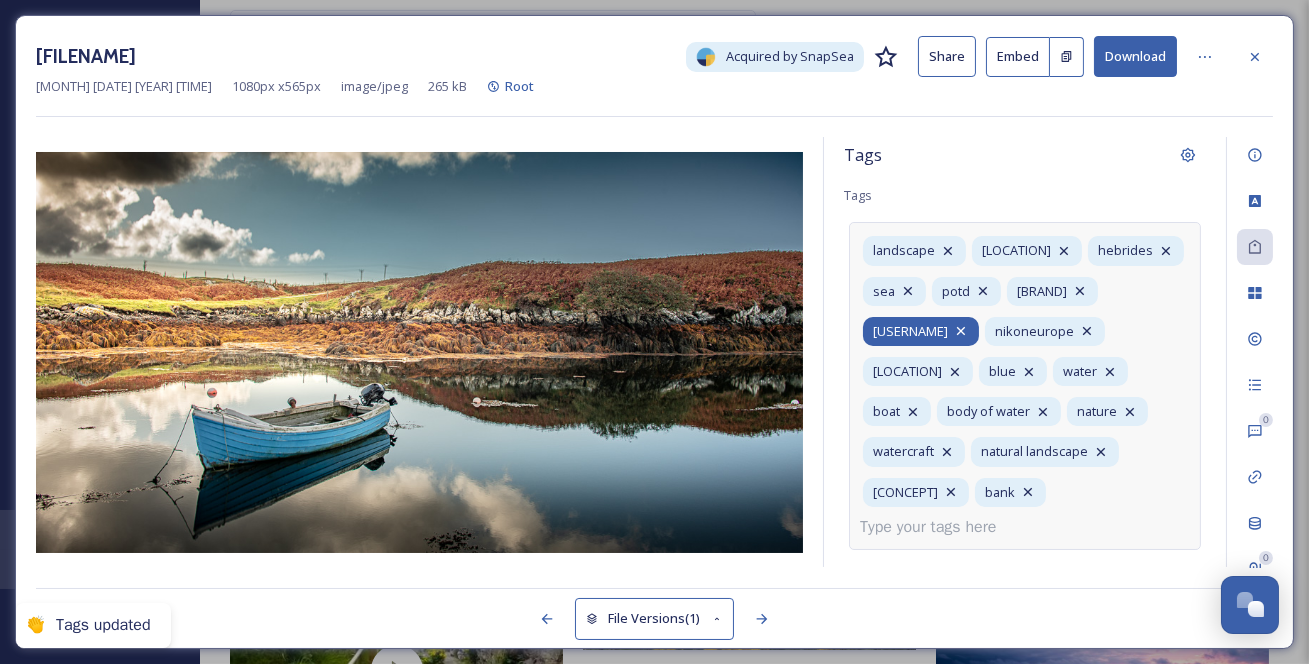 click 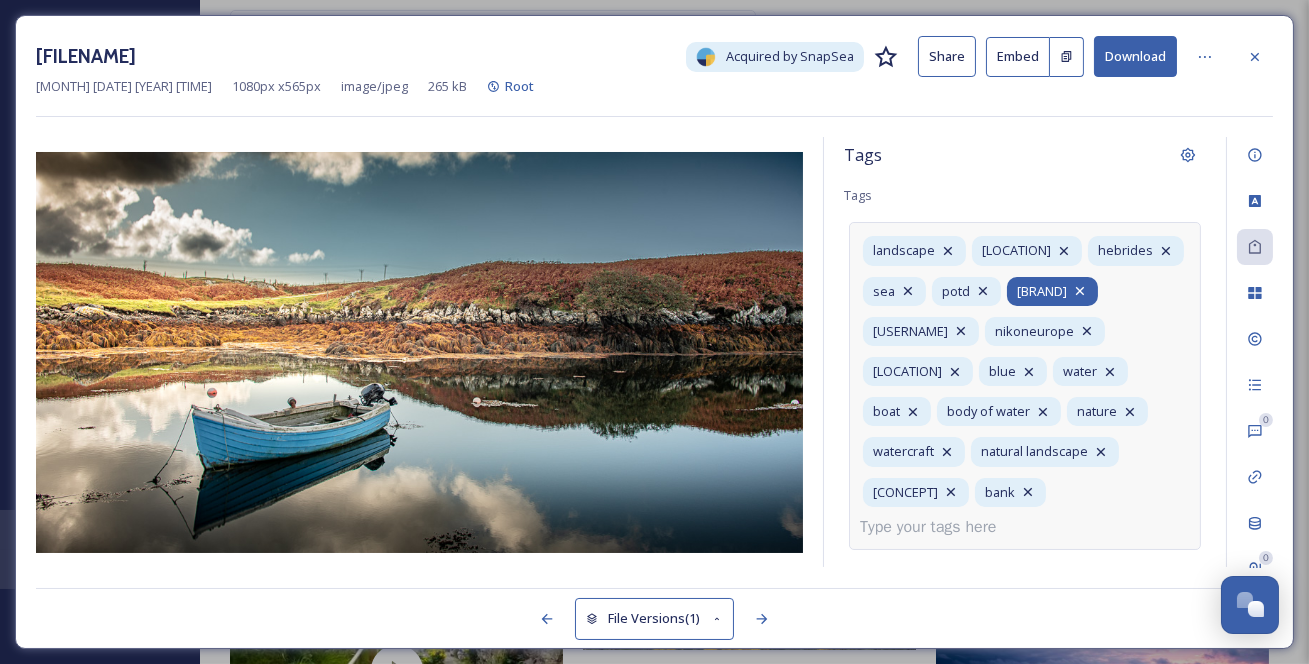 click 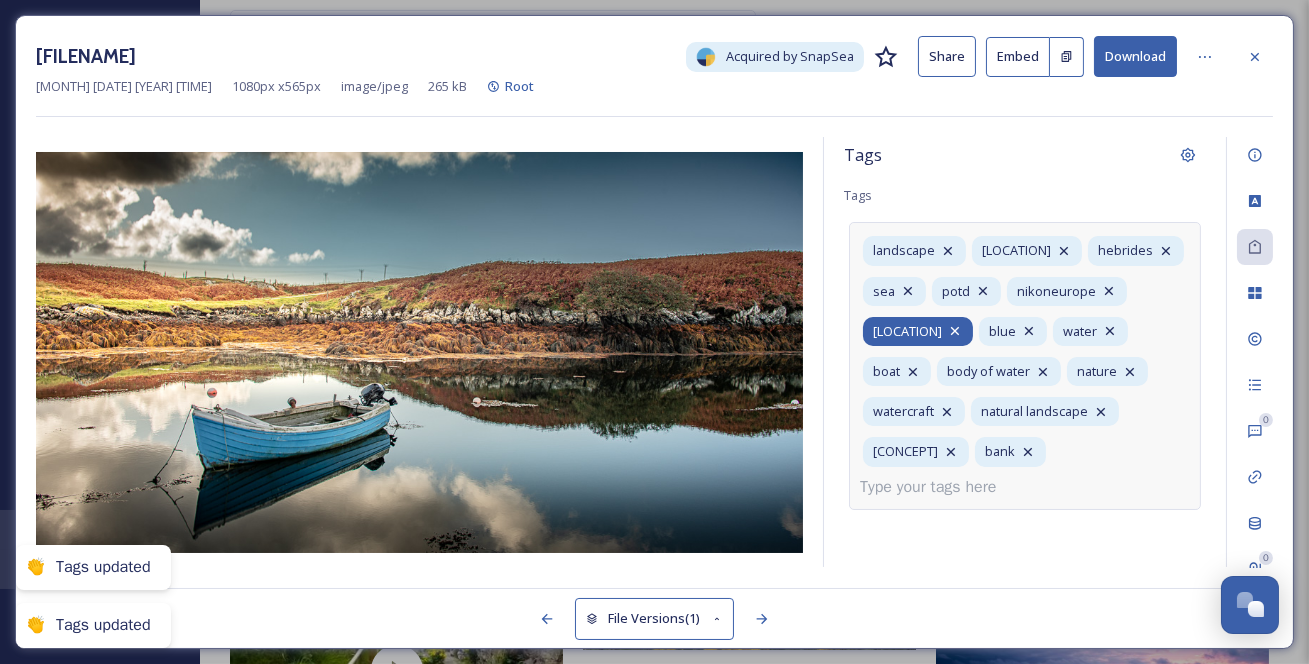 click on "landscape outerhebrides hebrides sea potd nikoneurope scotland blue water boat body of water nature watercraft natural landscape reflection bank" at bounding box center [1025, 365] 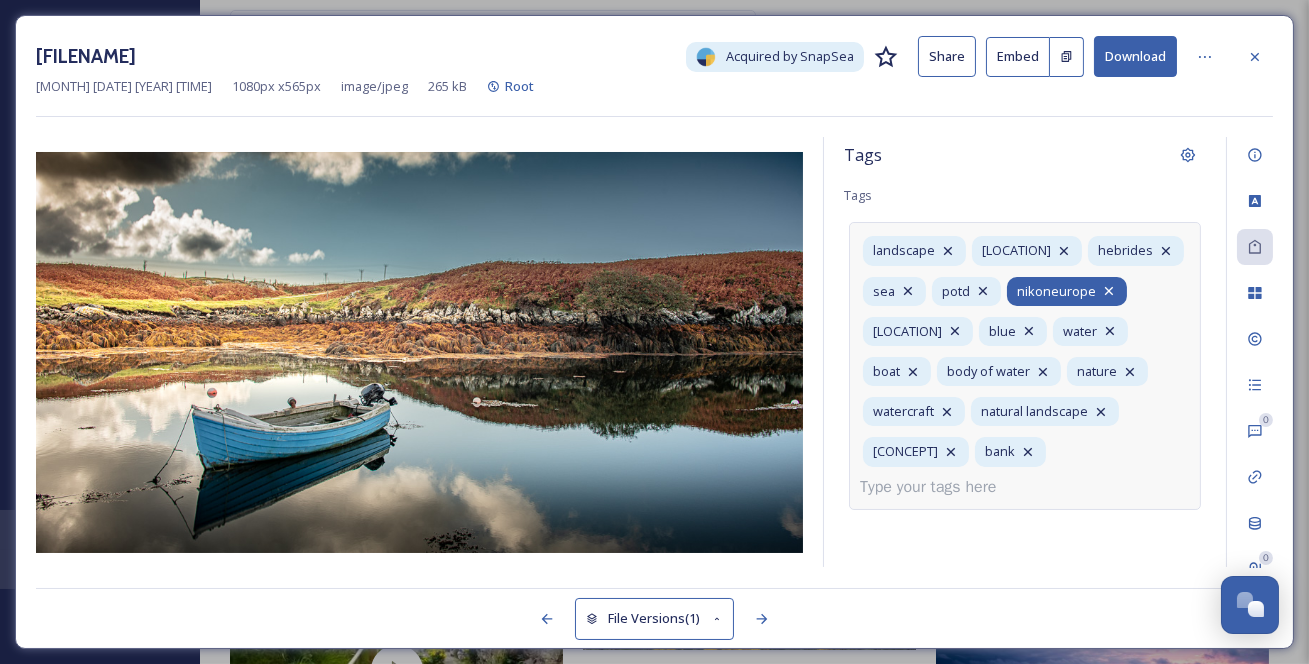 click 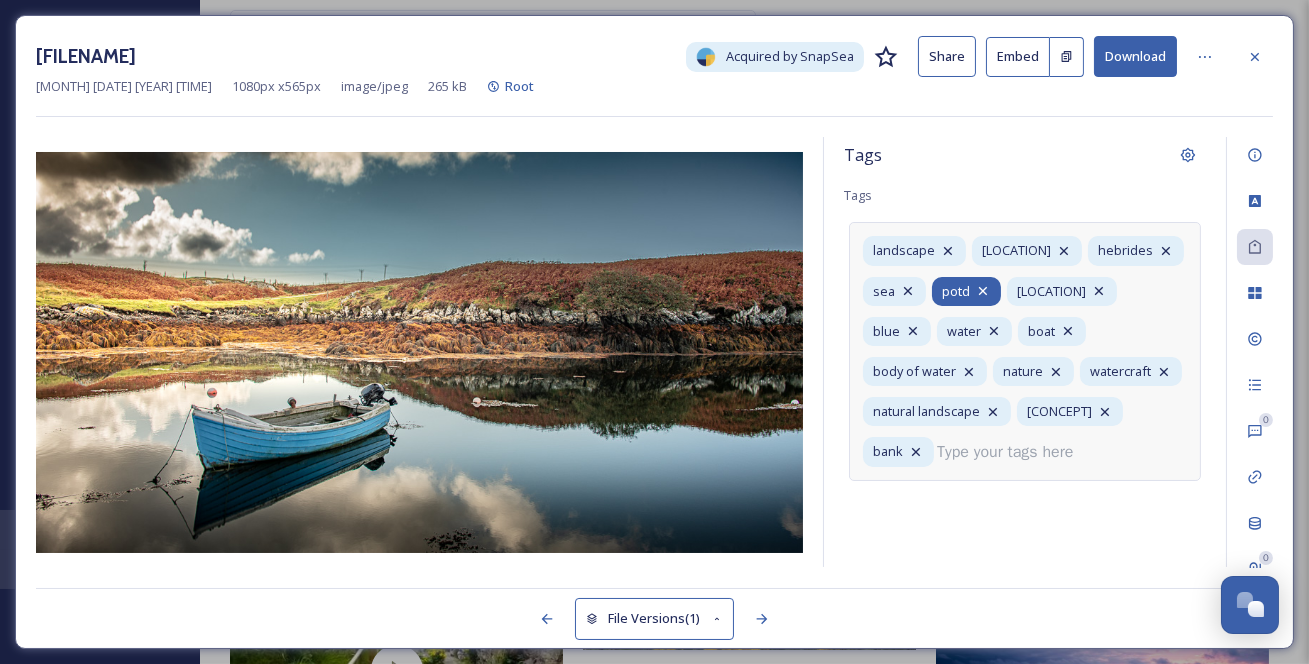 click on "potd" at bounding box center [966, 291] 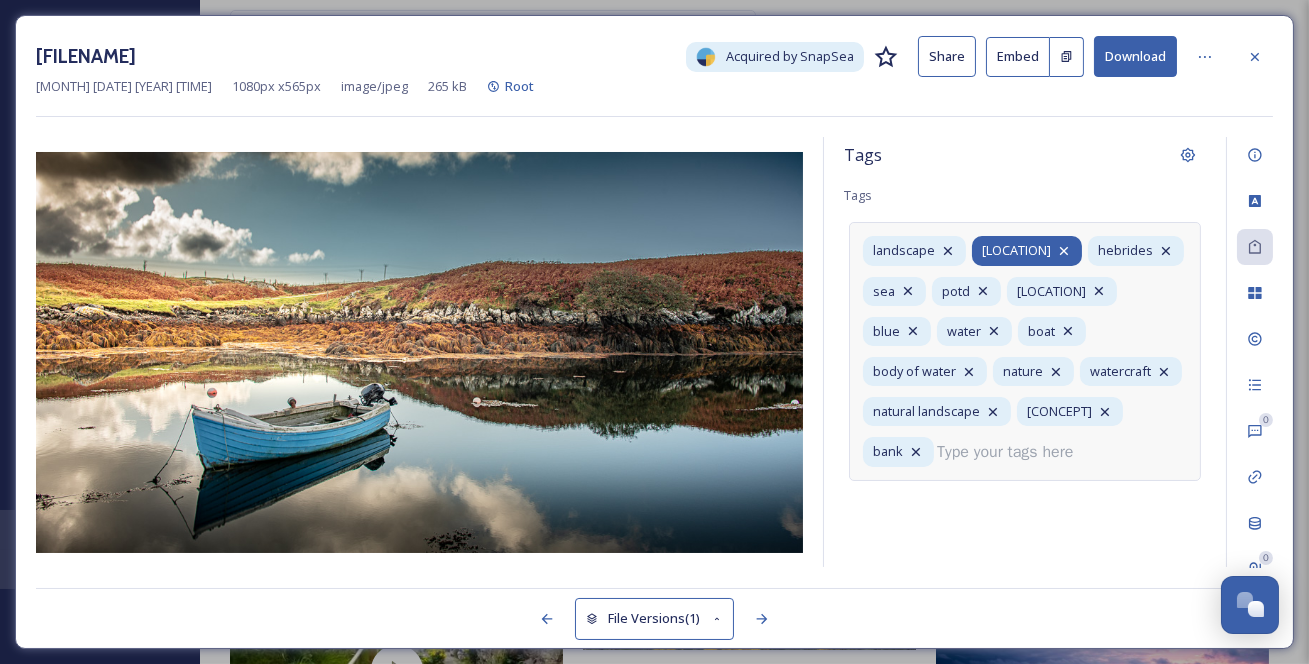 click 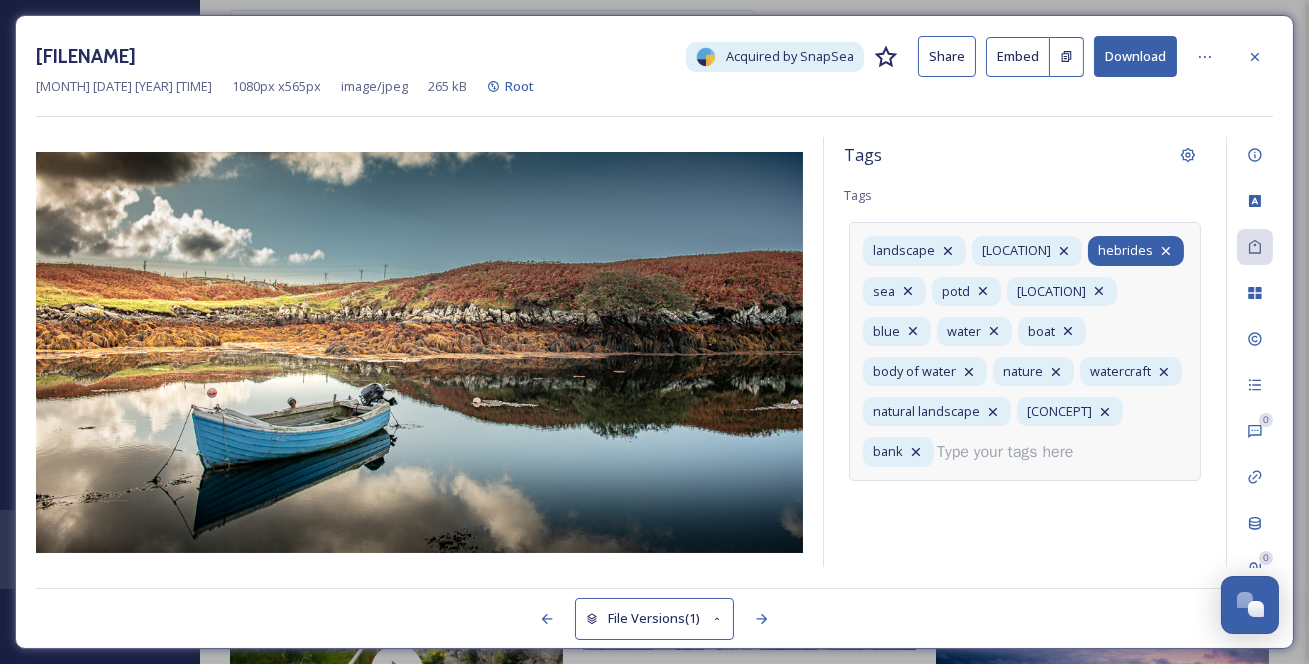 click 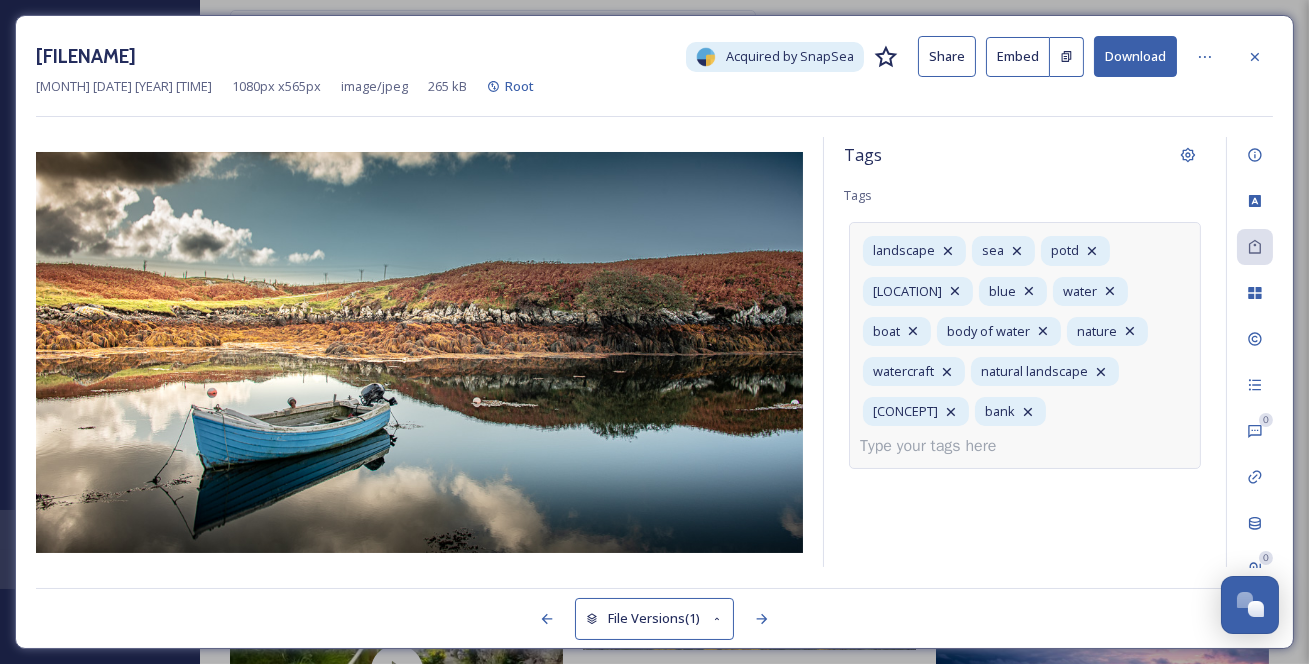 click at bounding box center [936, 446] 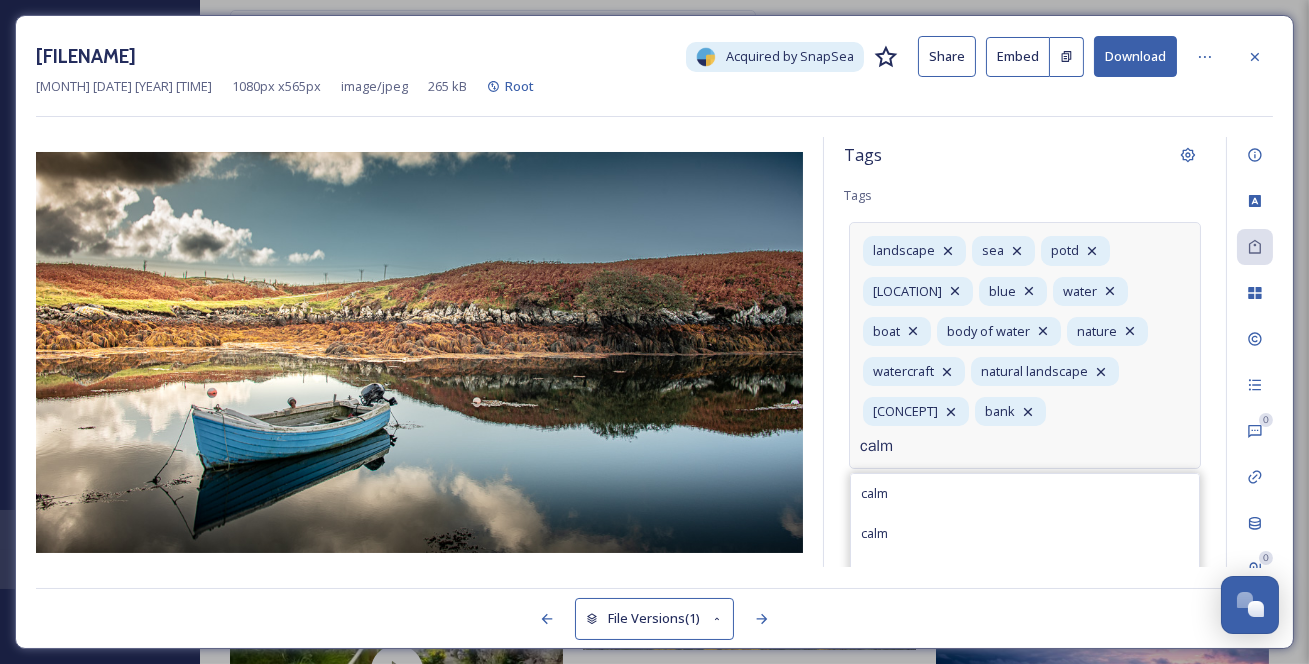 type on "calm" 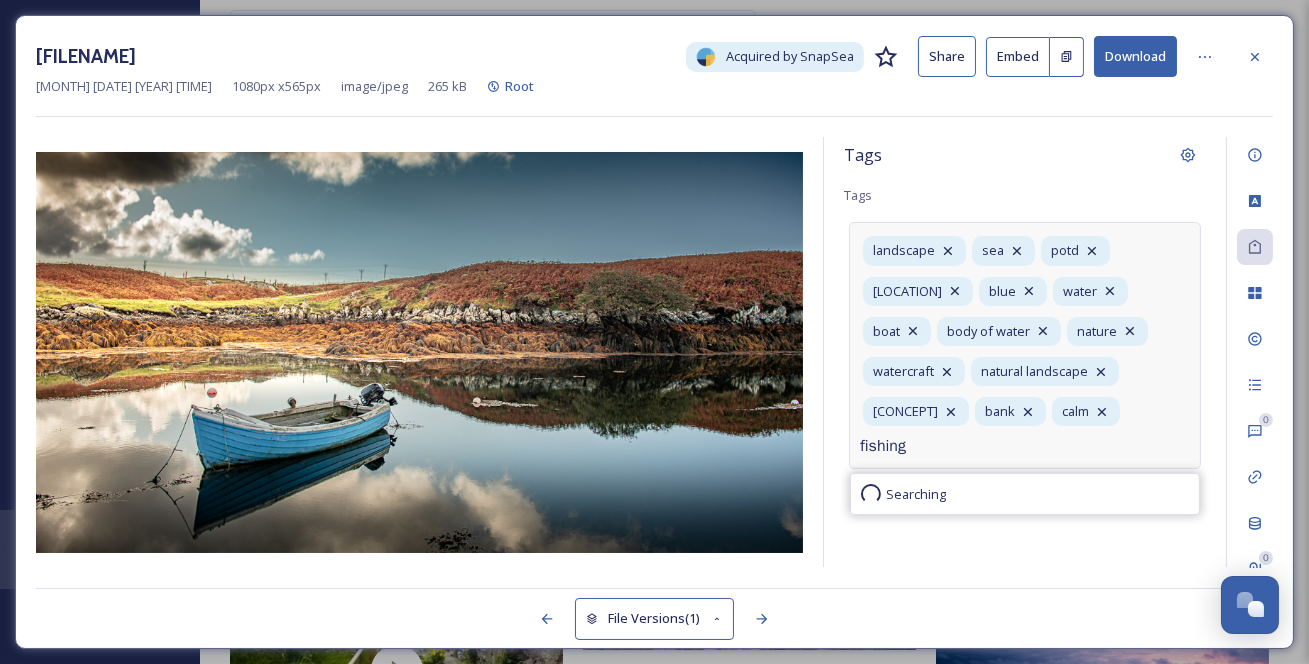 type on "fishing" 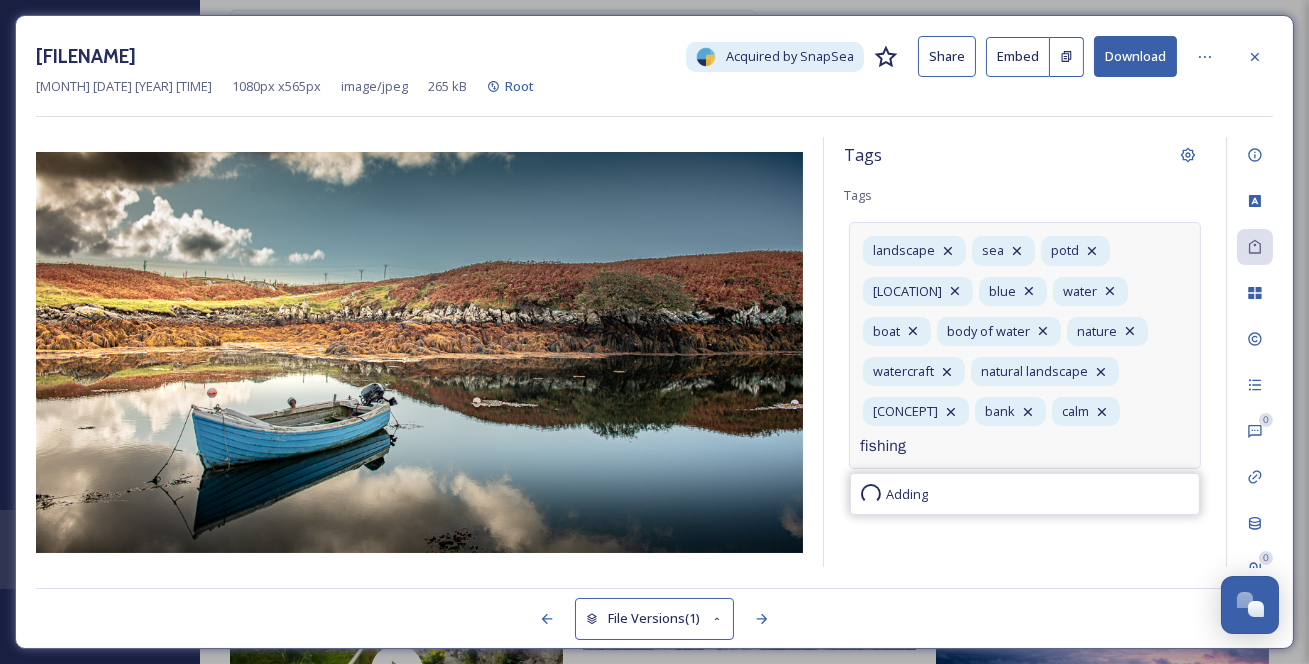 type 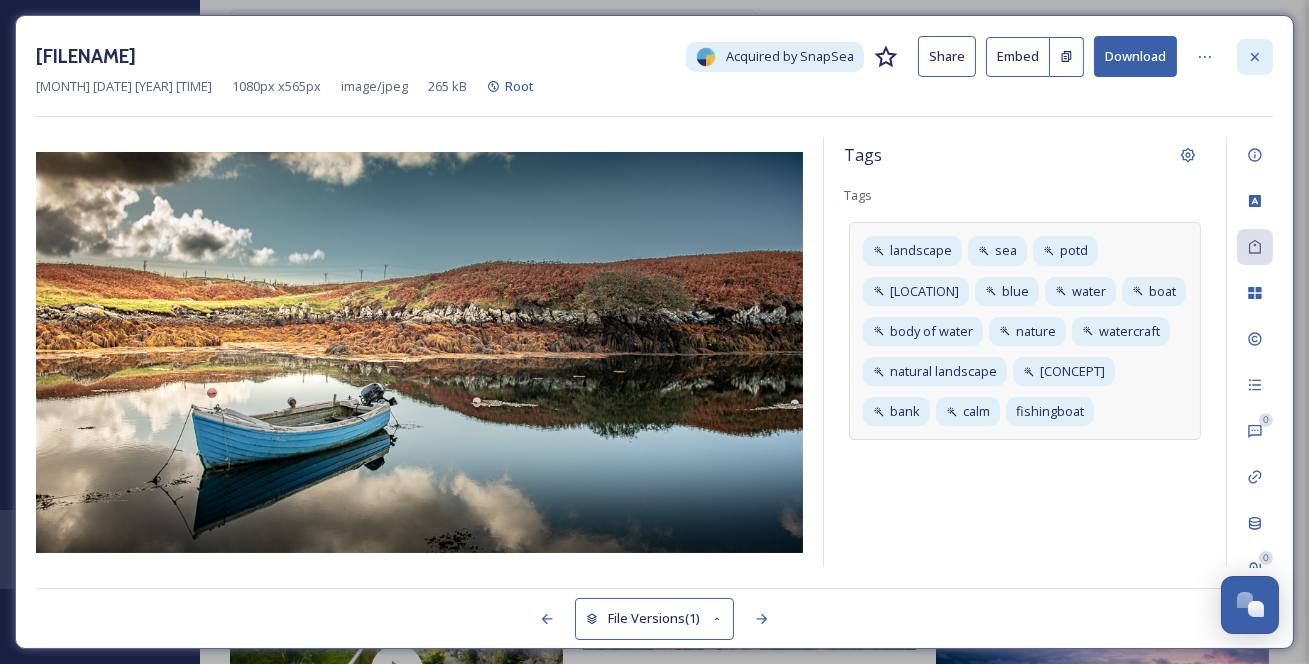 click 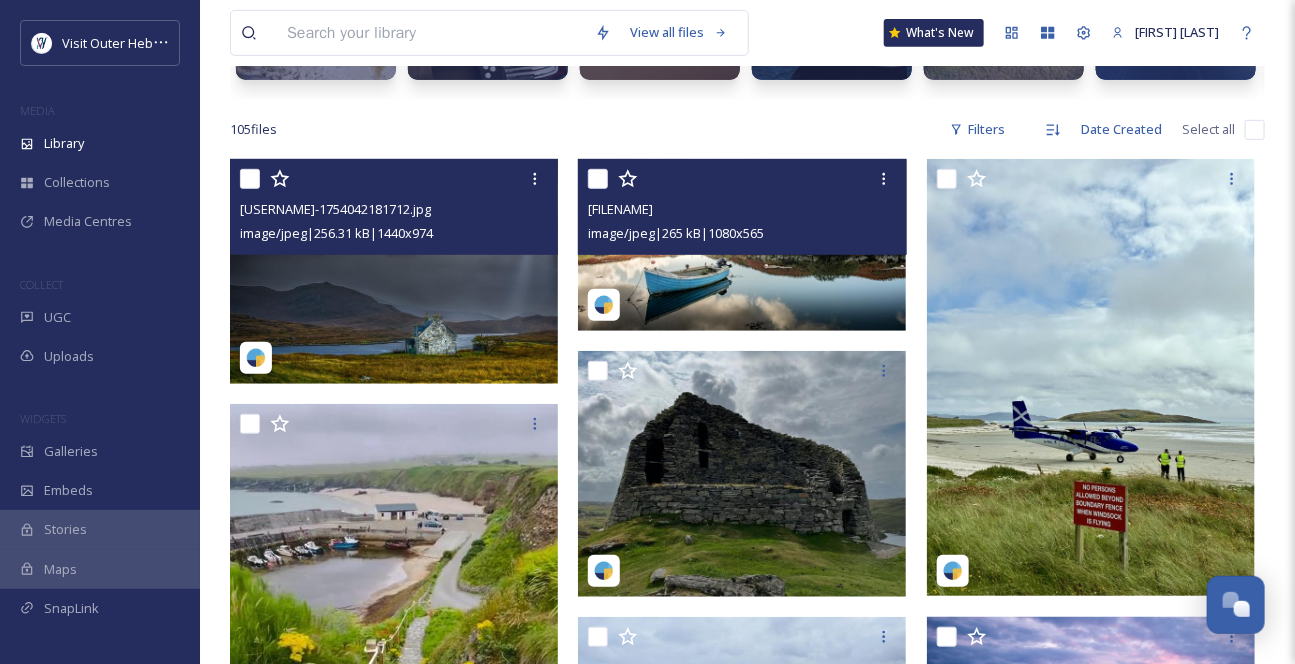 scroll, scrollTop: 272, scrollLeft: 0, axis: vertical 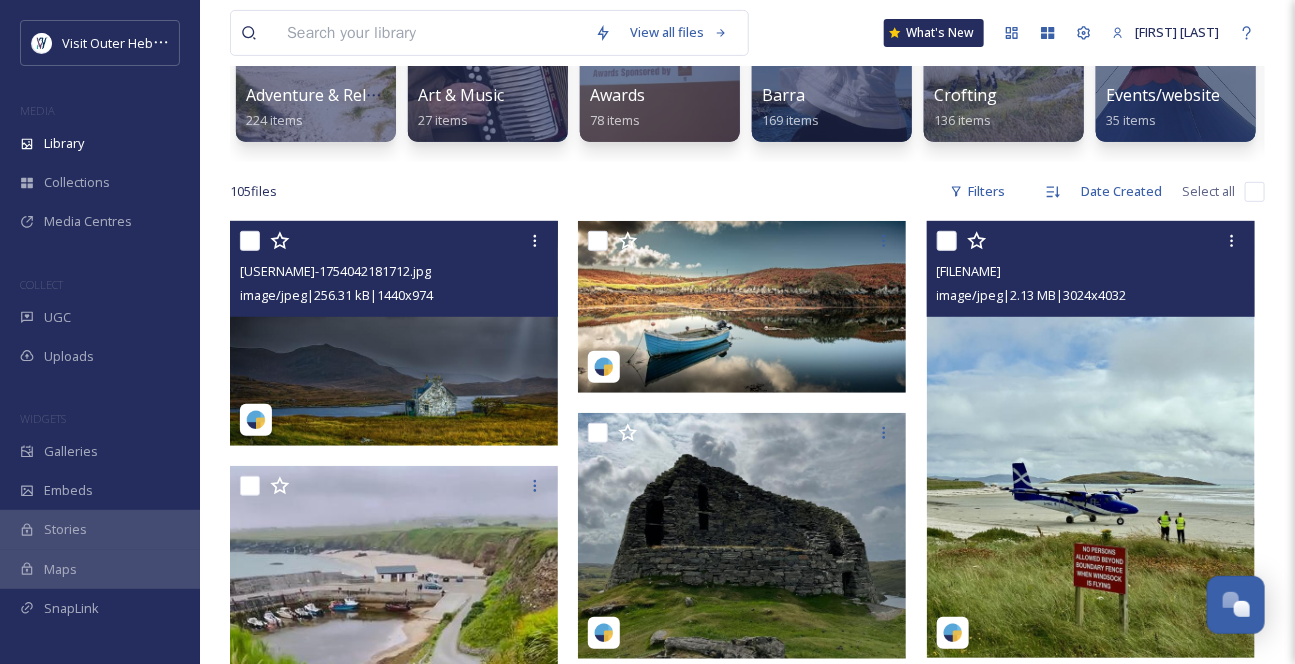 click at bounding box center [1091, 439] 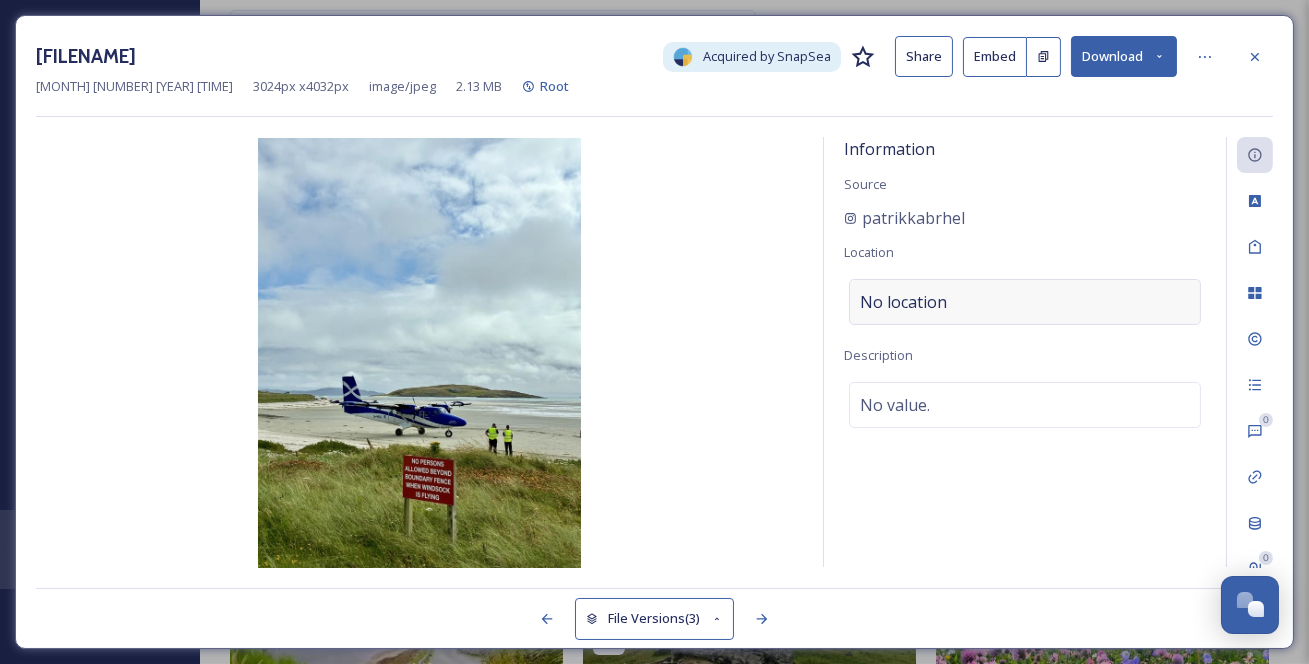 click on "No location" at bounding box center [903, 302] 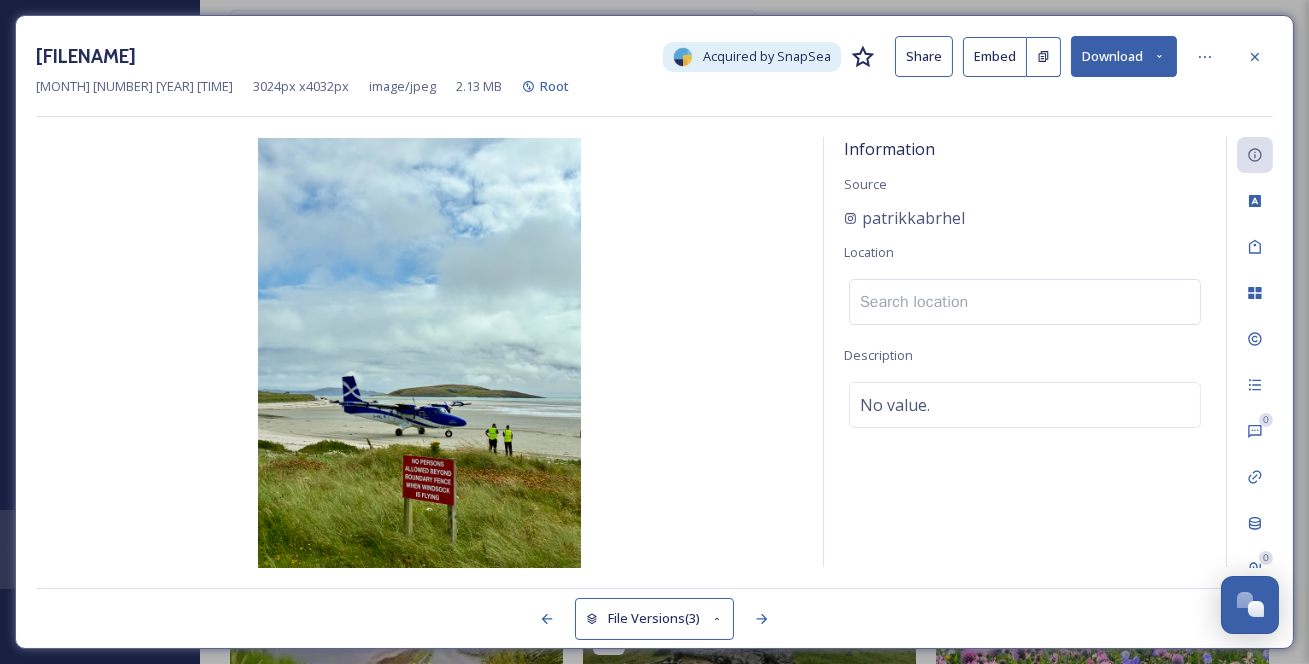 click at bounding box center (1025, 302) 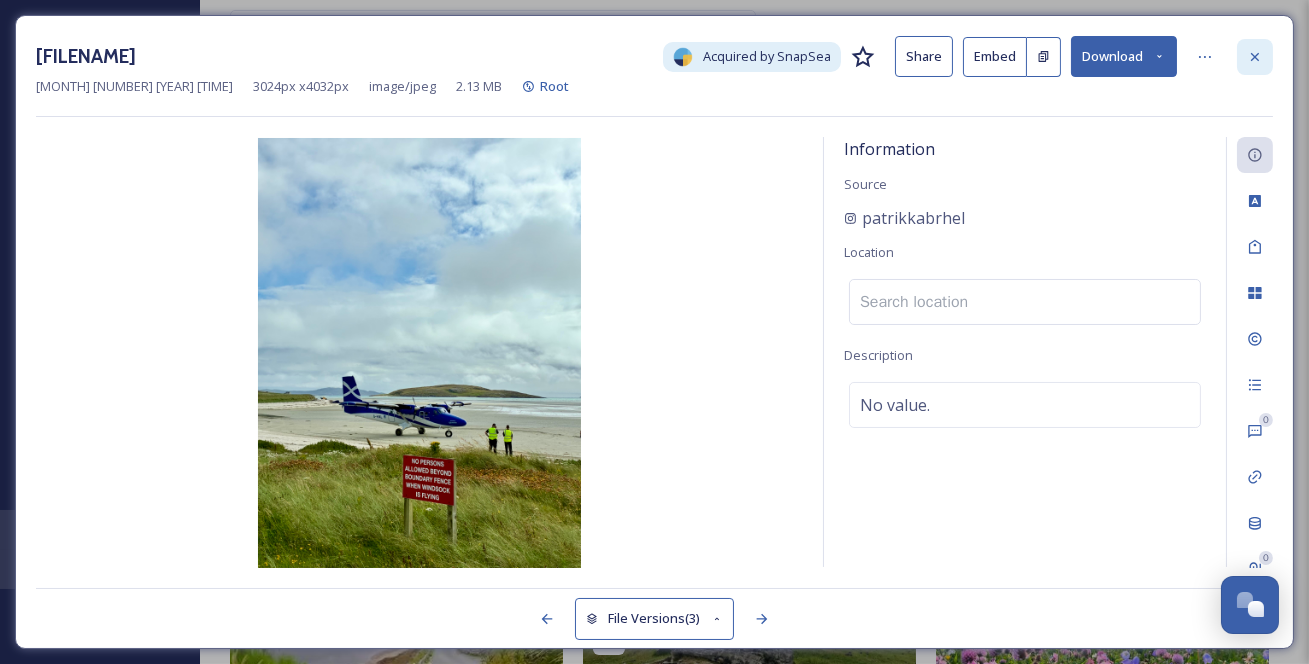 click at bounding box center (1255, 57) 